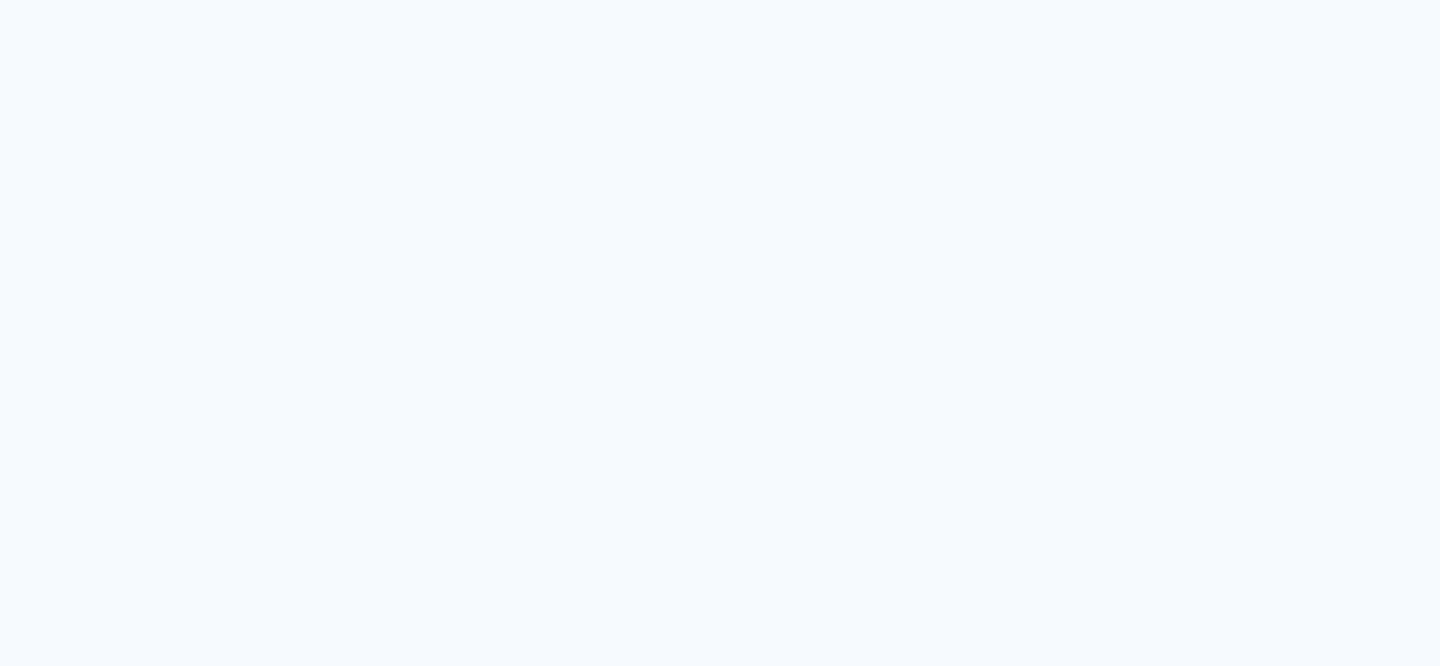 scroll, scrollTop: 0, scrollLeft: 0, axis: both 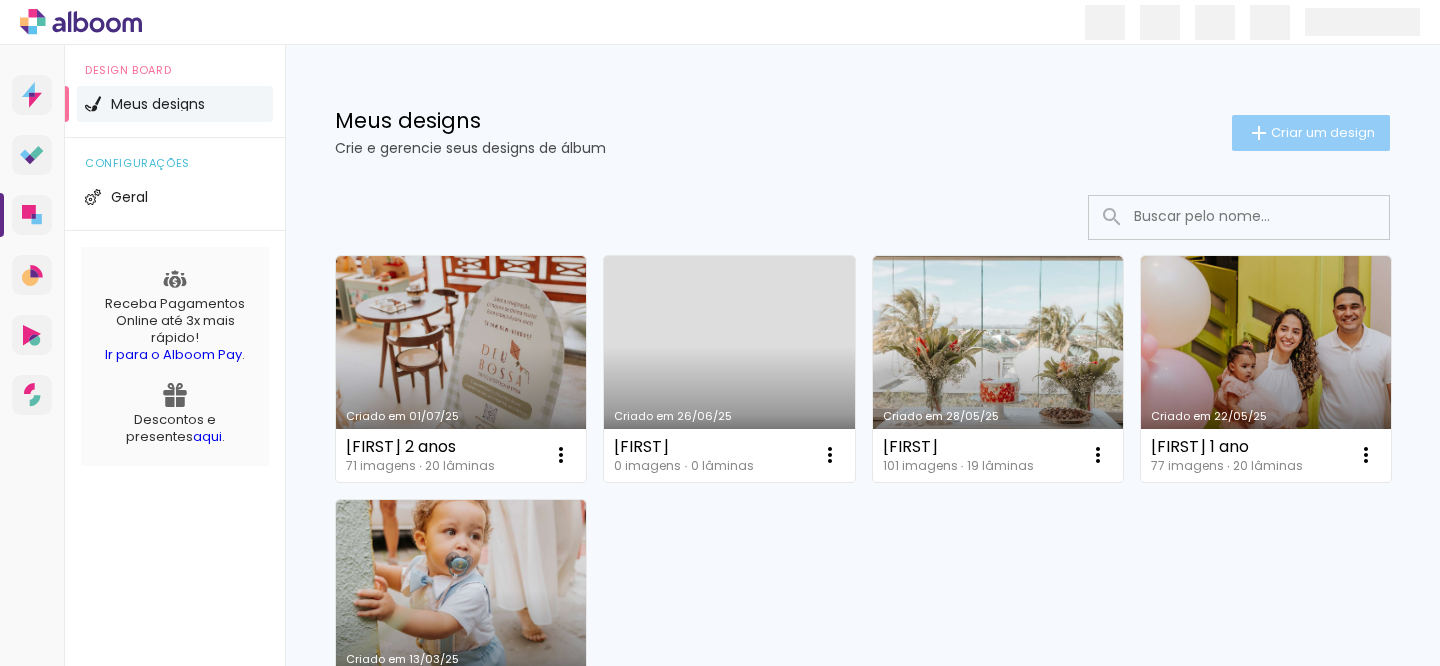 click on "Criar um design" 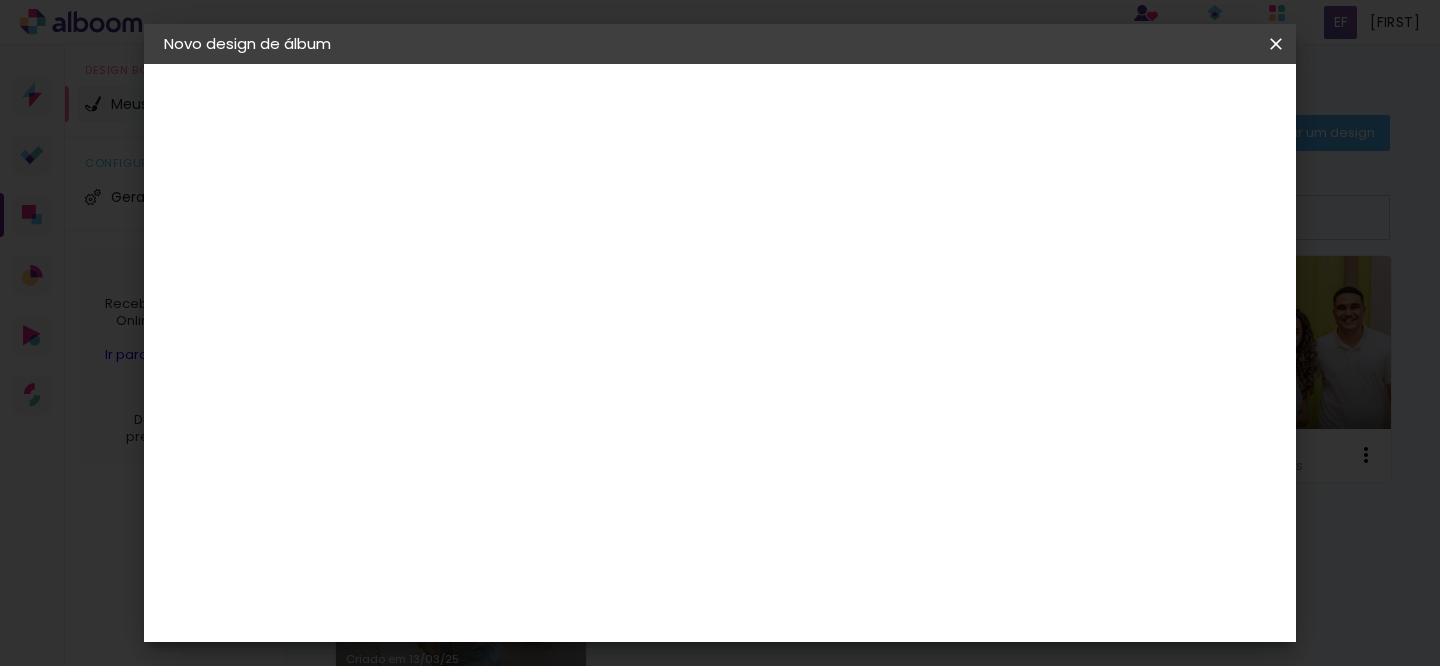 click at bounding box center (491, 268) 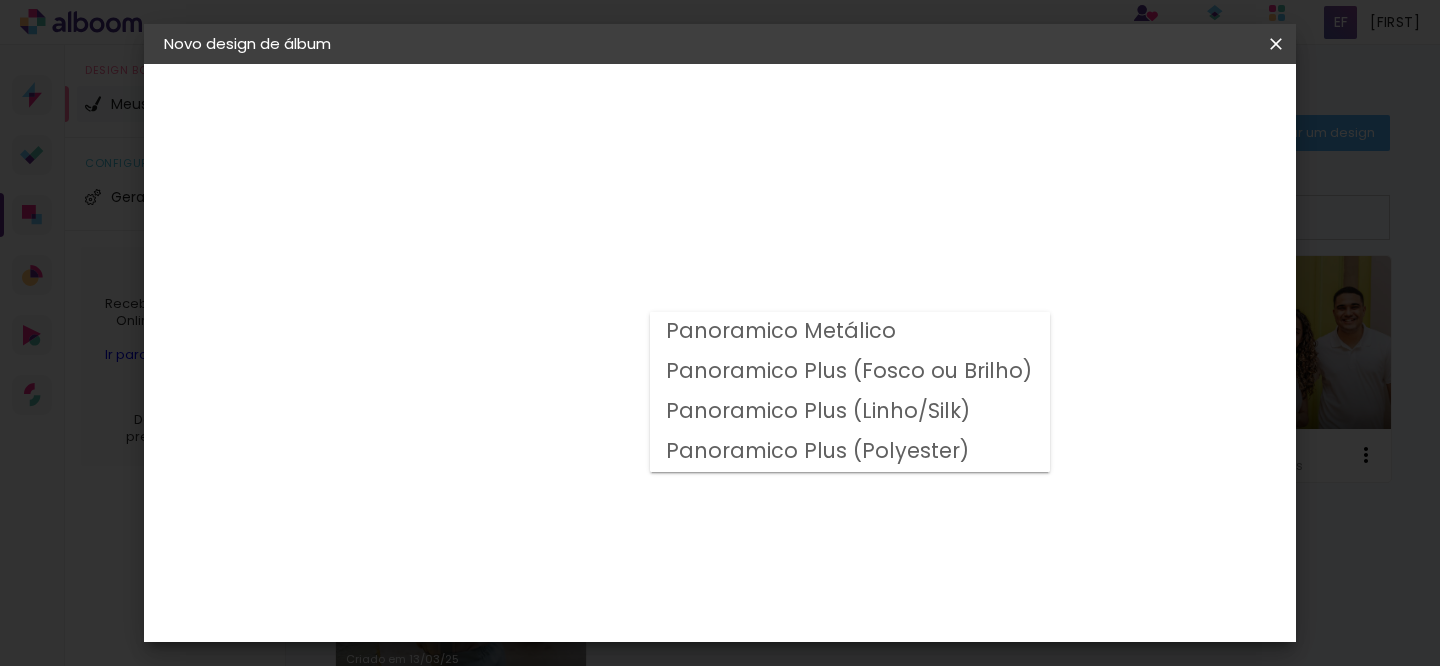 click on "Panoramico Plus (Linho/Silk)" at bounding box center (0, 0) 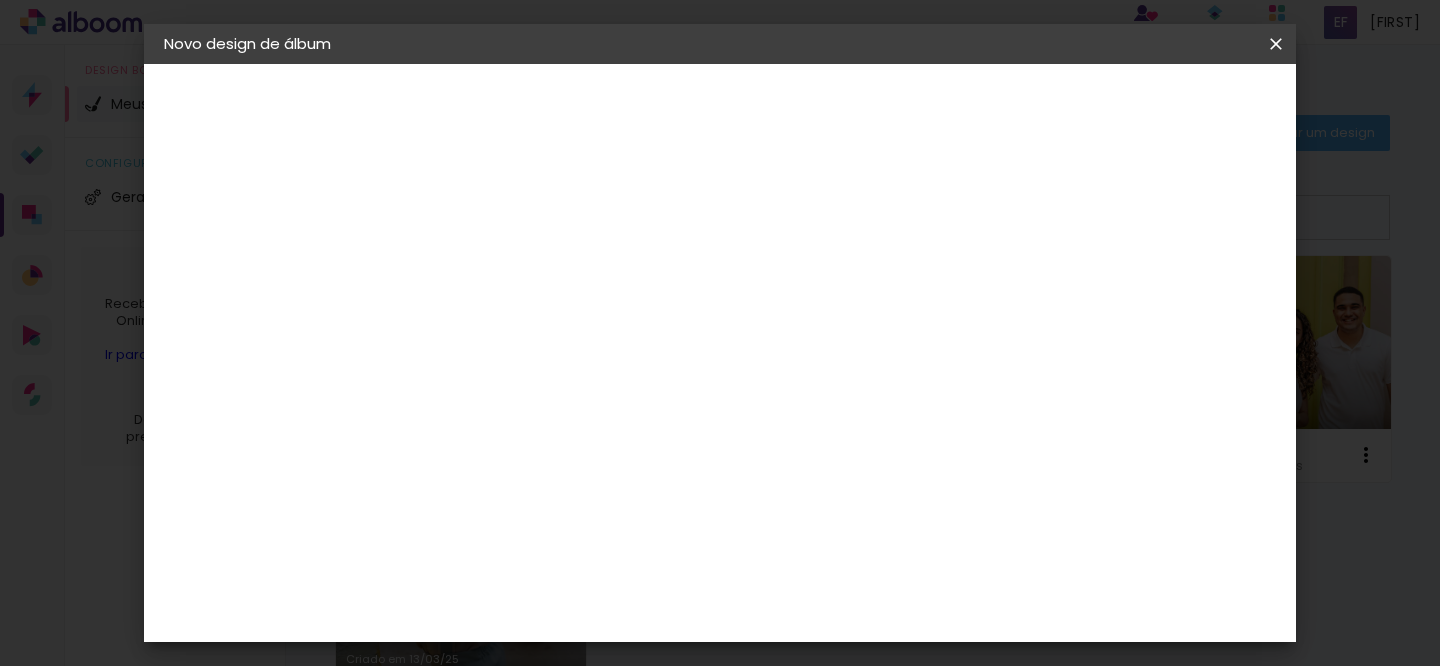 scroll, scrollTop: 628, scrollLeft: 0, axis: vertical 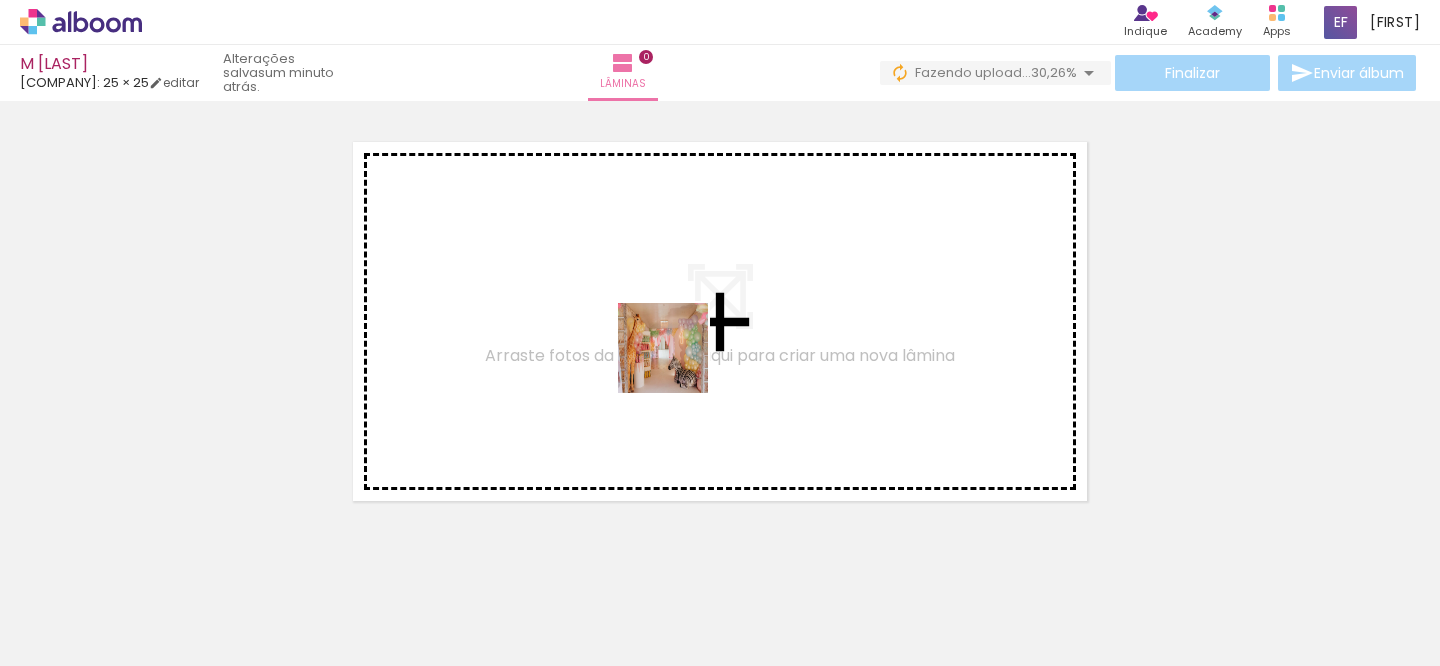drag, startPoint x: 196, startPoint y: 593, endPoint x: 718, endPoint y: 299, distance: 599.0993 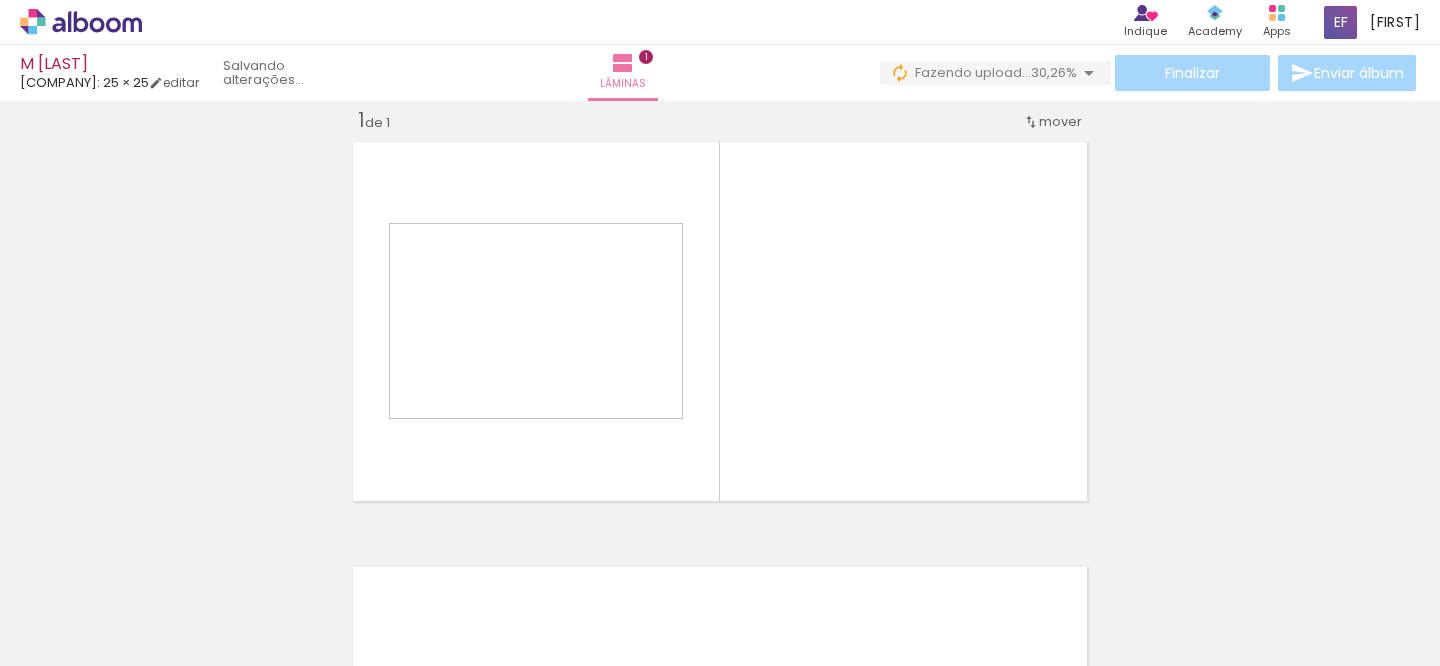 scroll, scrollTop: 25, scrollLeft: 0, axis: vertical 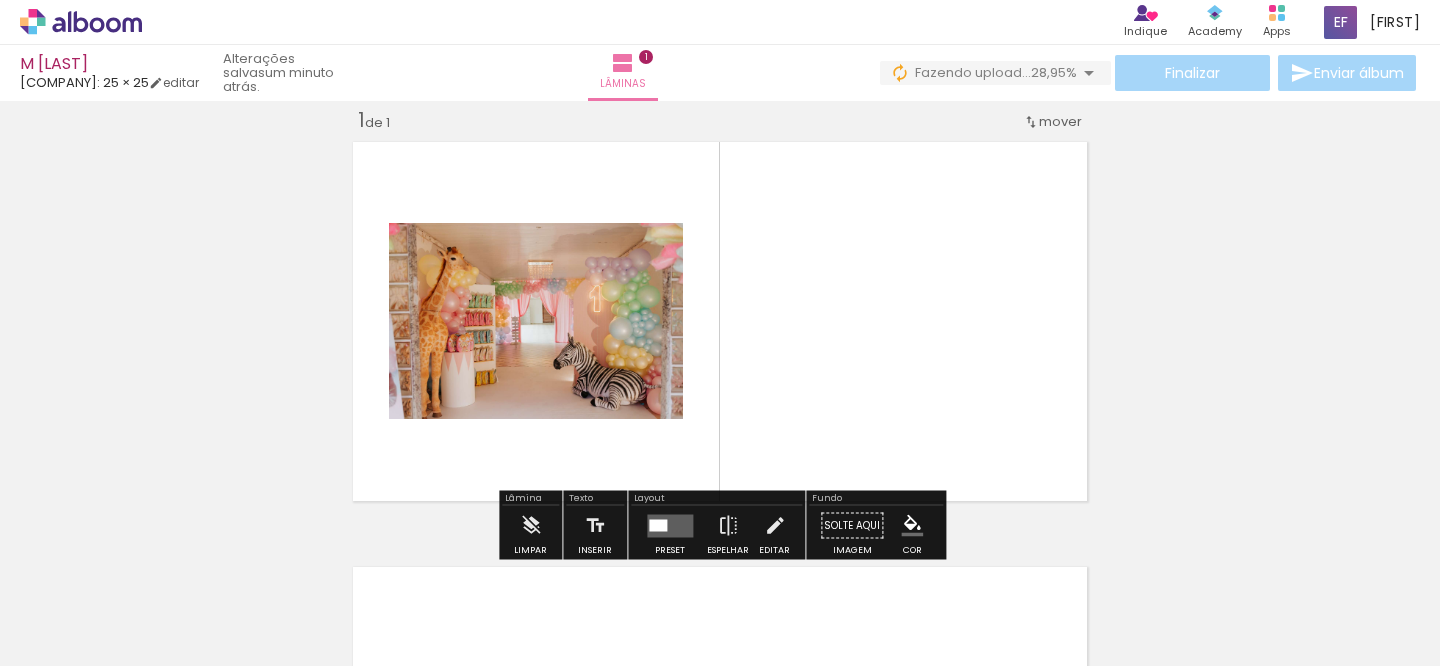 drag, startPoint x: 312, startPoint y: 623, endPoint x: 632, endPoint y: 296, distance: 457.52487 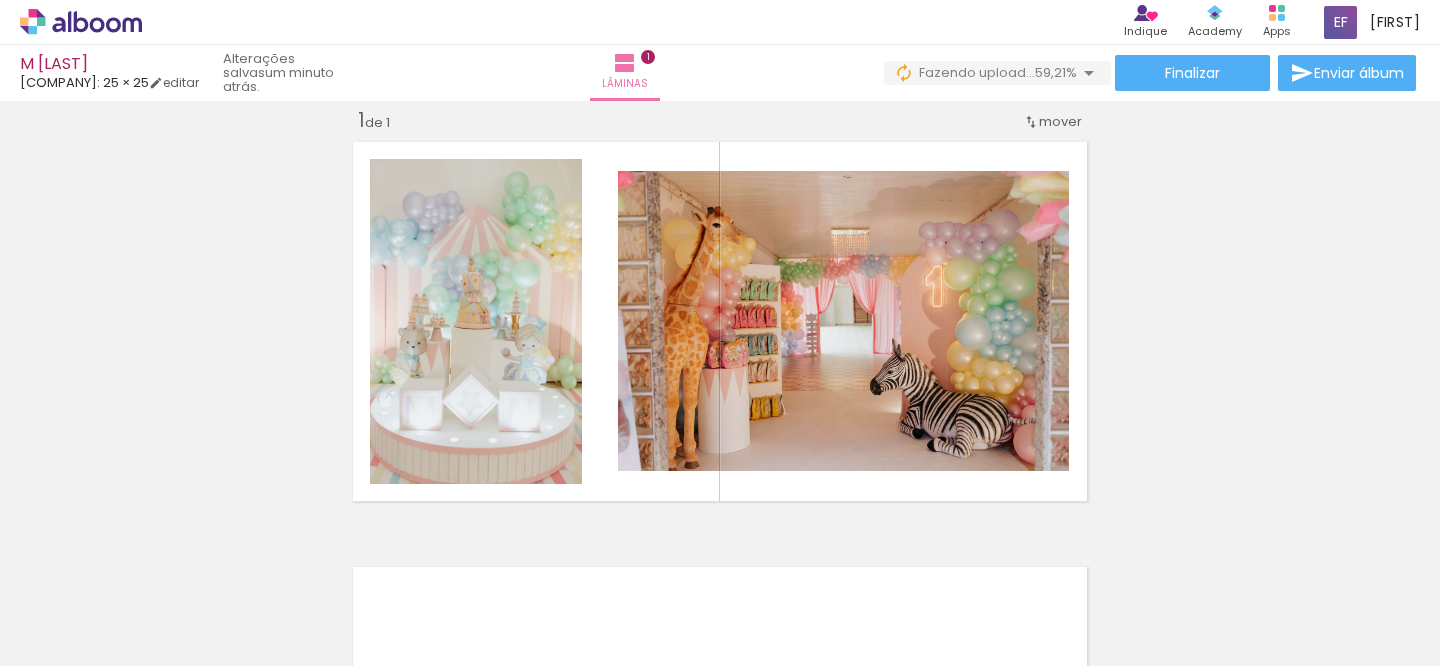 scroll, scrollTop: 0, scrollLeft: 0, axis: both 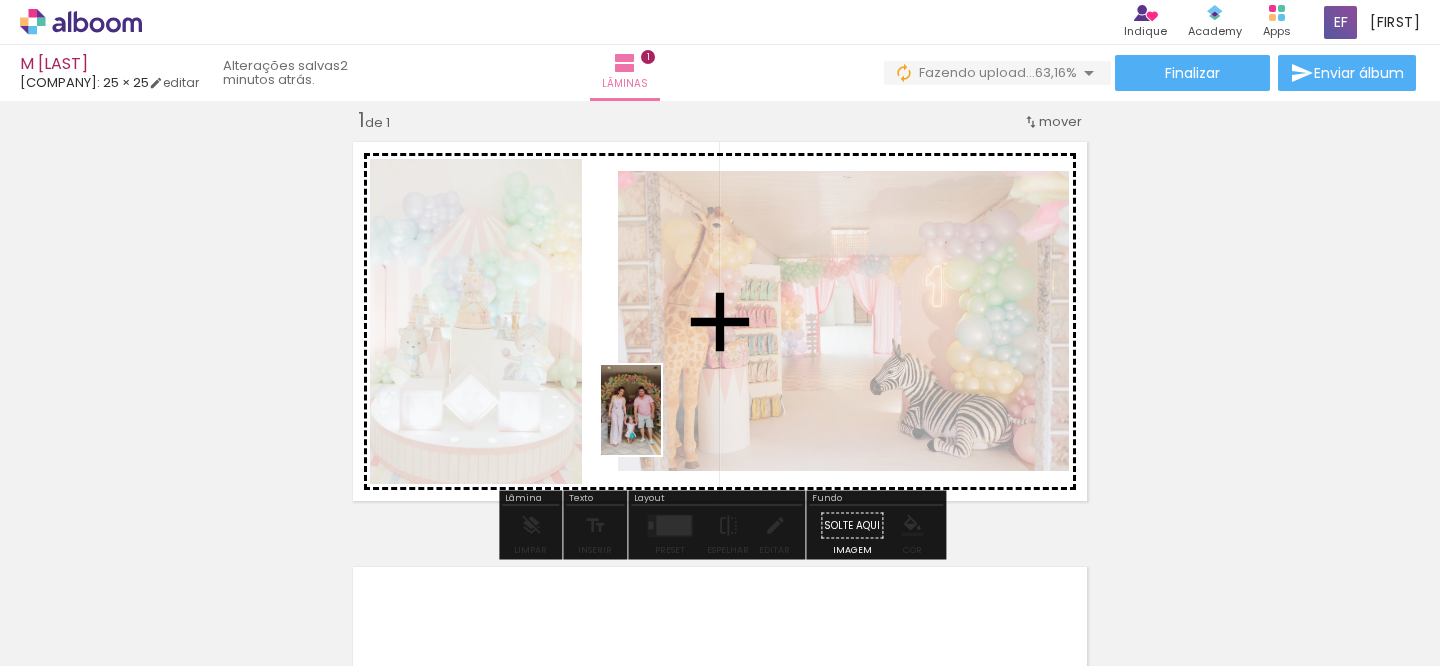 drag, startPoint x: 436, startPoint y: 631, endPoint x: 657, endPoint y: 431, distance: 298.06207 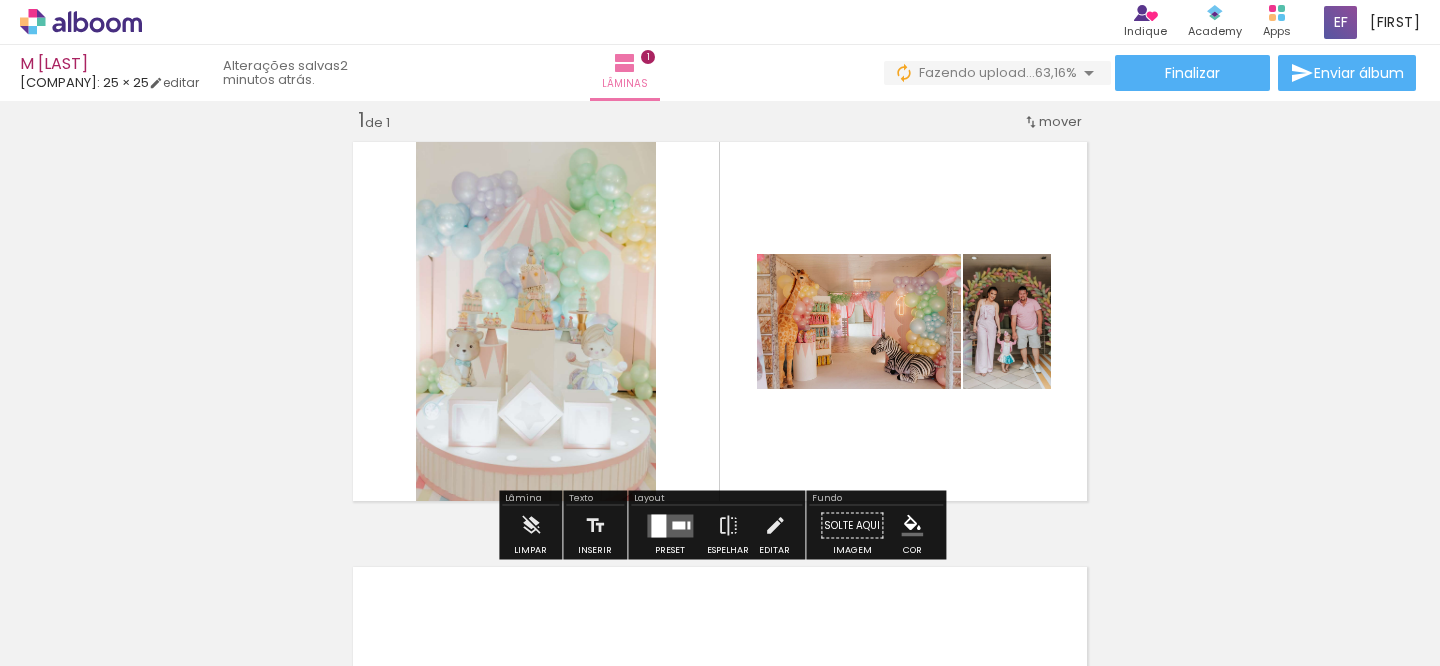 drag, startPoint x: 546, startPoint y: 631, endPoint x: 766, endPoint y: 382, distance: 332.26645 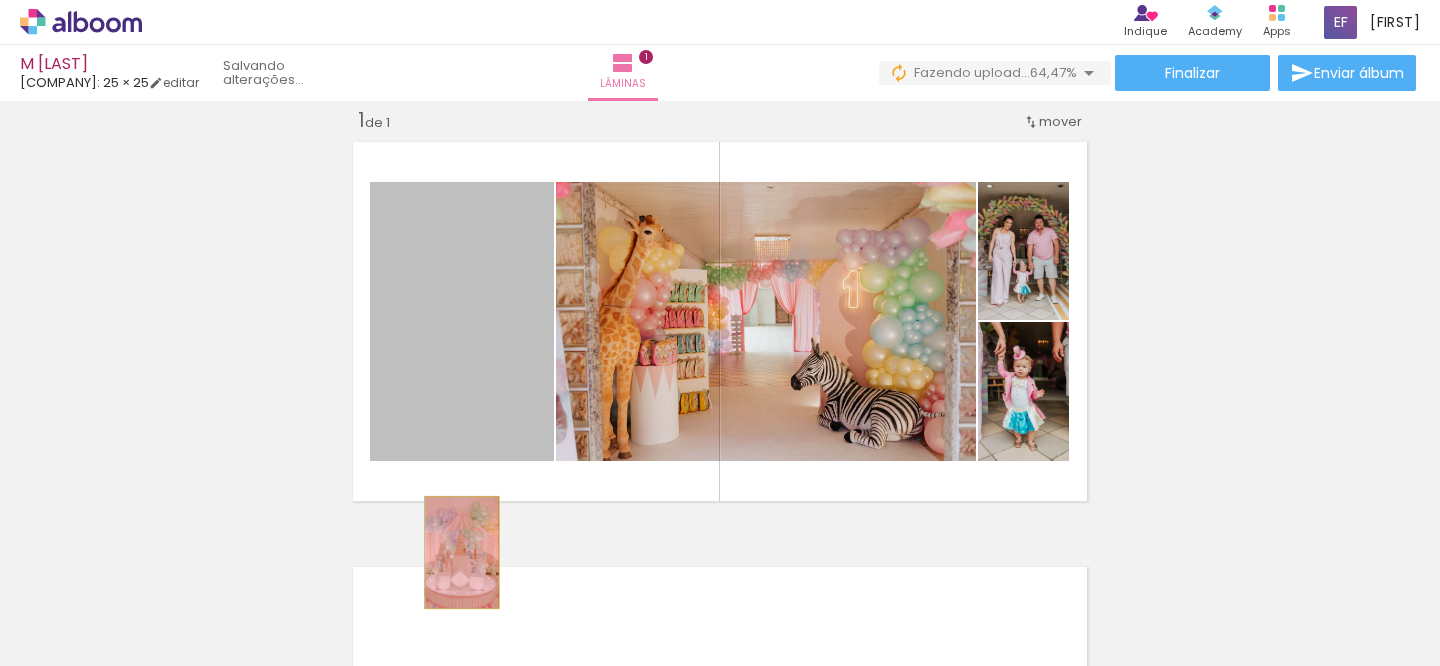drag, startPoint x: 485, startPoint y: 365, endPoint x: 460, endPoint y: 607, distance: 243.2879 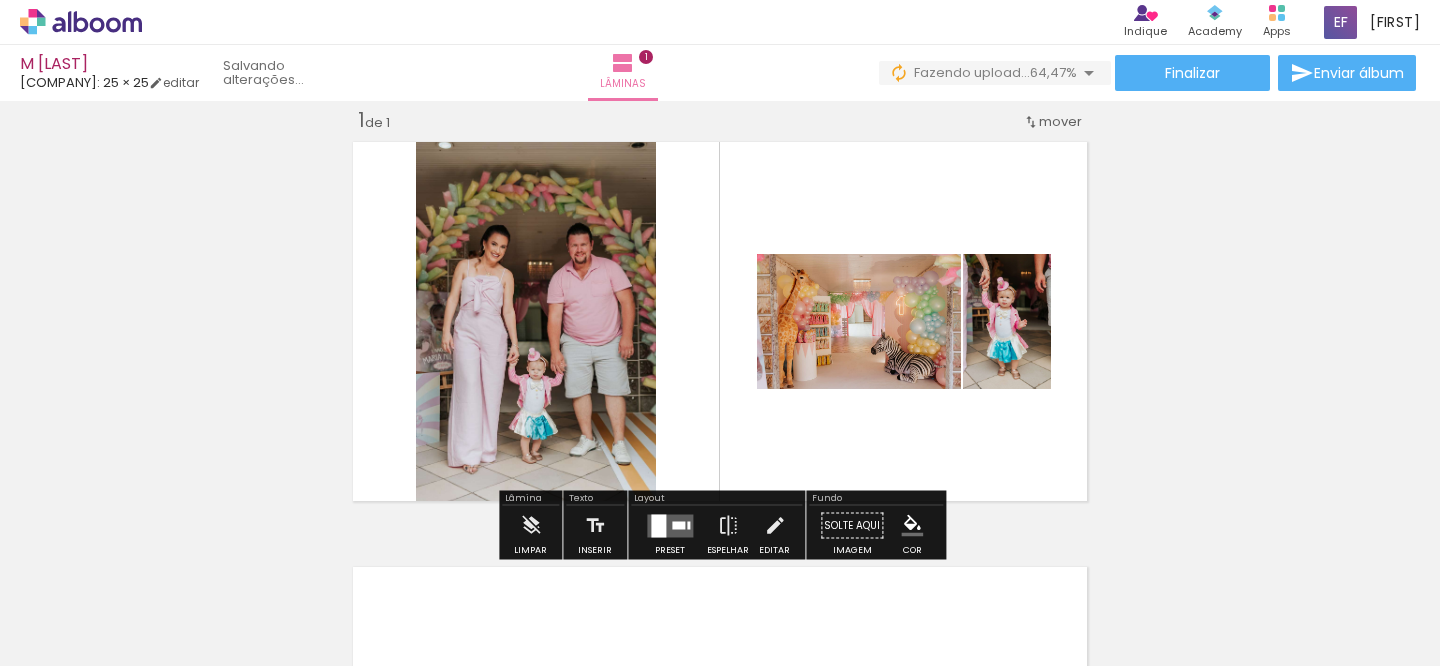 click at bounding box center (658, 525) 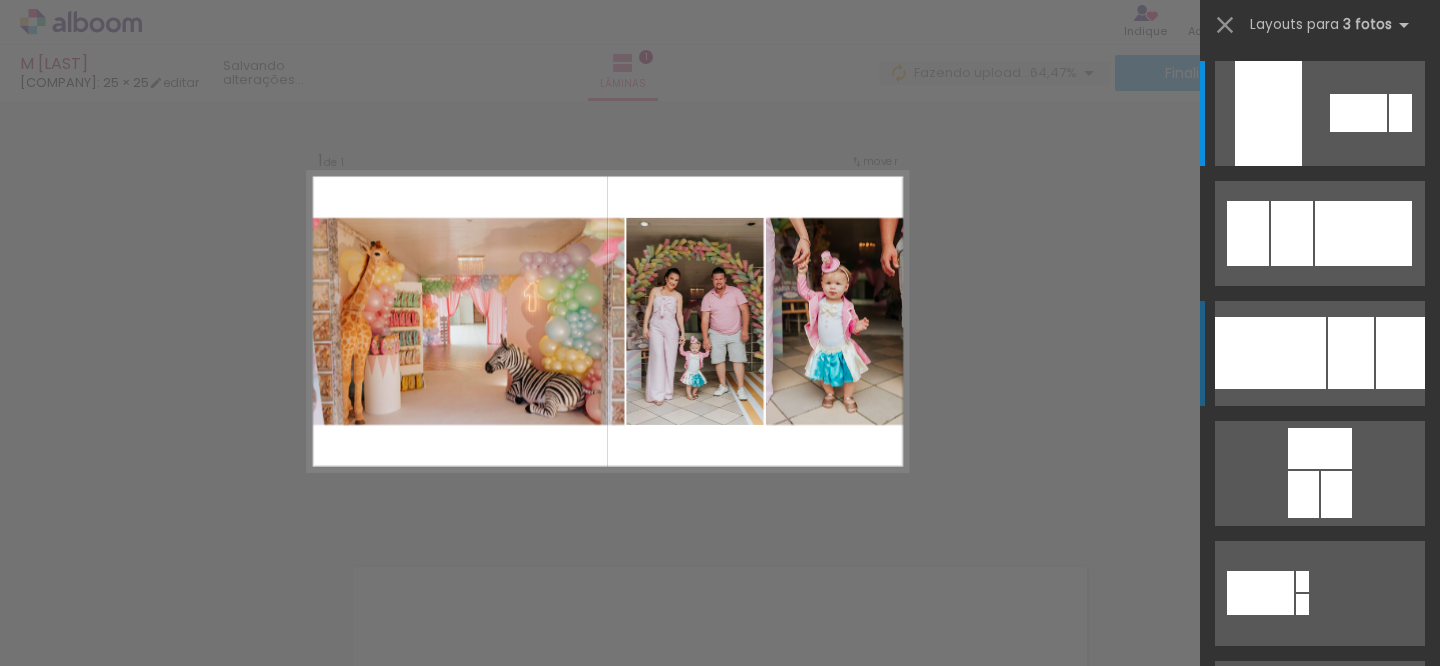 click at bounding box center [1358, 113] 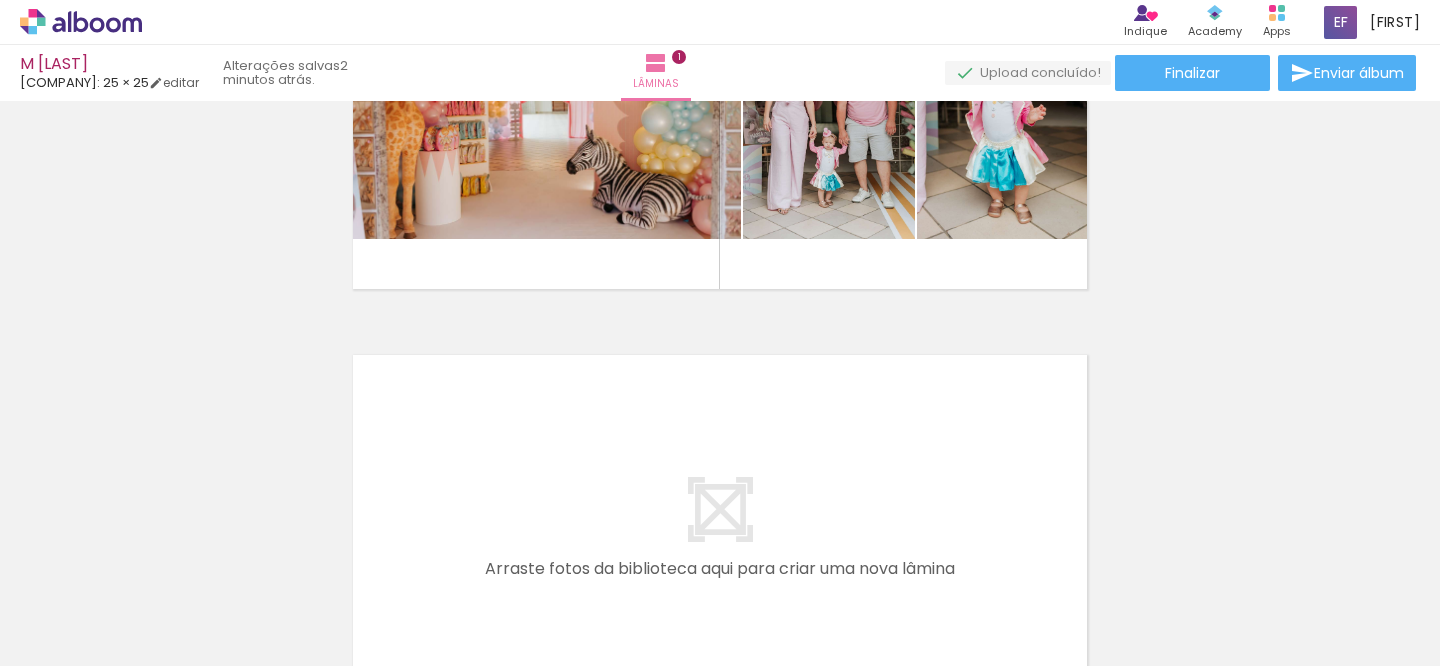 scroll, scrollTop: 264, scrollLeft: 0, axis: vertical 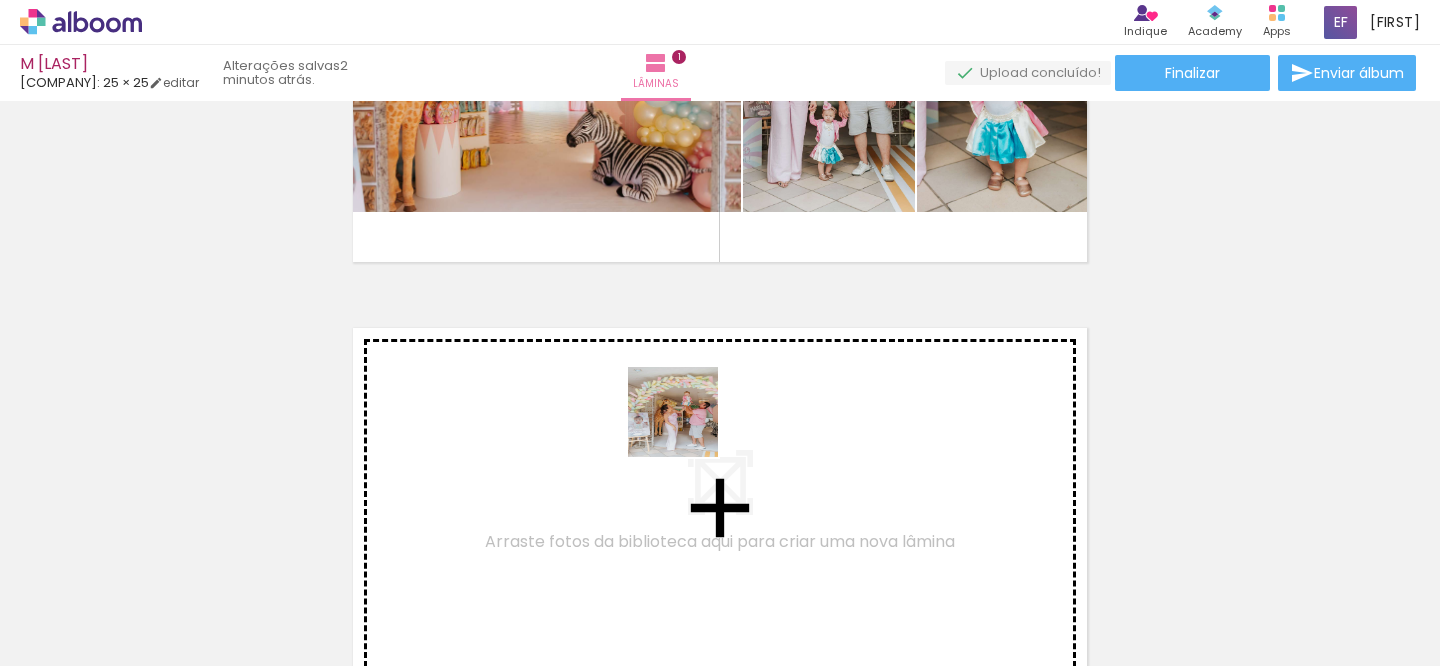 click at bounding box center [720, 333] 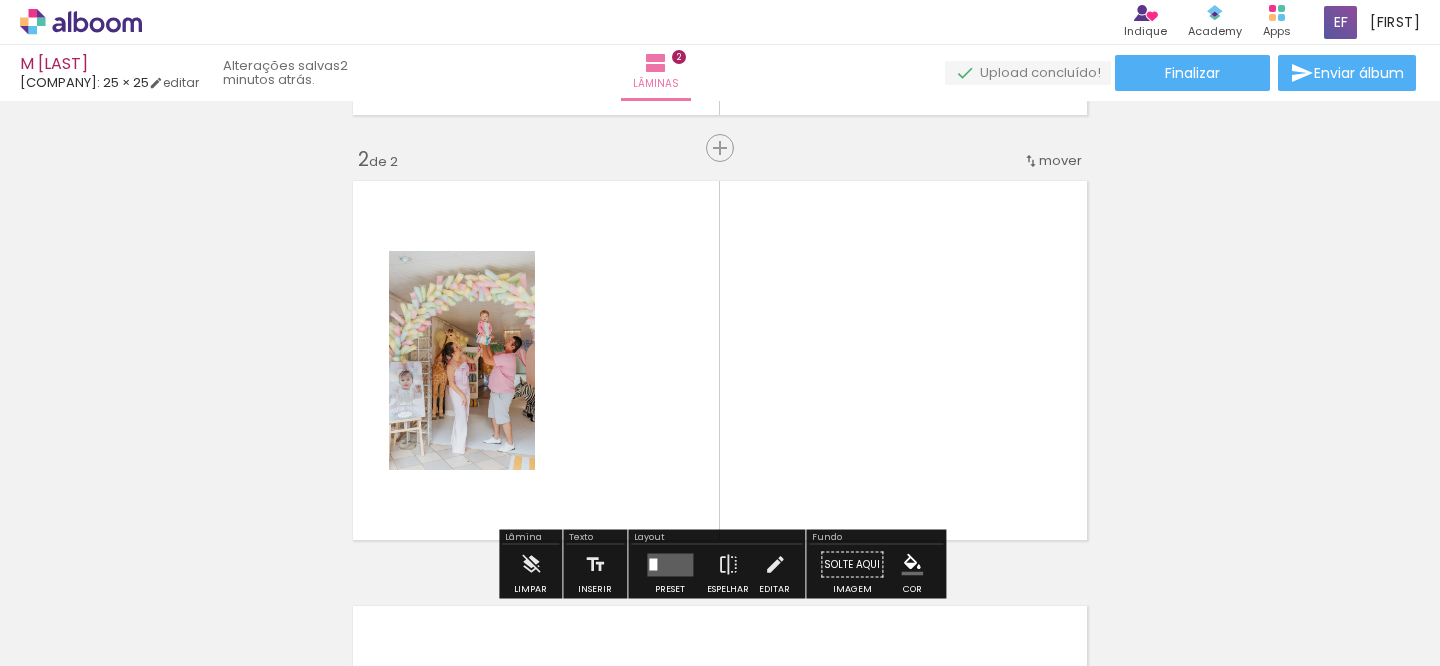 scroll, scrollTop: 450, scrollLeft: 0, axis: vertical 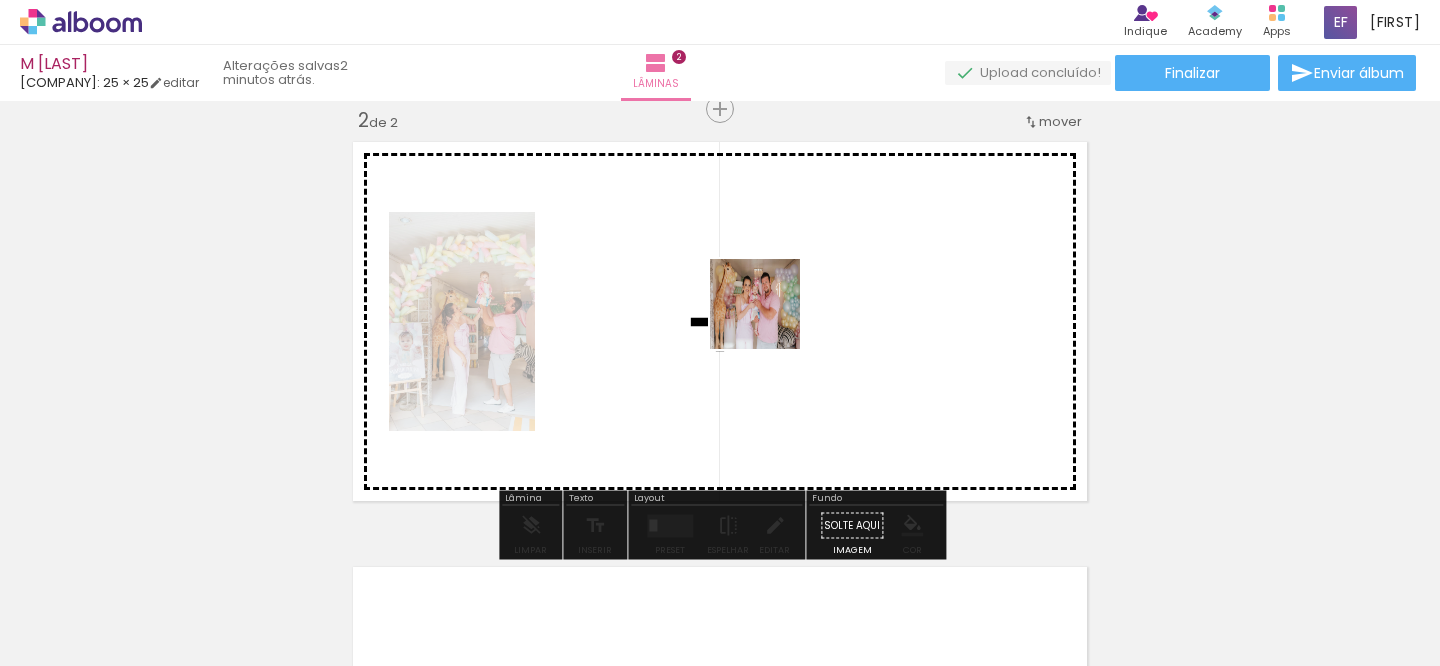 click at bounding box center (720, 333) 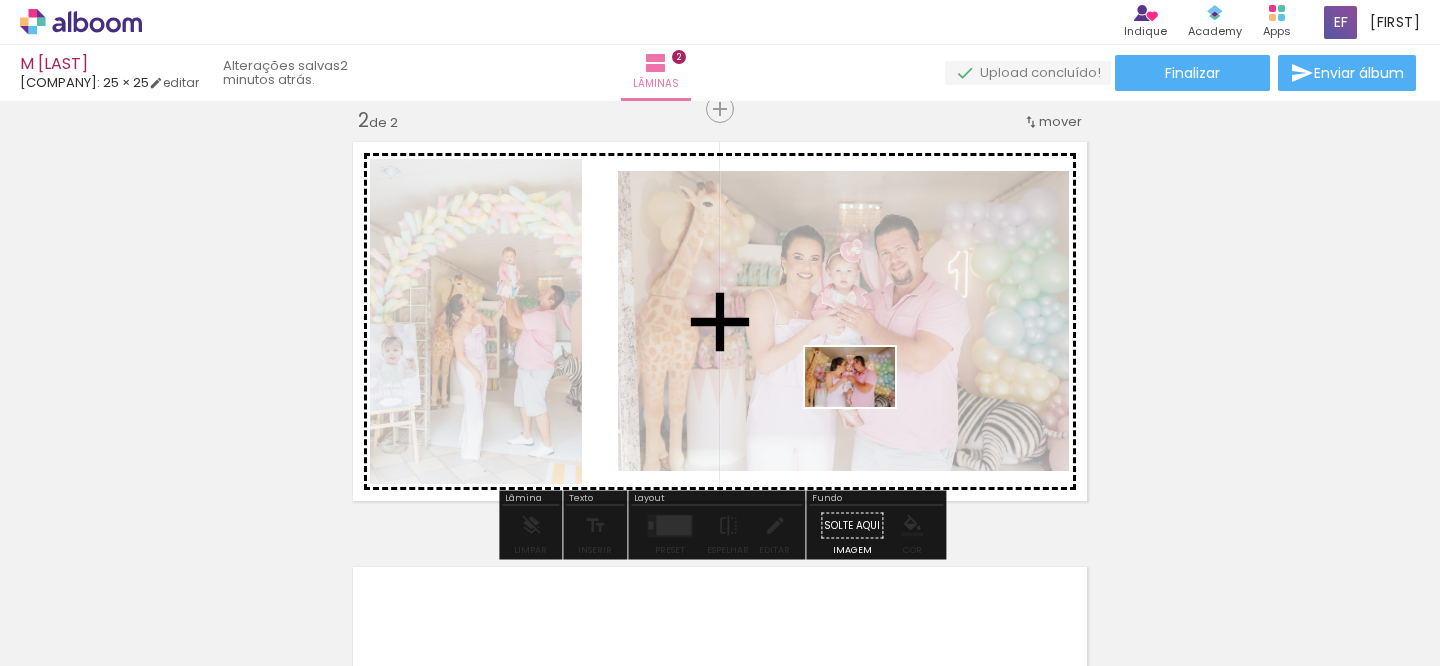 drag, startPoint x: 855, startPoint y: 576, endPoint x: 865, endPoint y: 407, distance: 169.2956 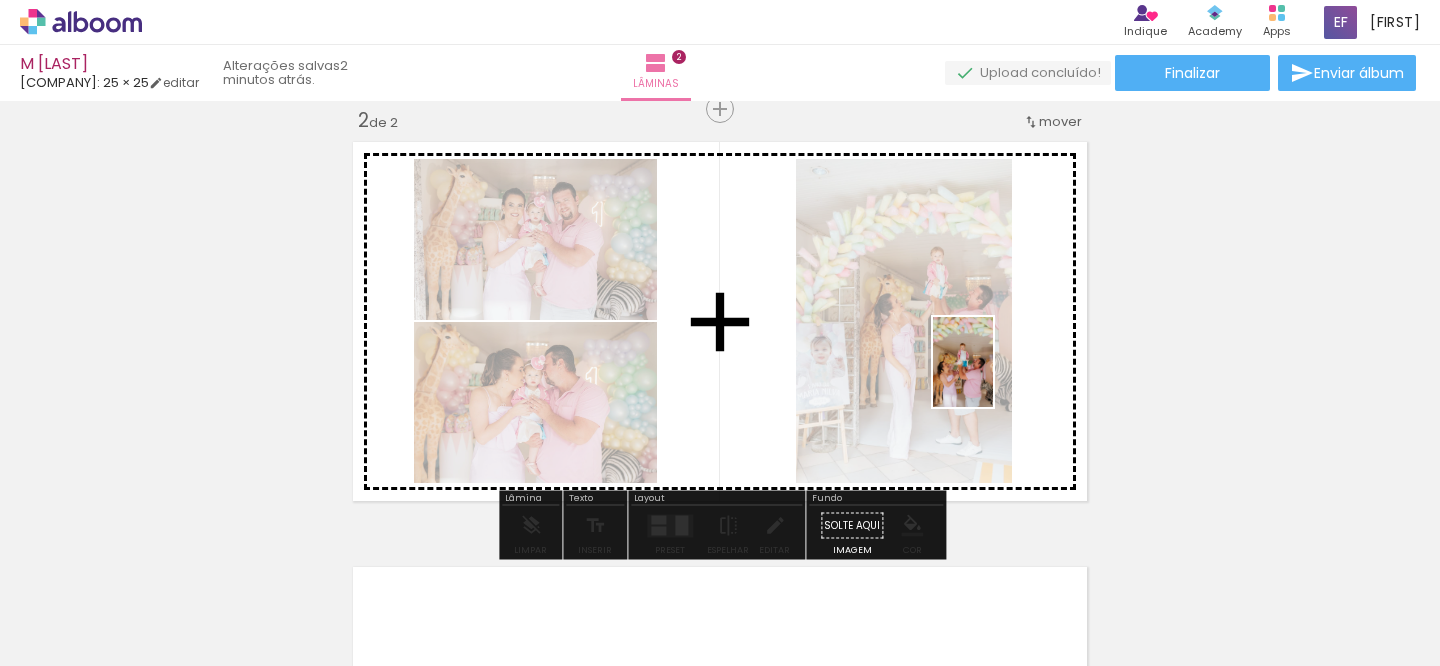 drag, startPoint x: 995, startPoint y: 583, endPoint x: 993, endPoint y: 379, distance: 204.0098 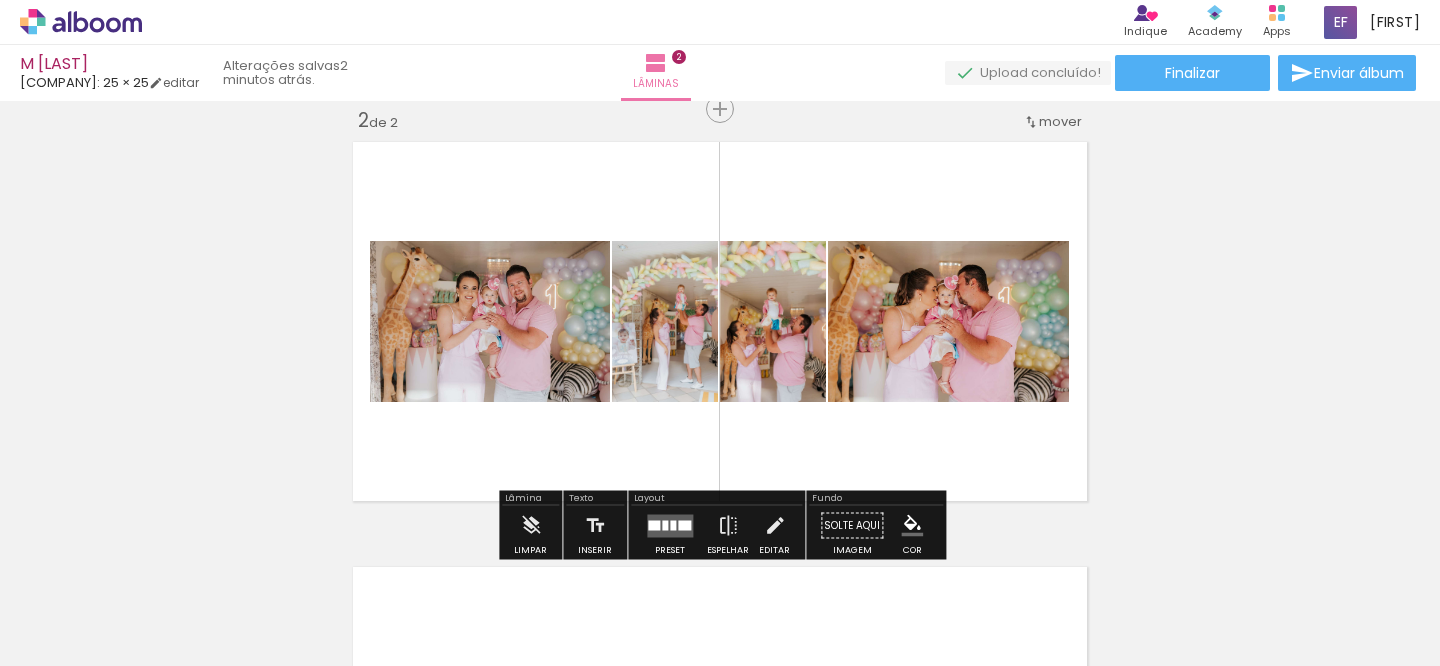 click at bounding box center (670, 526) 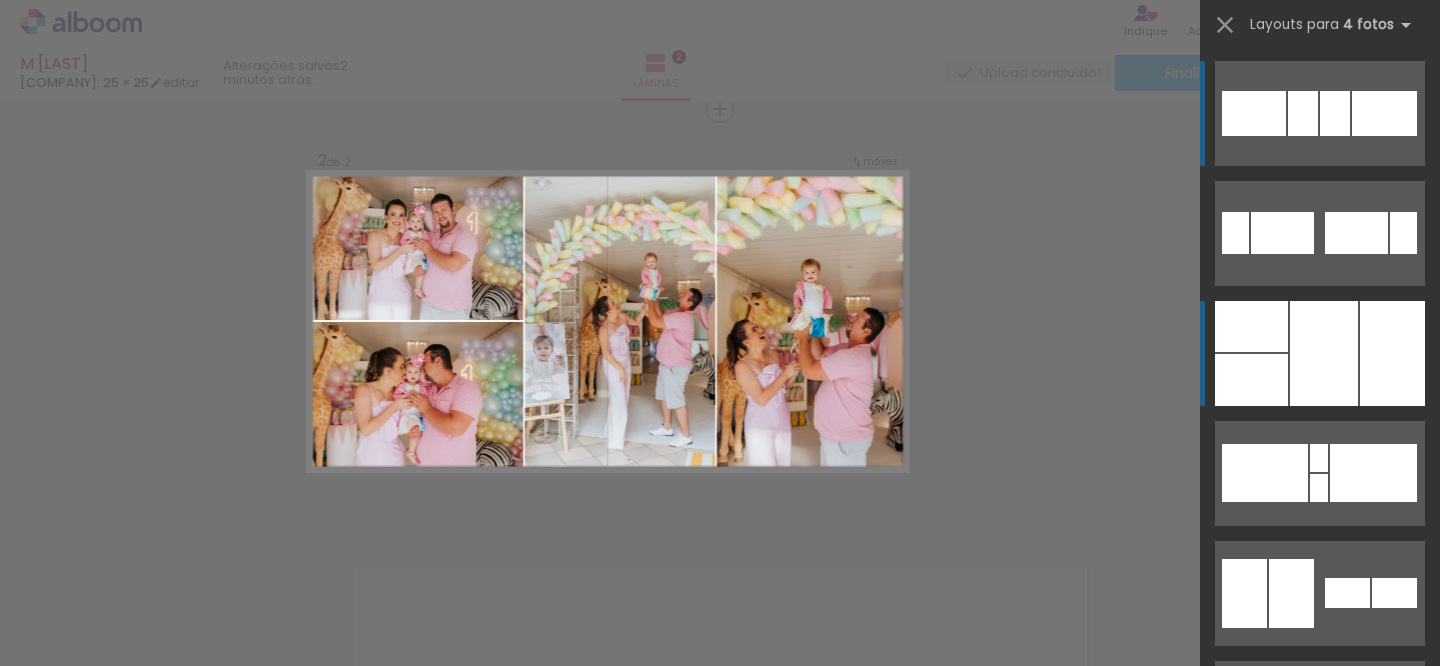 click at bounding box center (1392, 353) 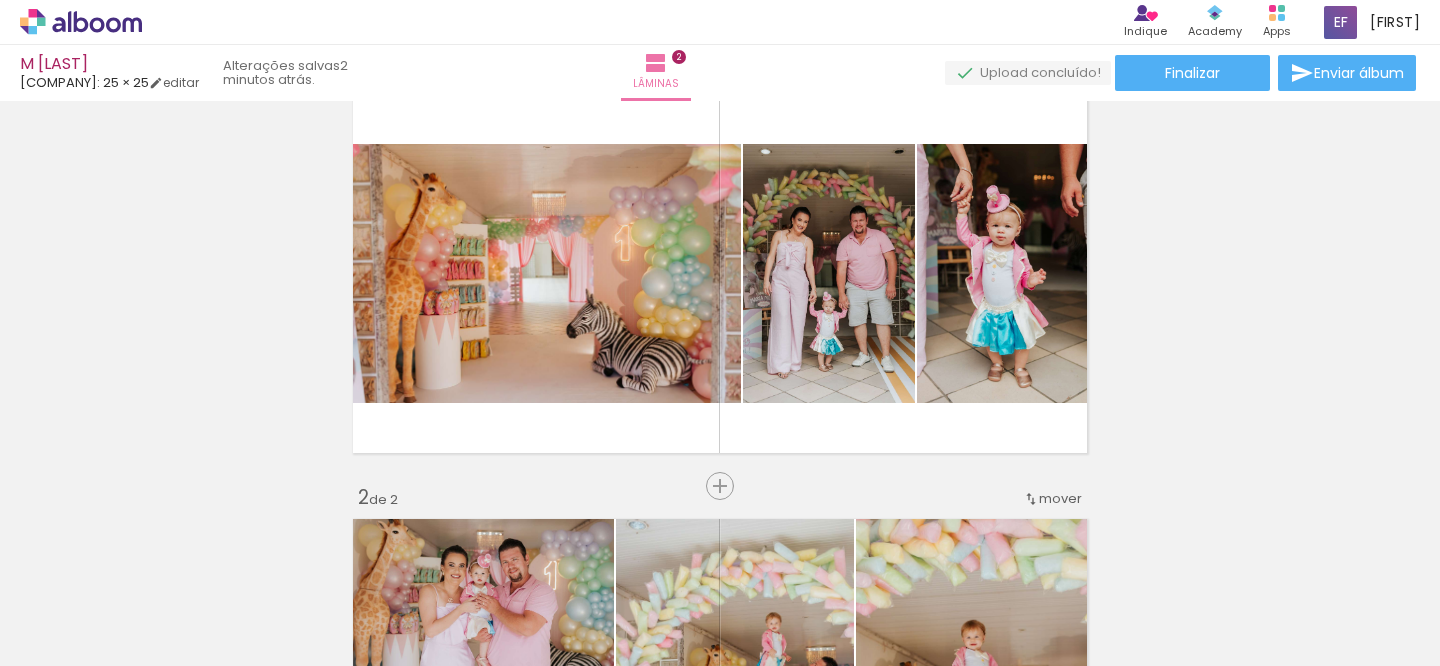 scroll, scrollTop: 30, scrollLeft: 0, axis: vertical 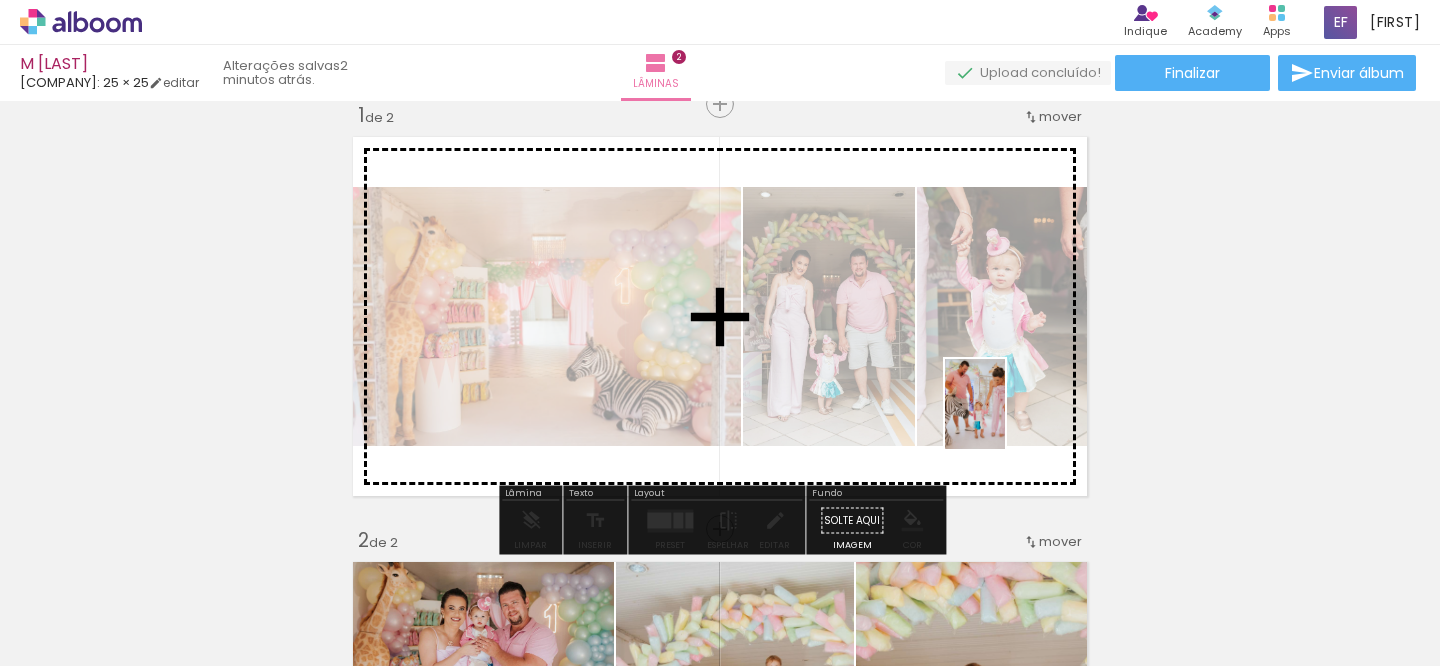 drag, startPoint x: 1114, startPoint y: 588, endPoint x: 1005, endPoint y: 418, distance: 201.94305 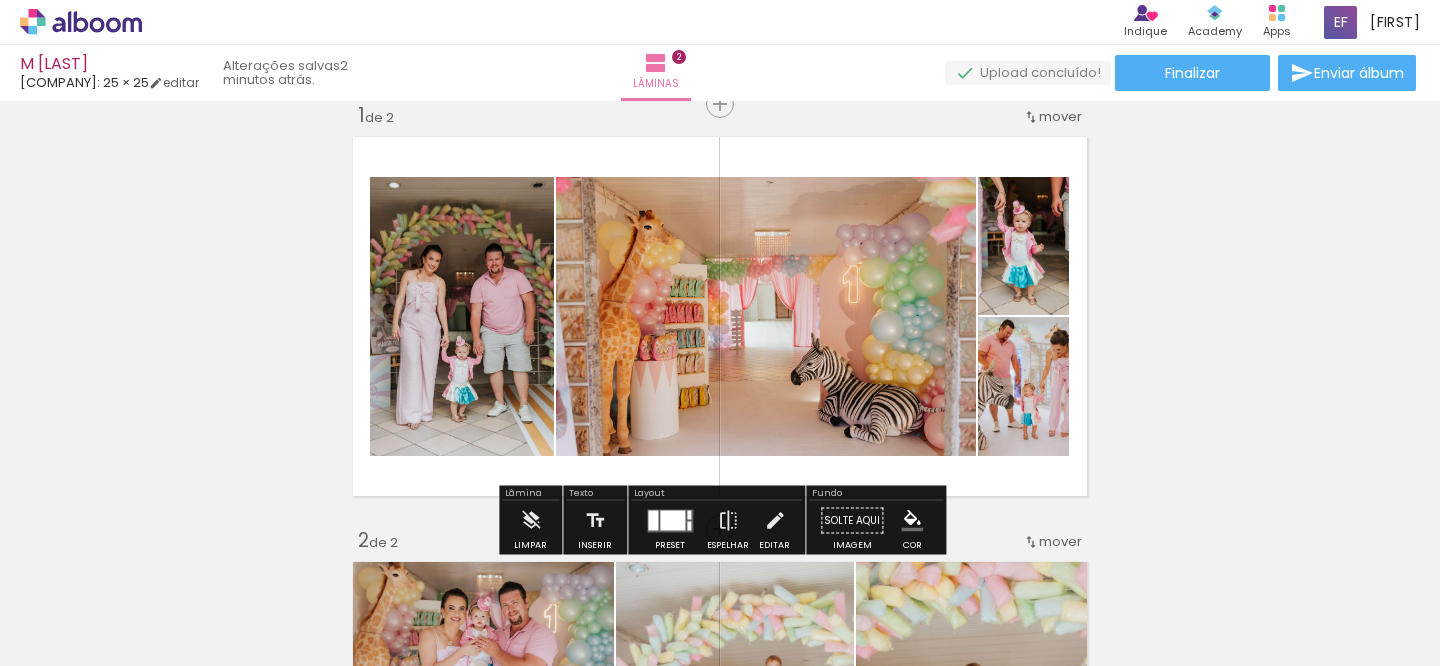 click at bounding box center [672, 520] 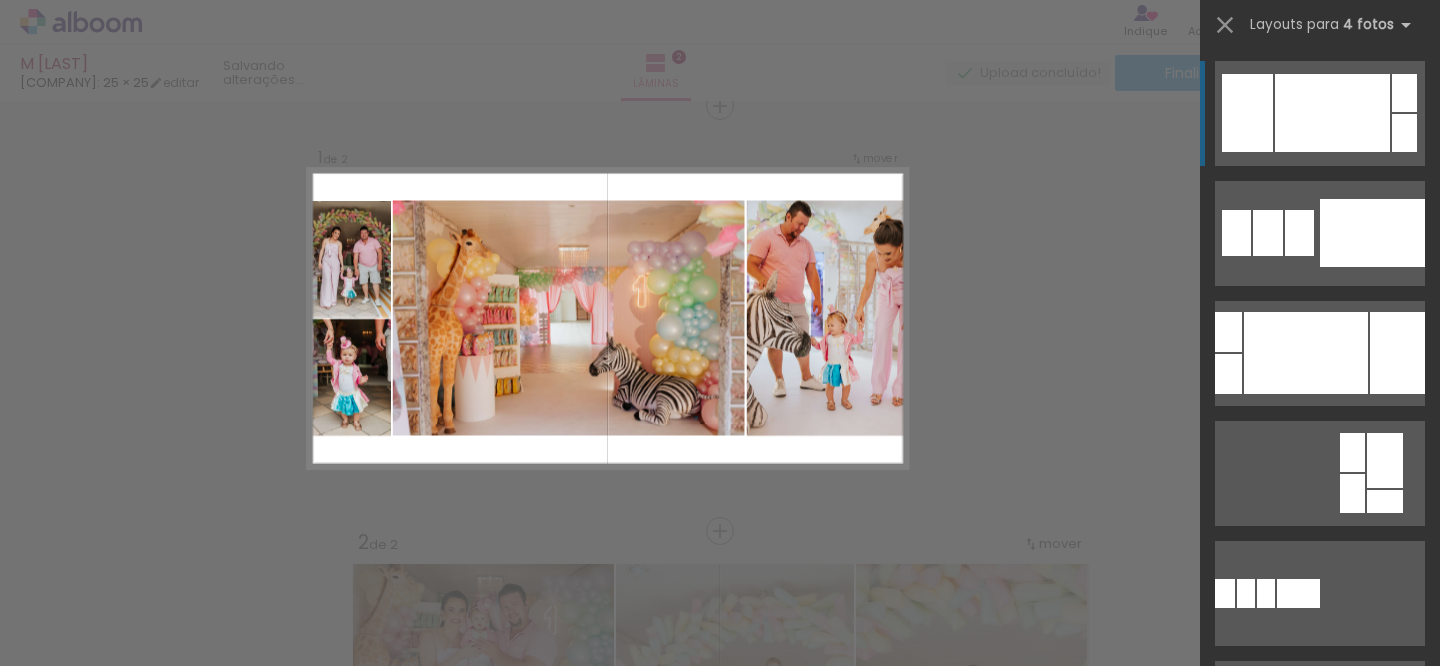 scroll, scrollTop: 25, scrollLeft: 0, axis: vertical 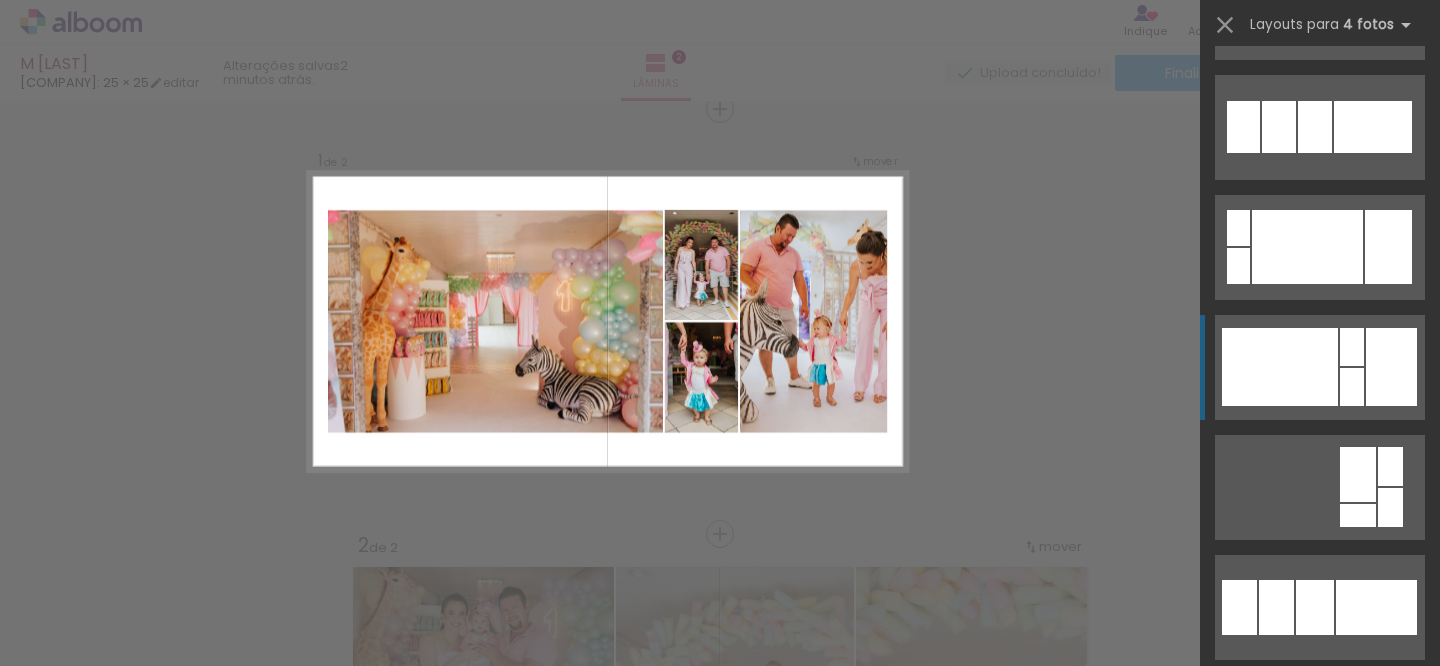 click at bounding box center (1400, 828) 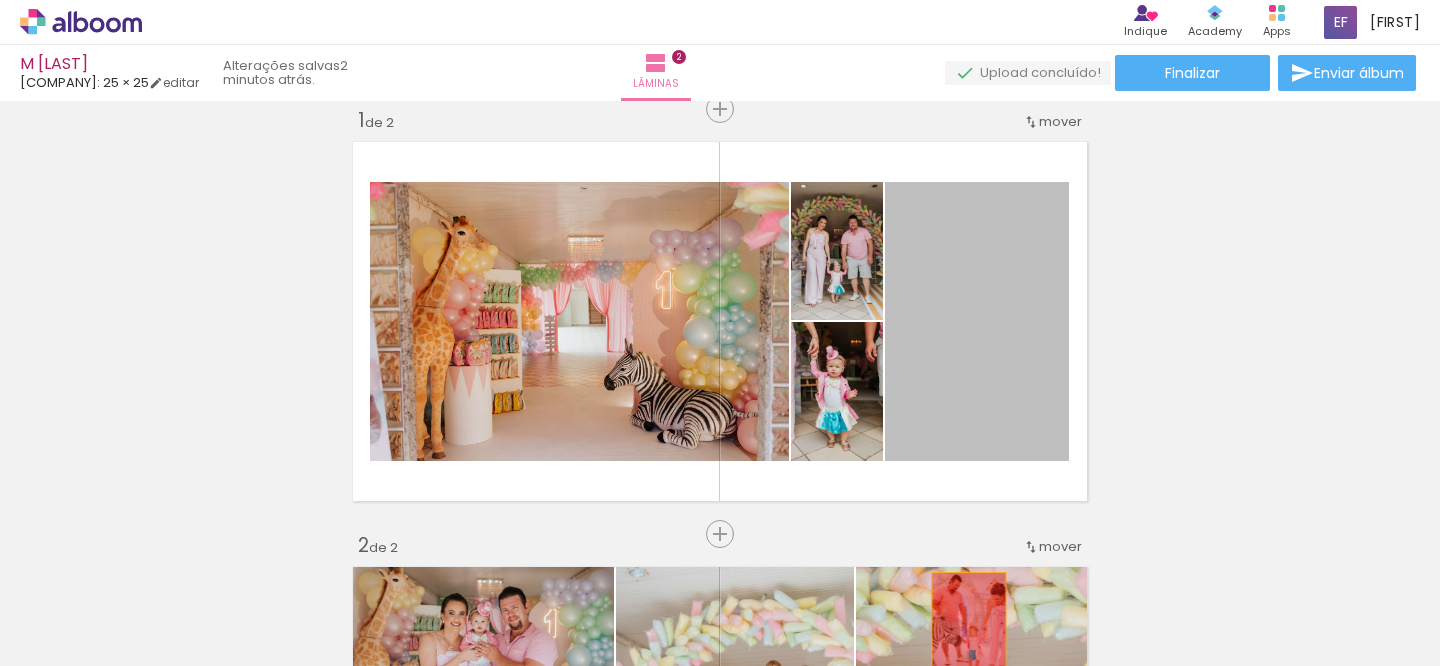 drag, startPoint x: 1007, startPoint y: 379, endPoint x: 953, endPoint y: 637, distance: 263.5906 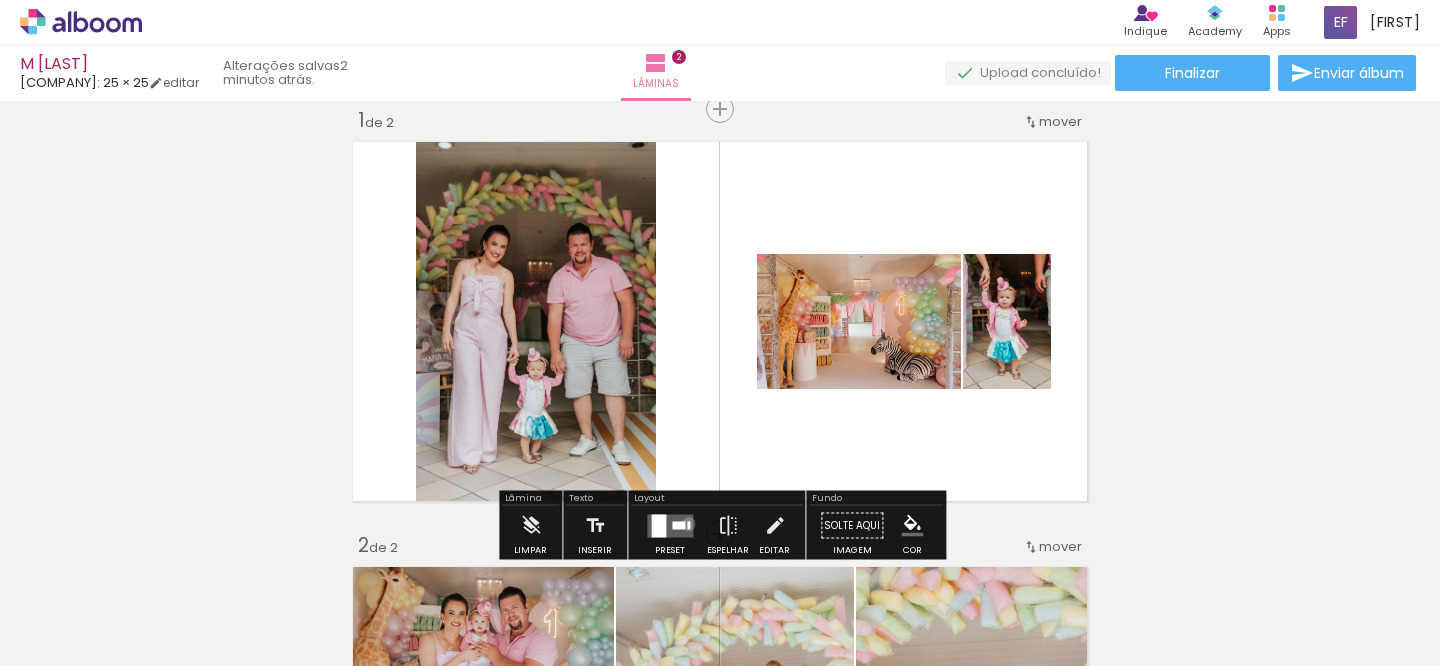 click at bounding box center [688, 525] 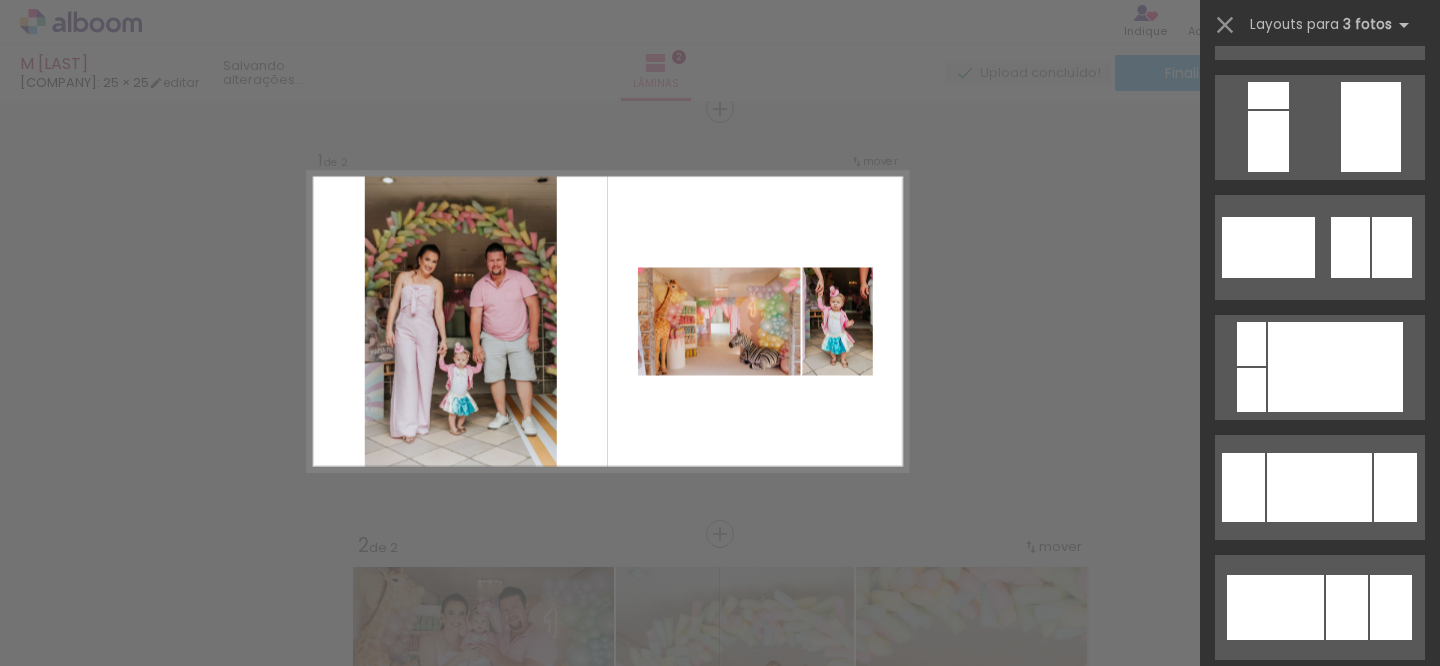 scroll, scrollTop: 0, scrollLeft: 0, axis: both 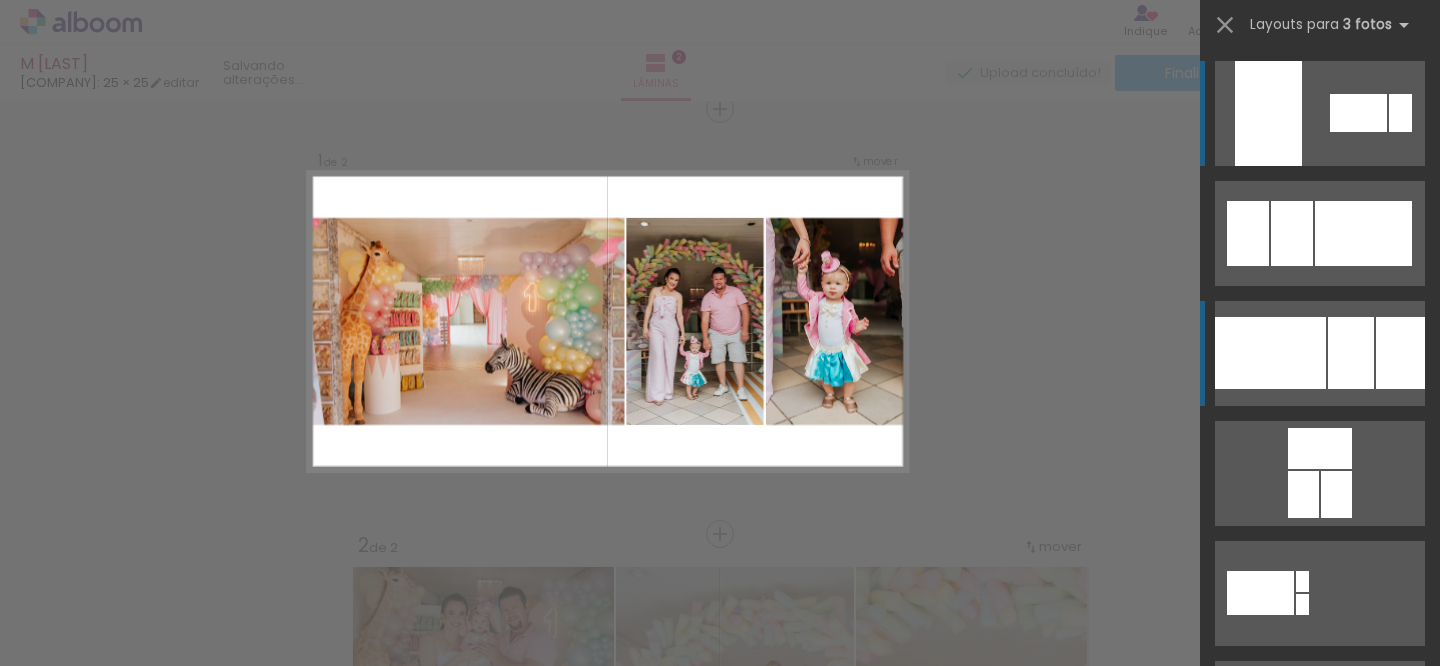 click at bounding box center (1292, 233) 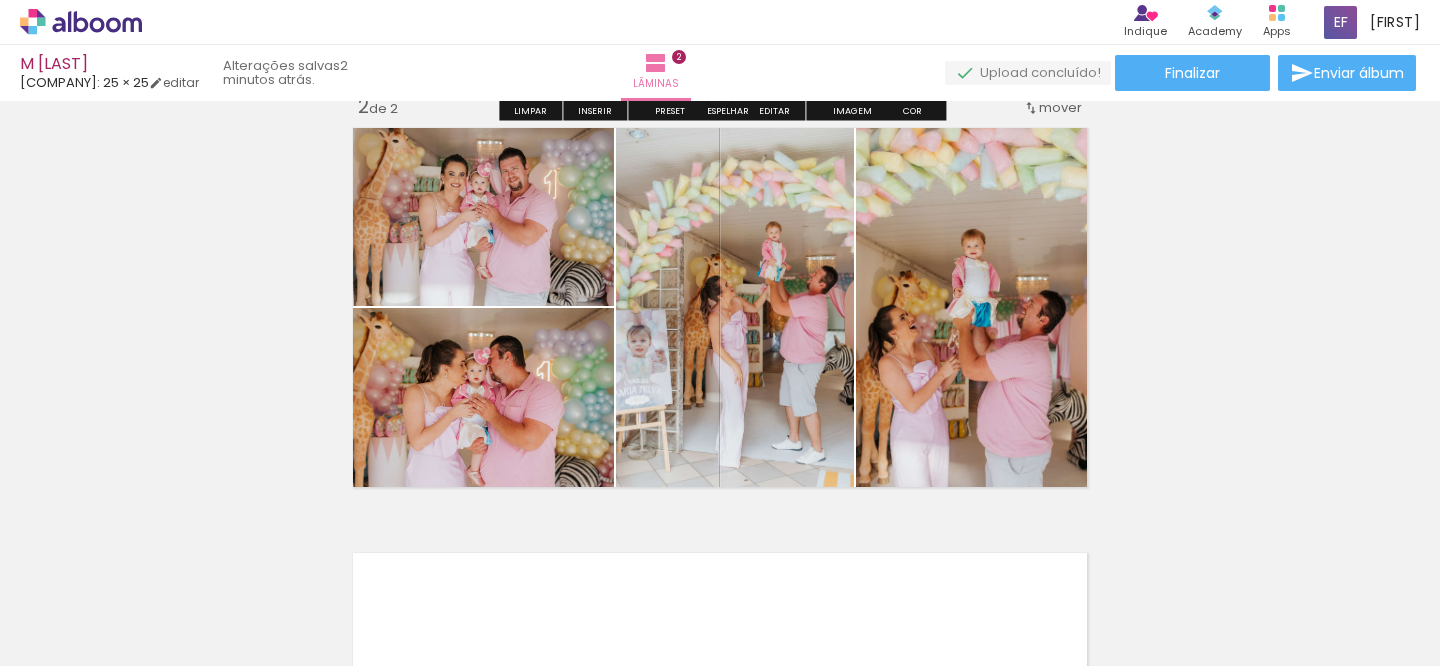 scroll, scrollTop: 474, scrollLeft: 0, axis: vertical 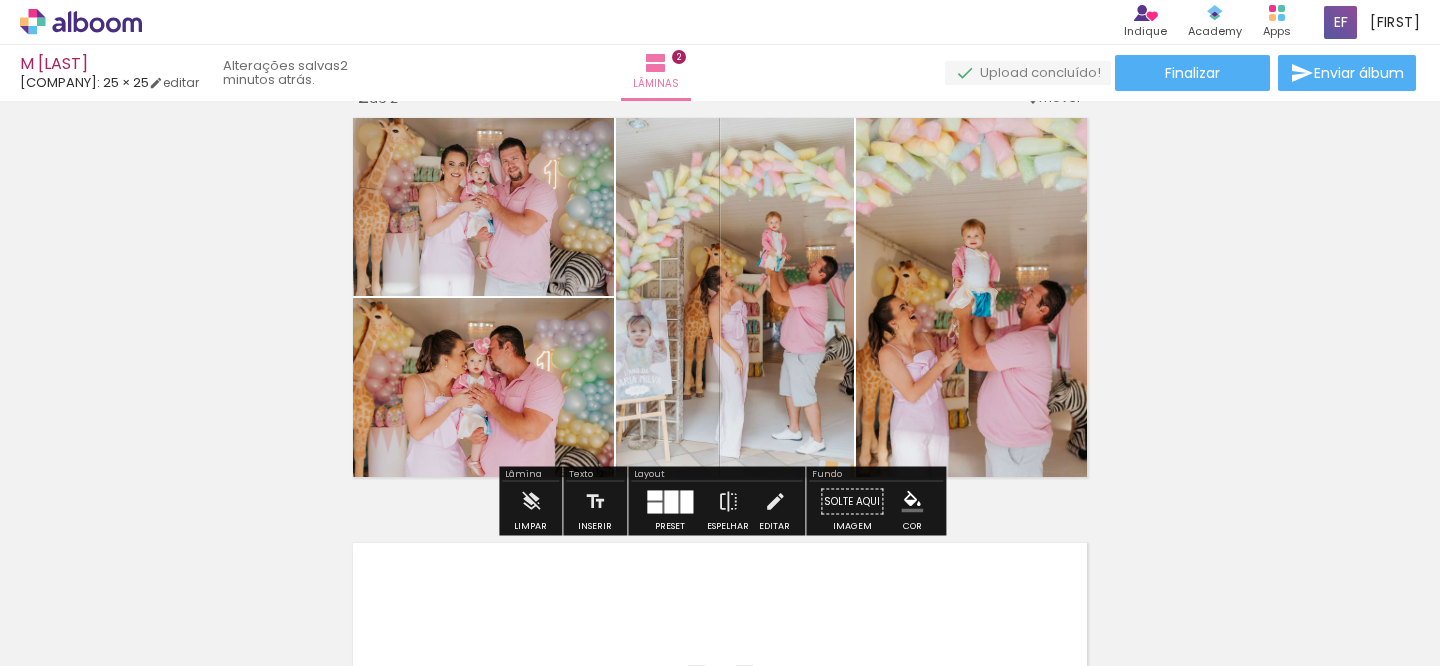click 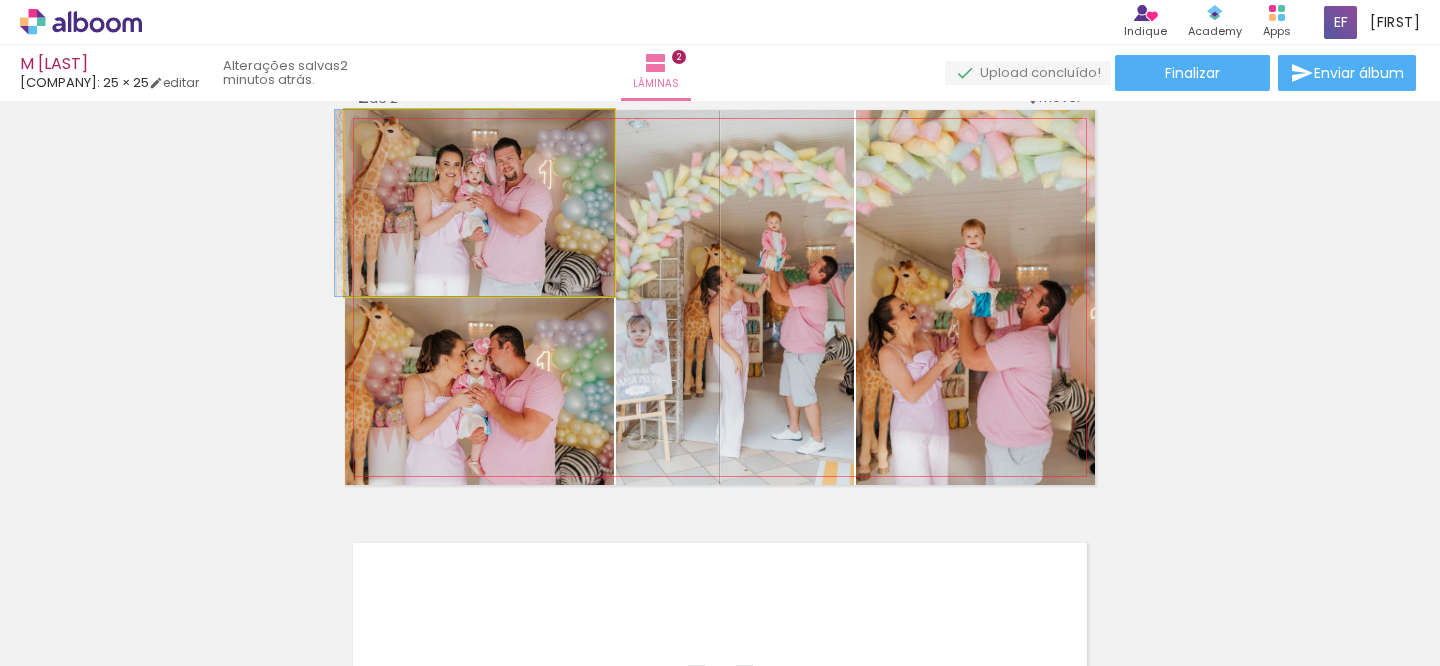 drag, startPoint x: 530, startPoint y: 197, endPoint x: 482, endPoint y: 249, distance: 70.76723 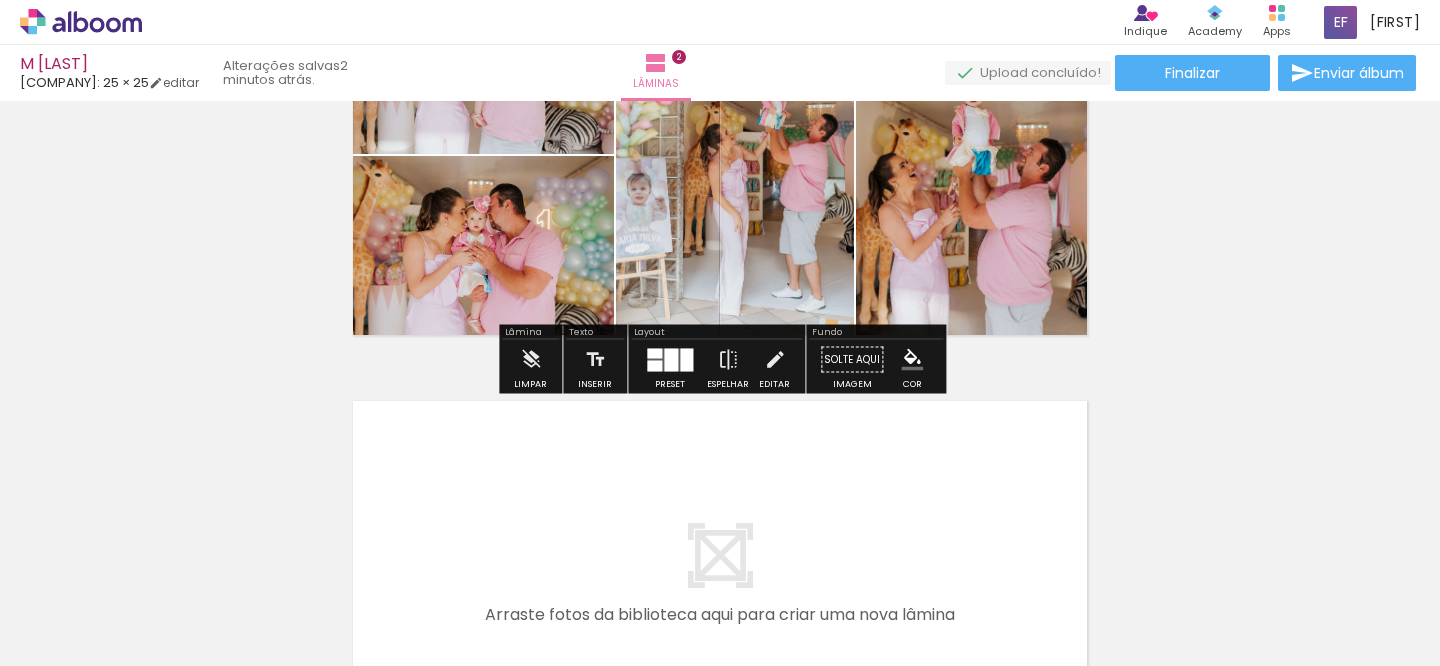 scroll, scrollTop: 645, scrollLeft: 0, axis: vertical 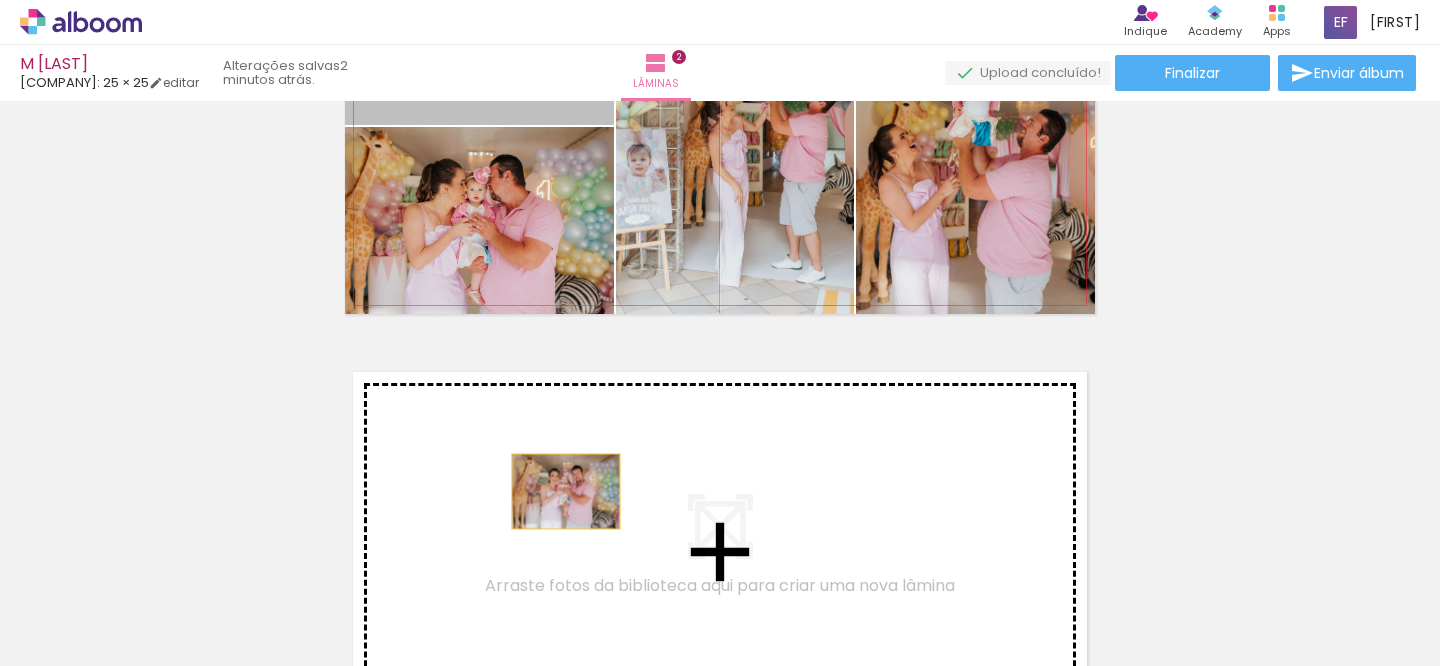 click on "Inserir lâmina 1  de 2  Inserir lâmina 2  de 2" at bounding box center [720, 101] 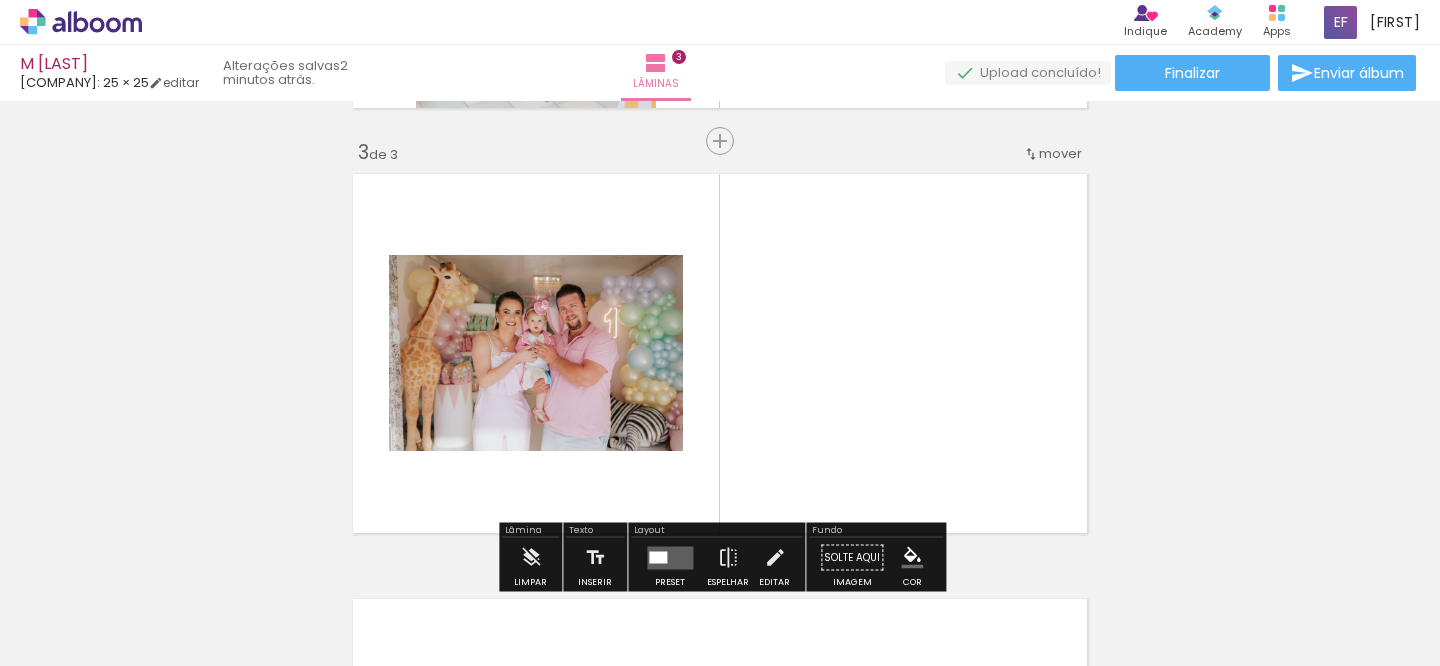 scroll, scrollTop: 875, scrollLeft: 0, axis: vertical 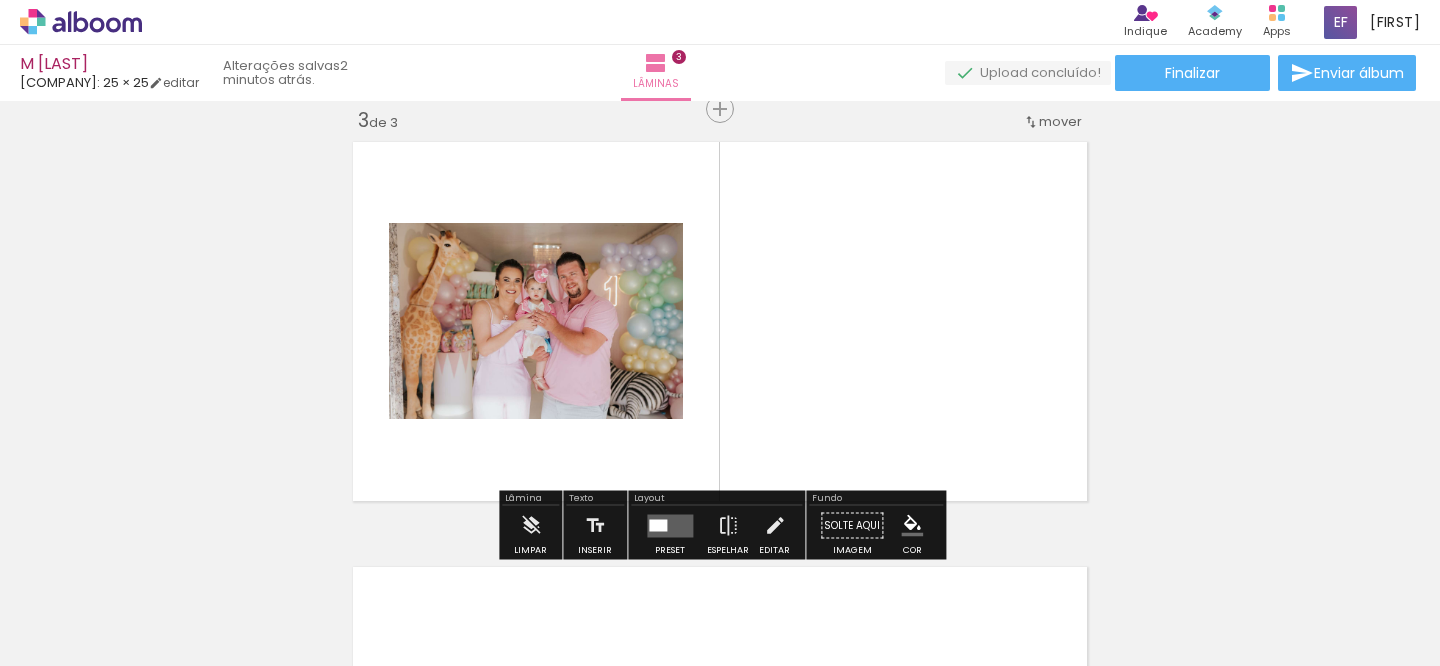 click at bounding box center (658, 525) 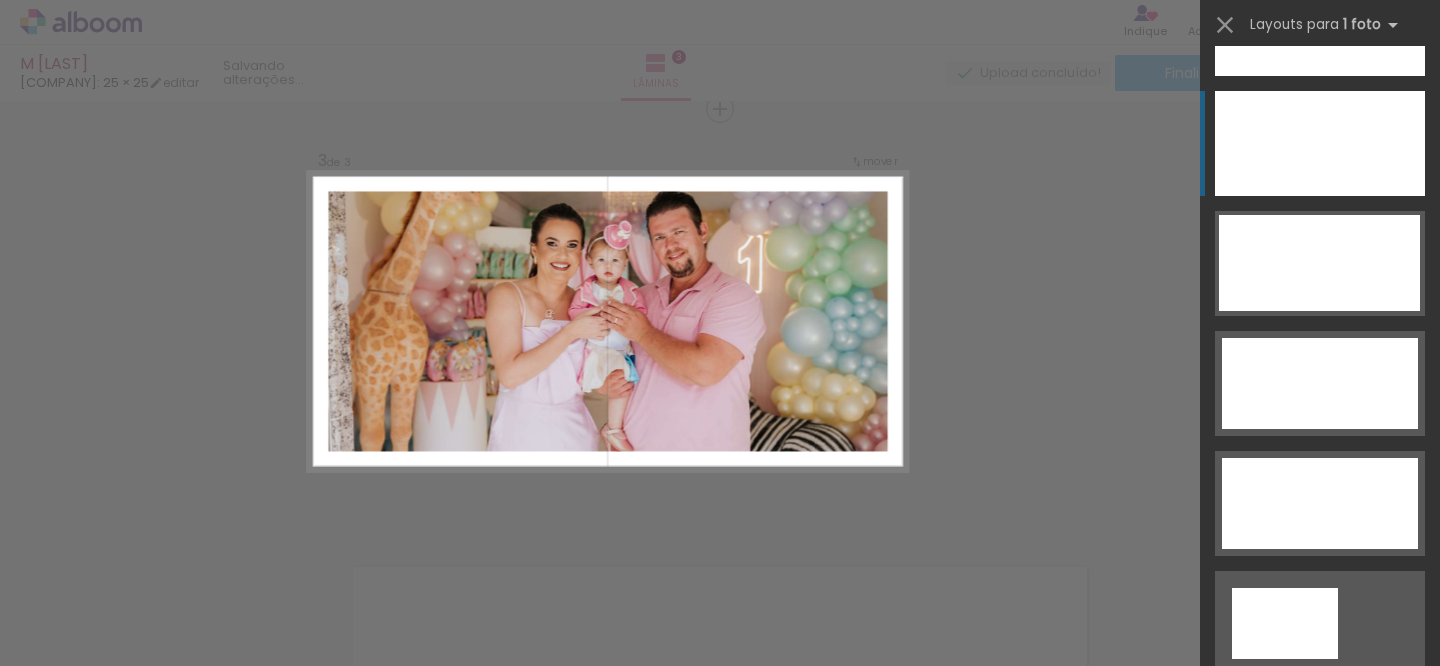 scroll, scrollTop: 6088, scrollLeft: 0, axis: vertical 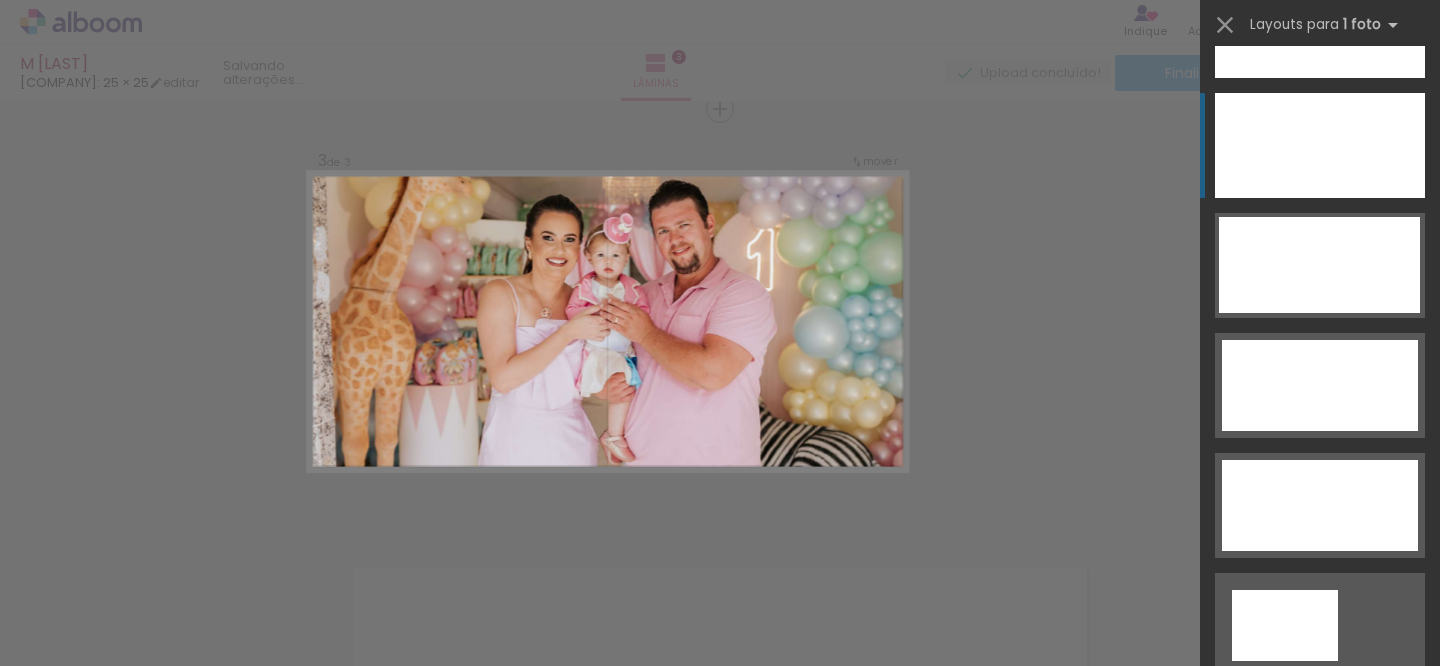 click at bounding box center [1320, -95] 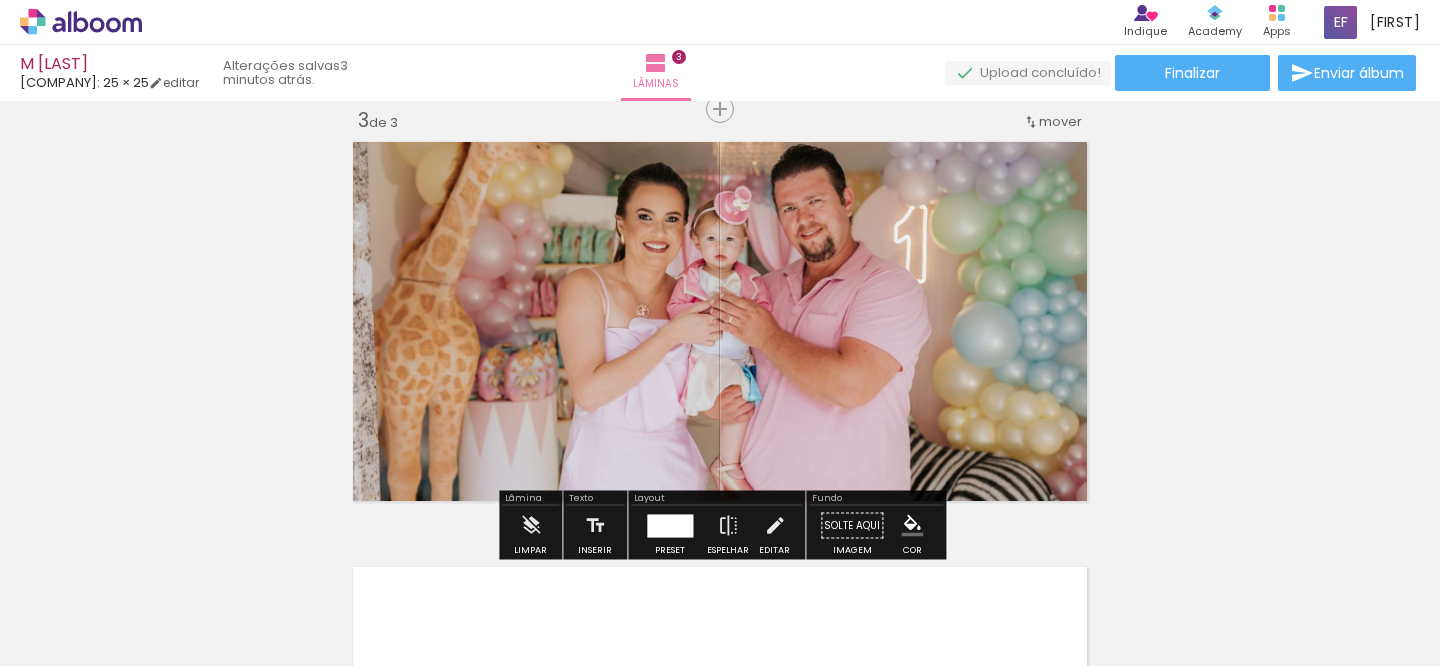 click 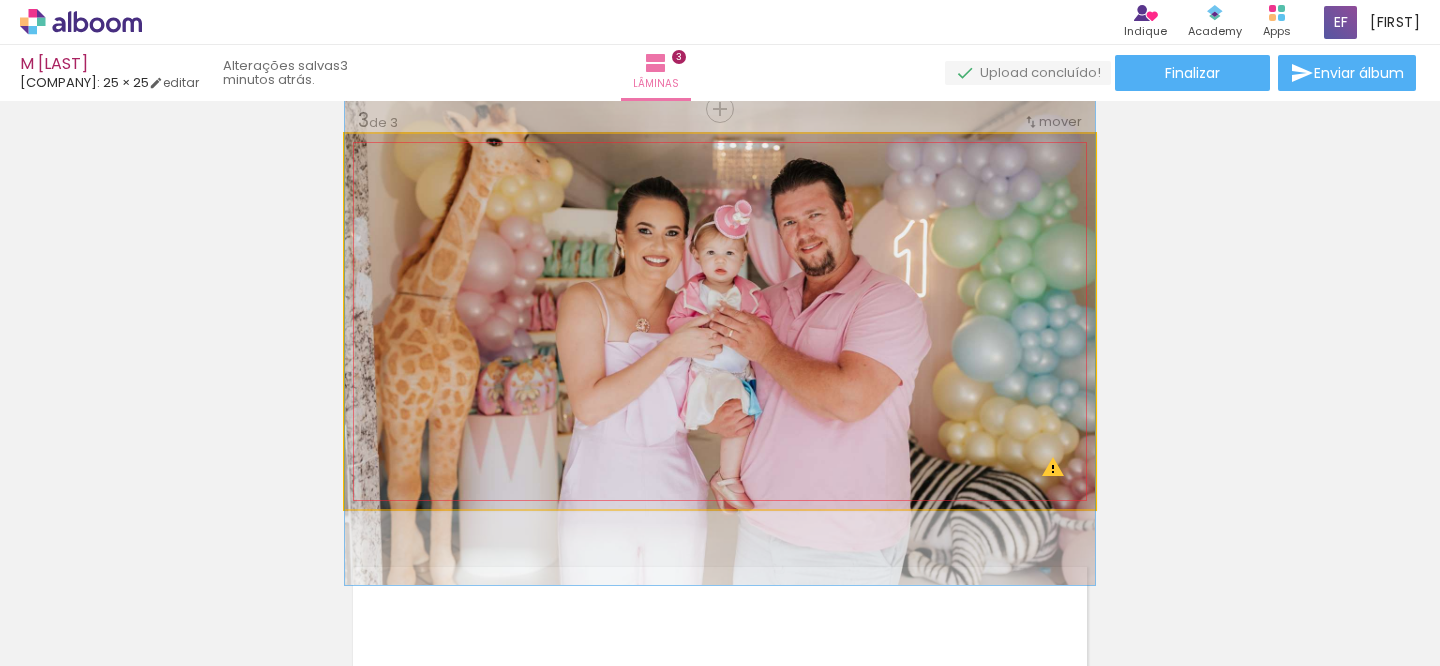 drag, startPoint x: 946, startPoint y: 228, endPoint x: 938, endPoint y: 242, distance: 16.124516 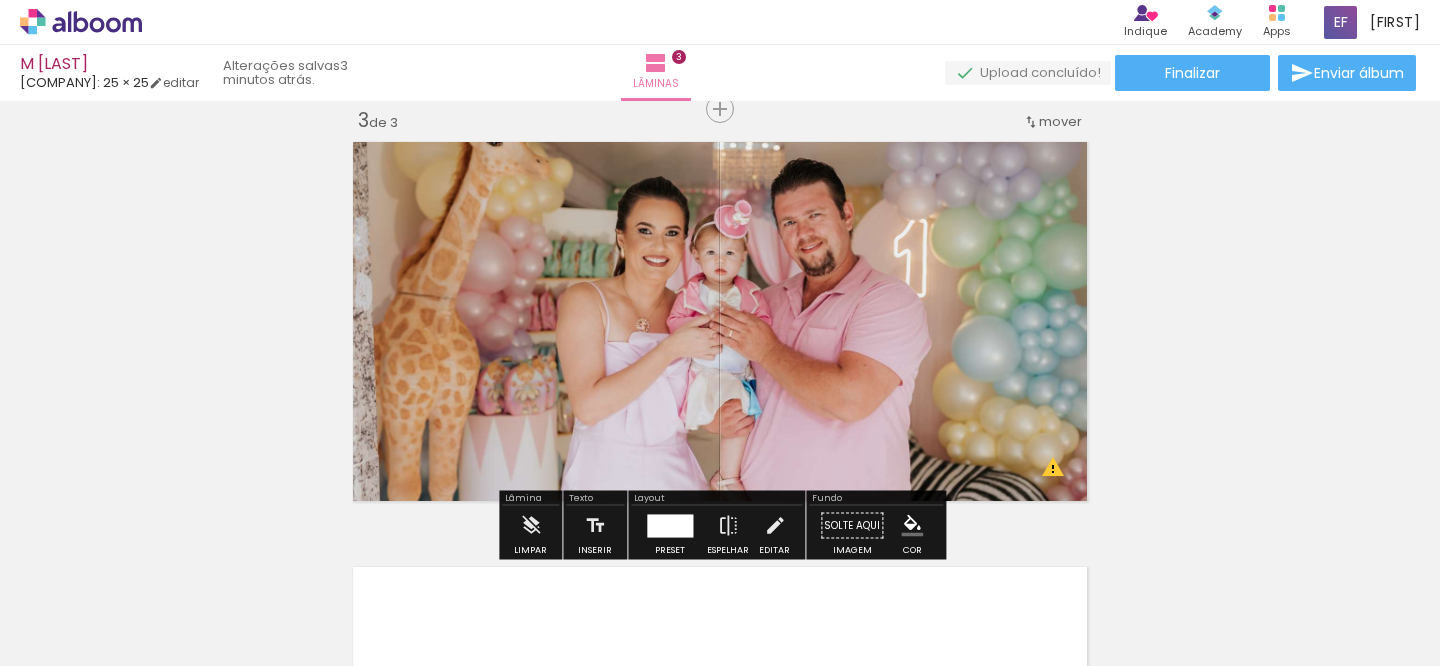 click on "Inserir lâmina 1  de 3  Inserir lâmina 2  de 3  Inserir lâmina 3  de 3 O Designbox precisará aumentar a sua imagem em 171% para exportar para impressão." at bounding box center (720, 83) 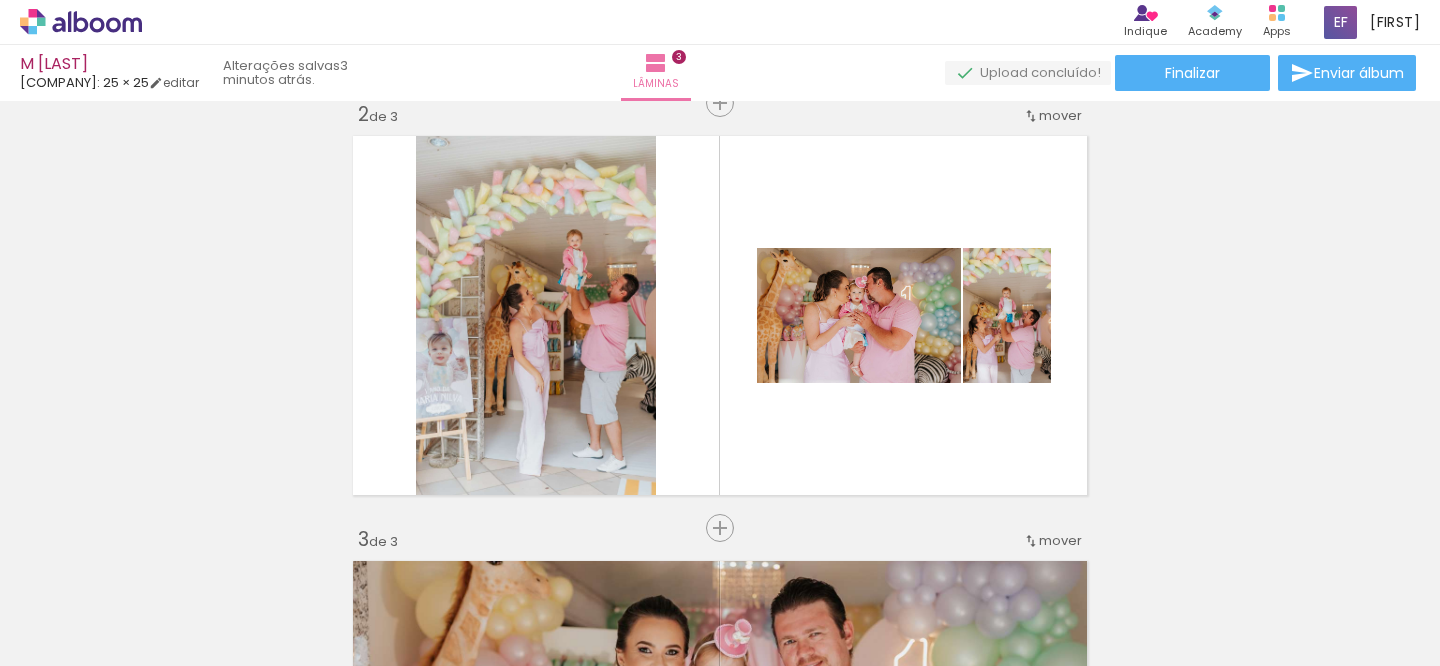 scroll, scrollTop: 473, scrollLeft: 0, axis: vertical 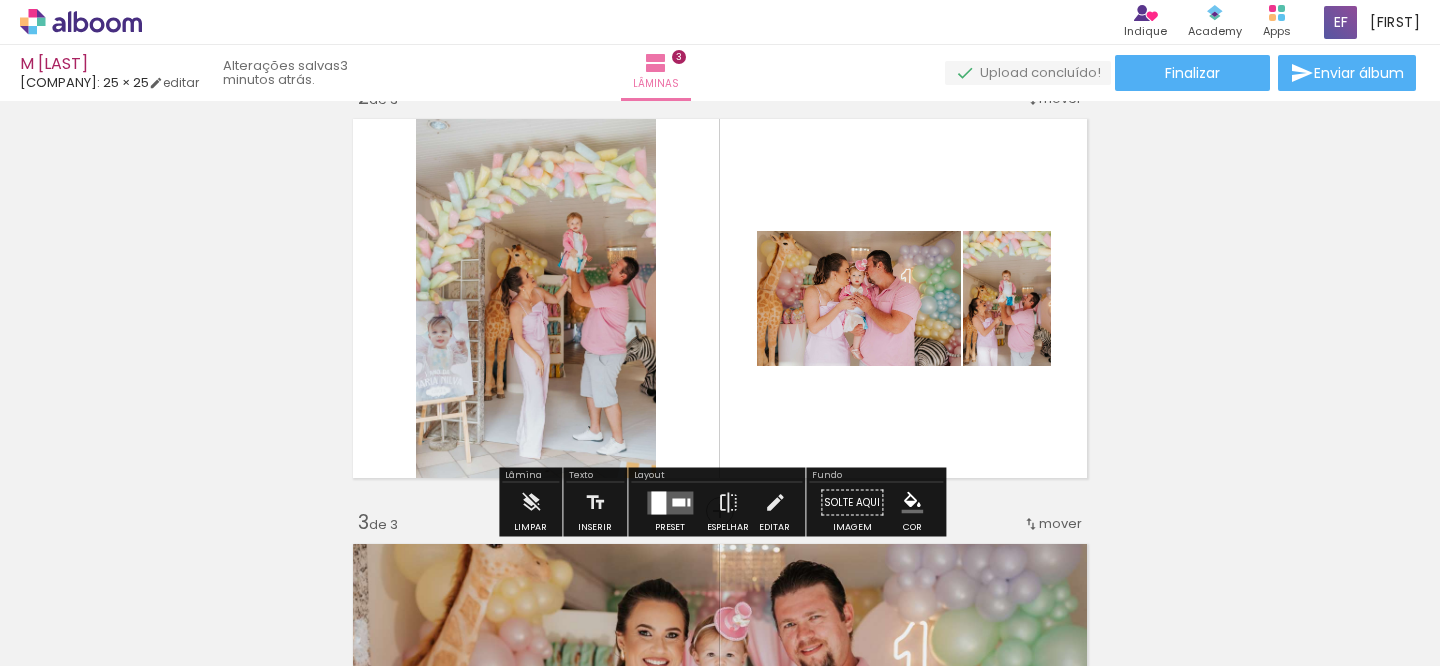 click at bounding box center (678, 502) 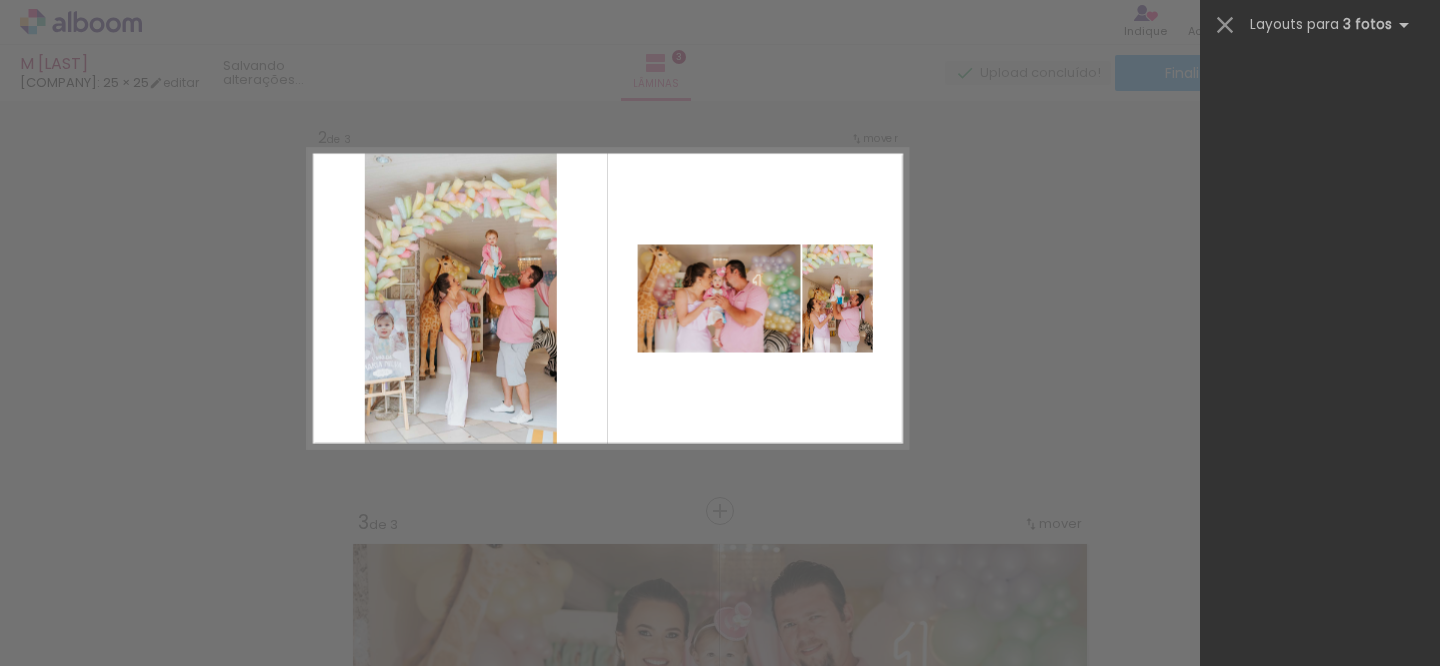 scroll, scrollTop: 0, scrollLeft: 0, axis: both 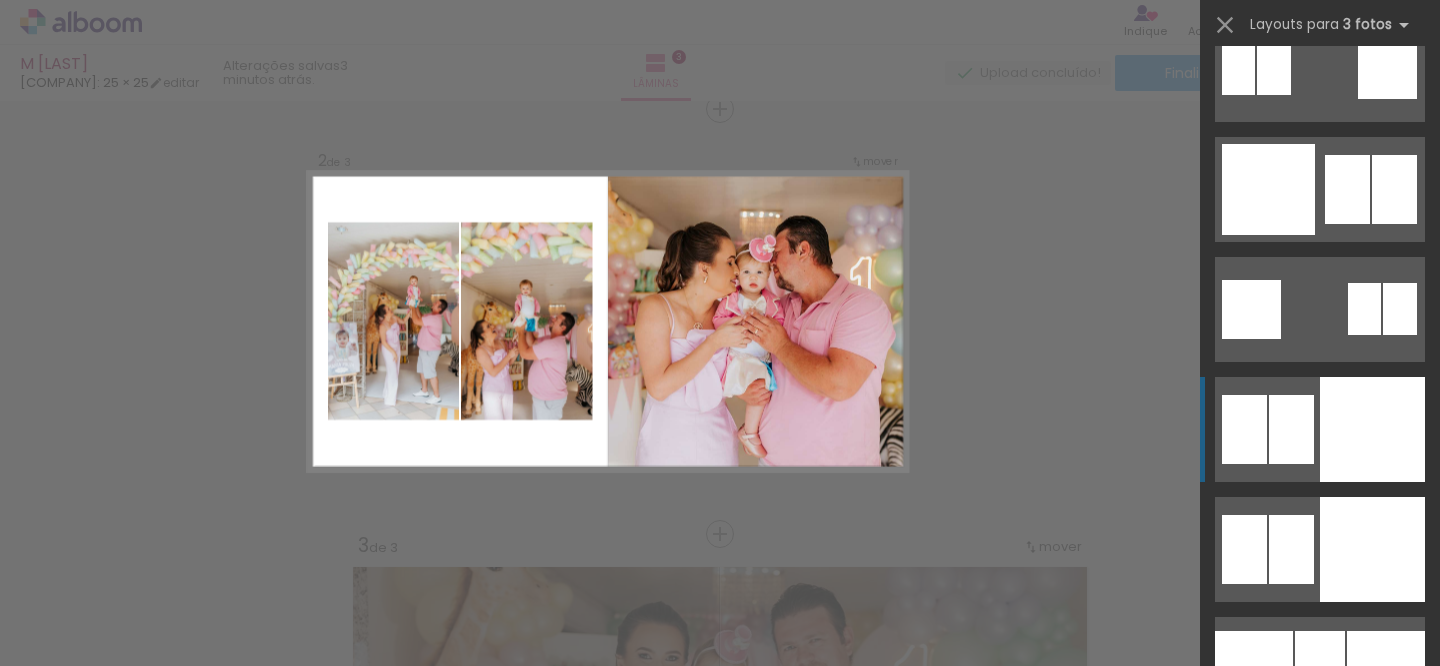 click at bounding box center (1372, -291) 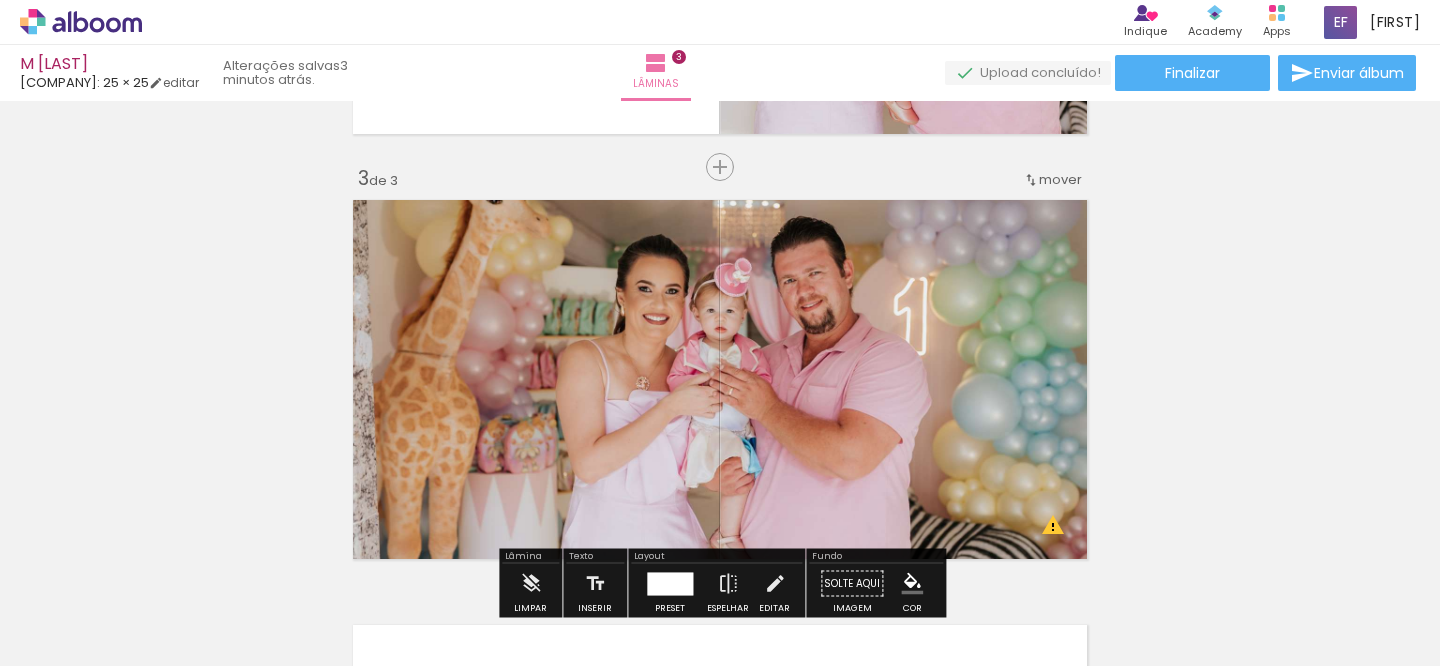 scroll, scrollTop: 918, scrollLeft: 0, axis: vertical 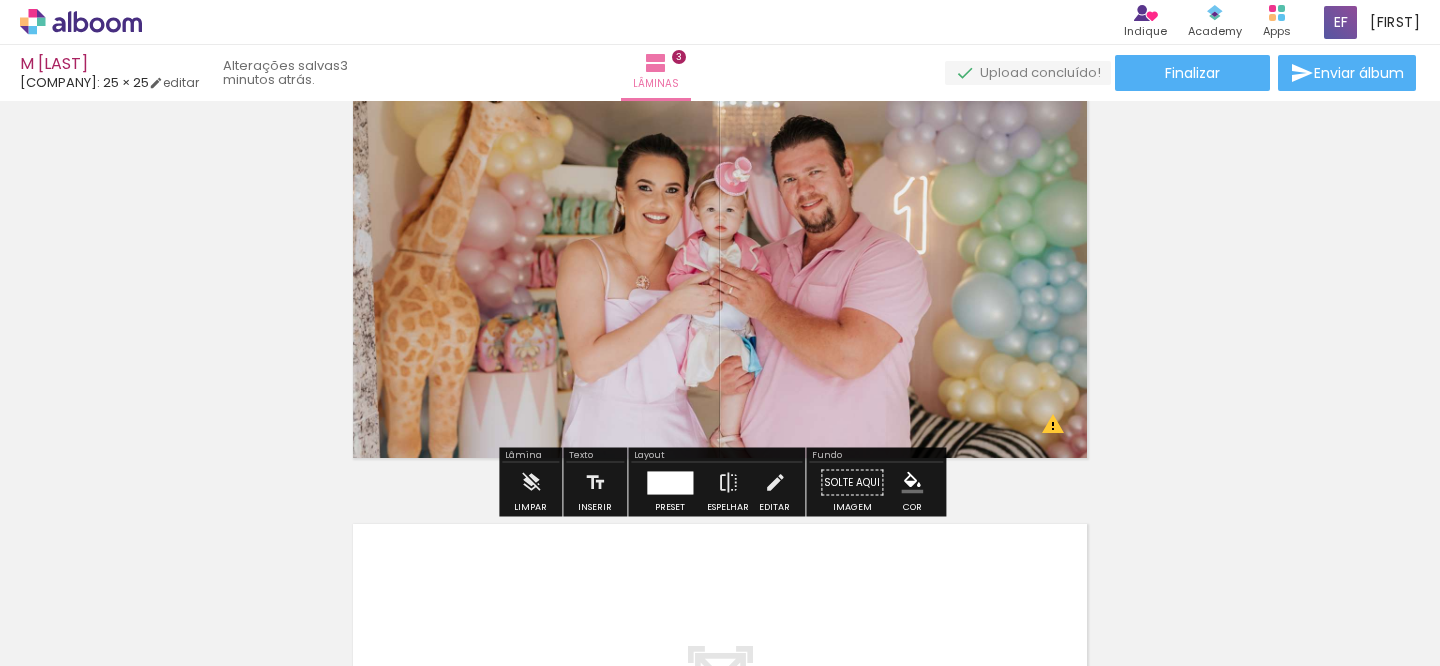 click at bounding box center [670, 482] 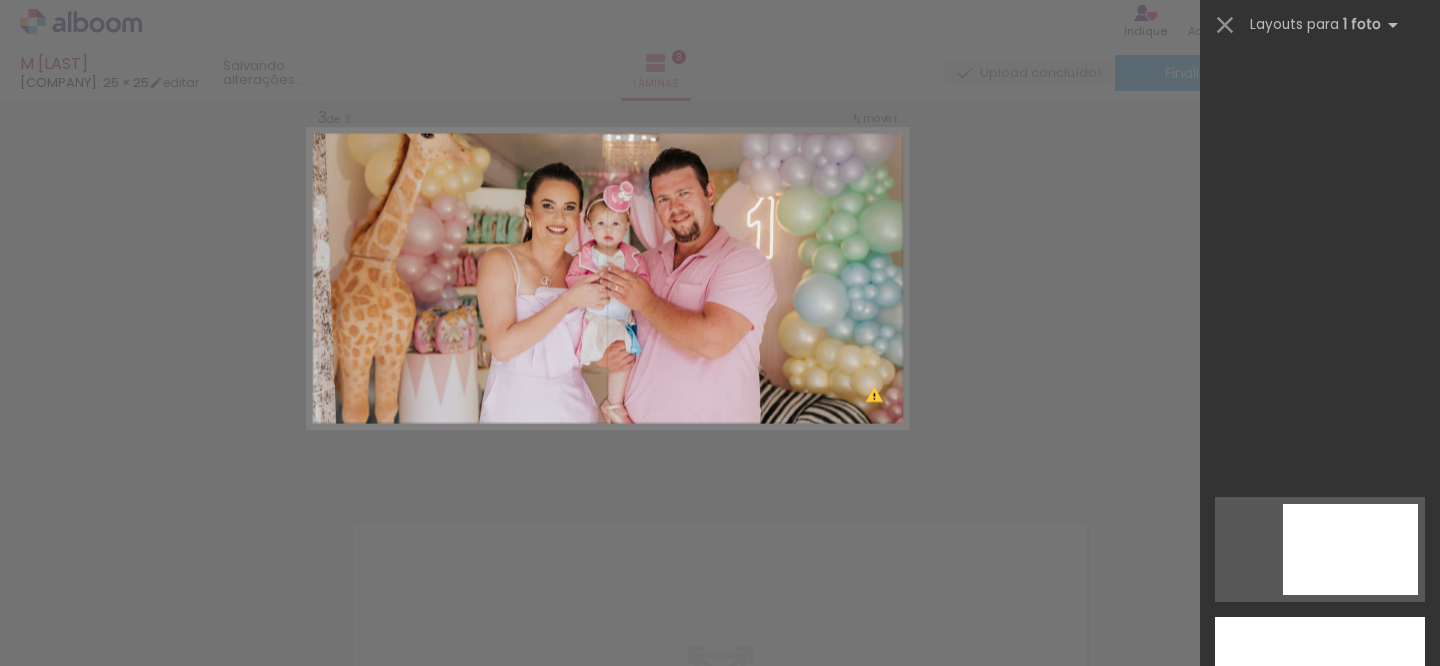 scroll, scrollTop: 6120, scrollLeft: 0, axis: vertical 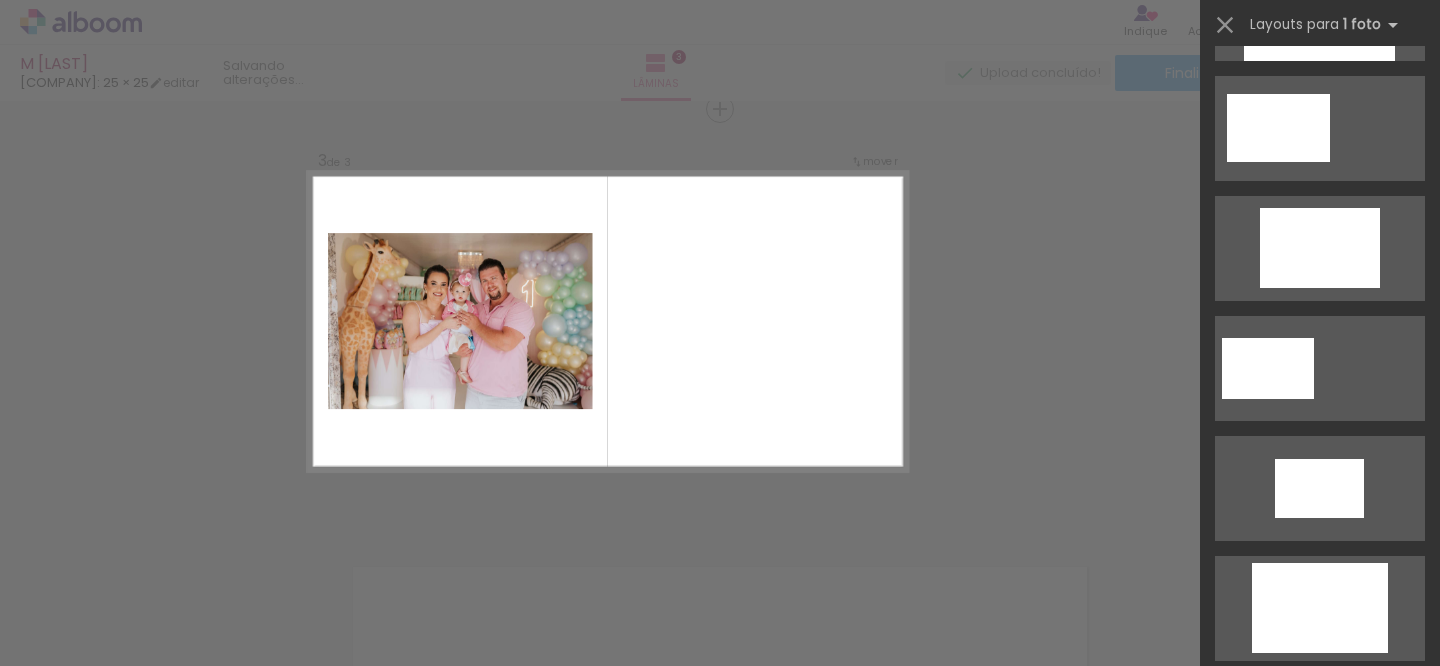 click at bounding box center (312, 599) 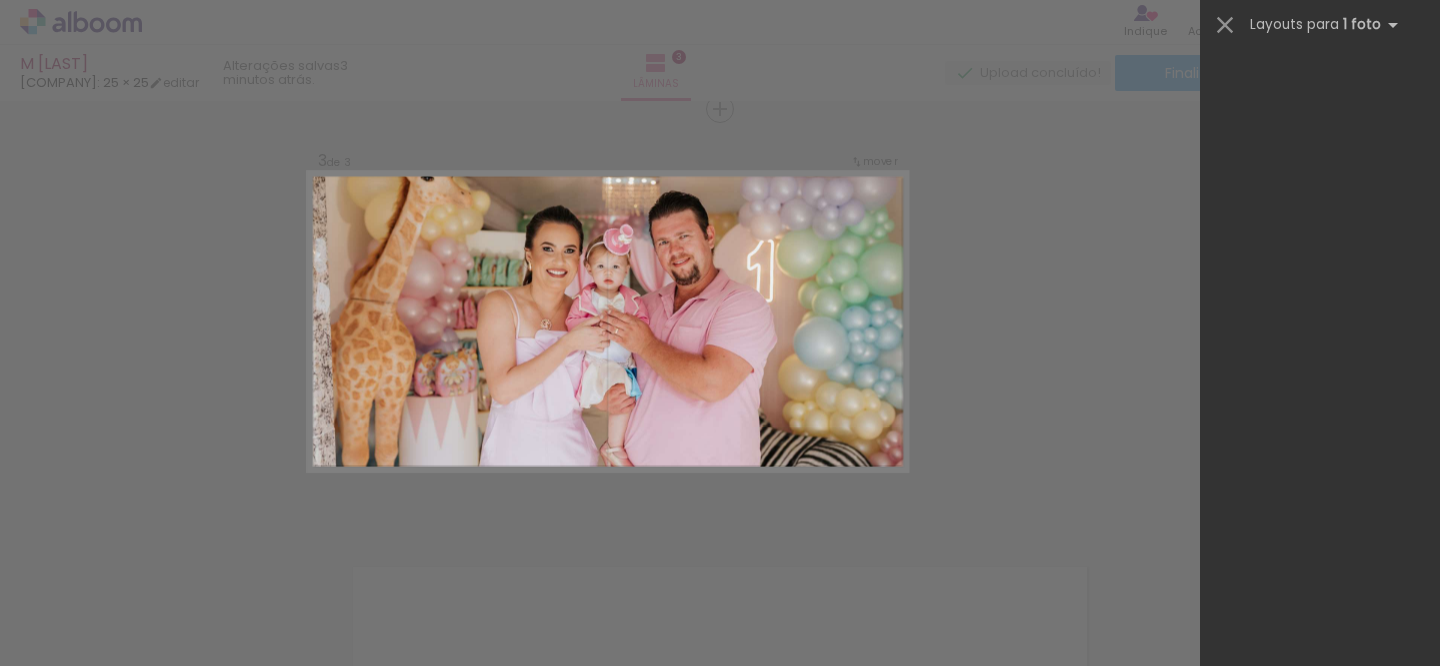 scroll, scrollTop: 6120, scrollLeft: 0, axis: vertical 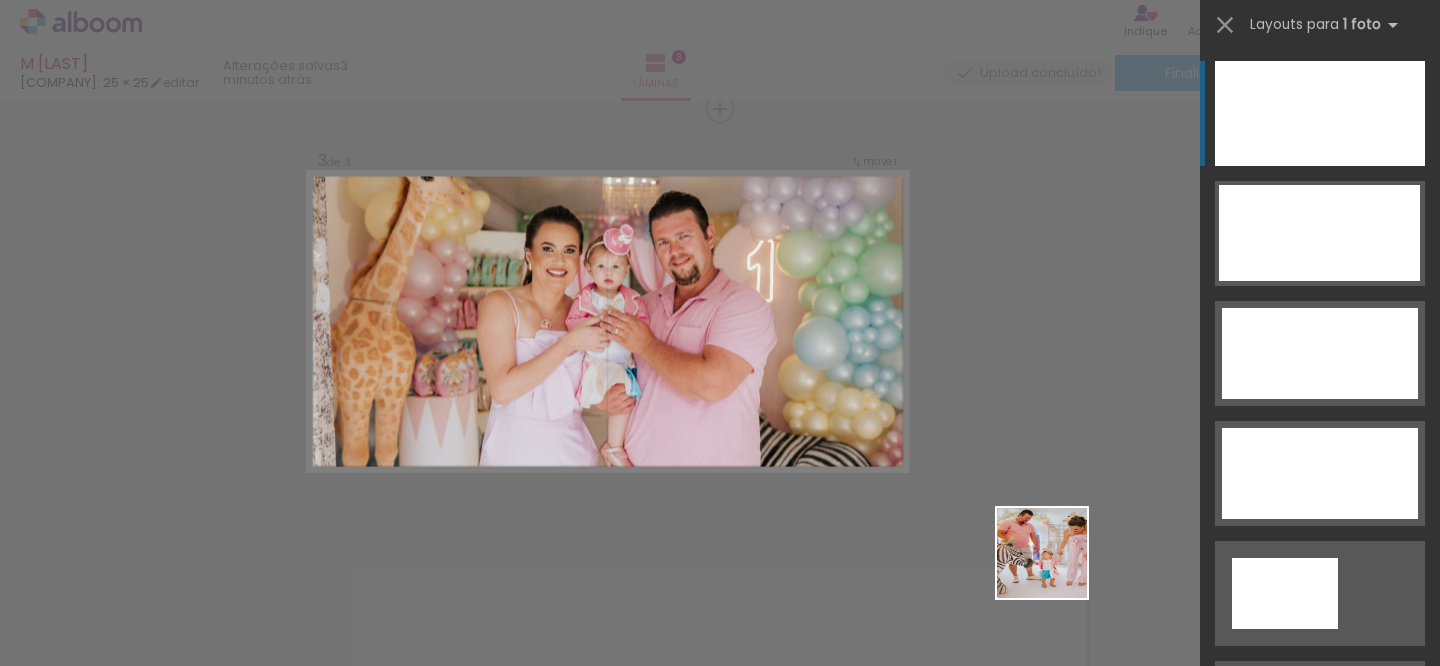 drag, startPoint x: 1117, startPoint y: 619, endPoint x: 913, endPoint y: 403, distance: 297.10605 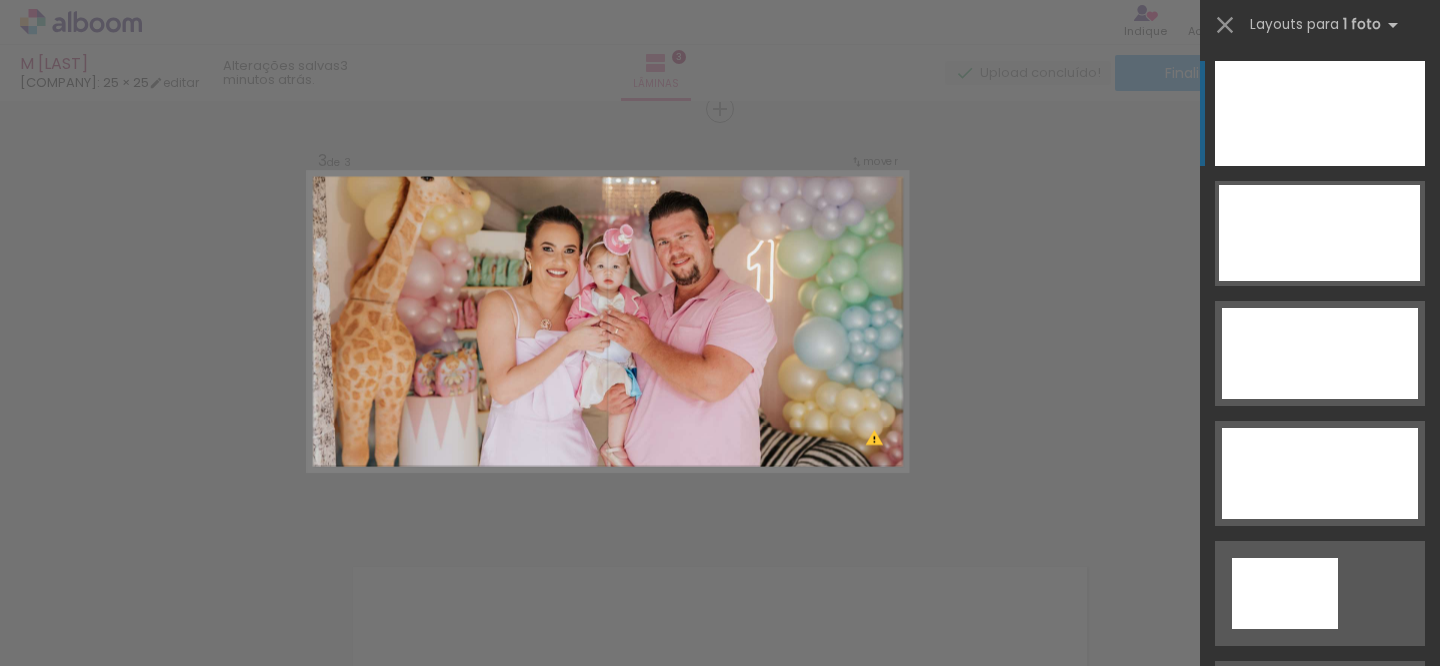 click on "Confirmar Cancelar" at bounding box center [720, 100] 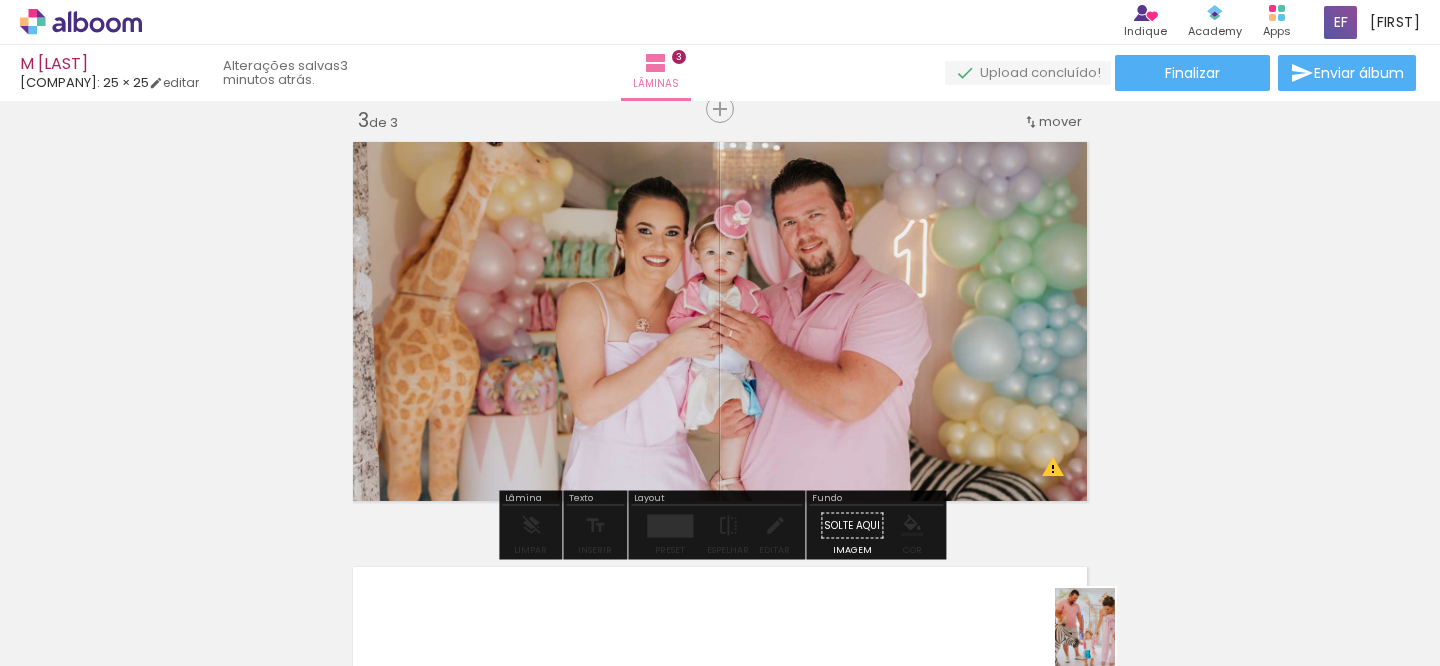 drag, startPoint x: 1083, startPoint y: 618, endPoint x: 1112, endPoint y: 648, distance: 41.725292 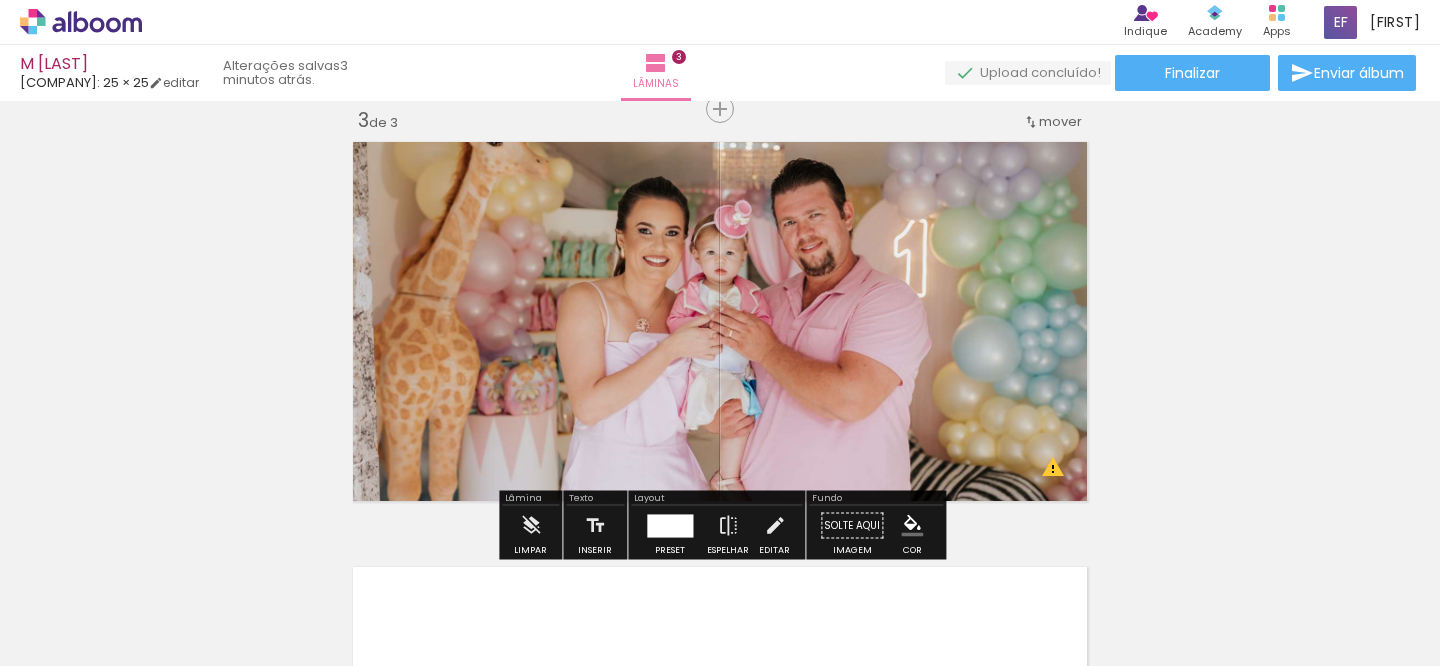 scroll, scrollTop: 0, scrollLeft: 35, axis: horizontal 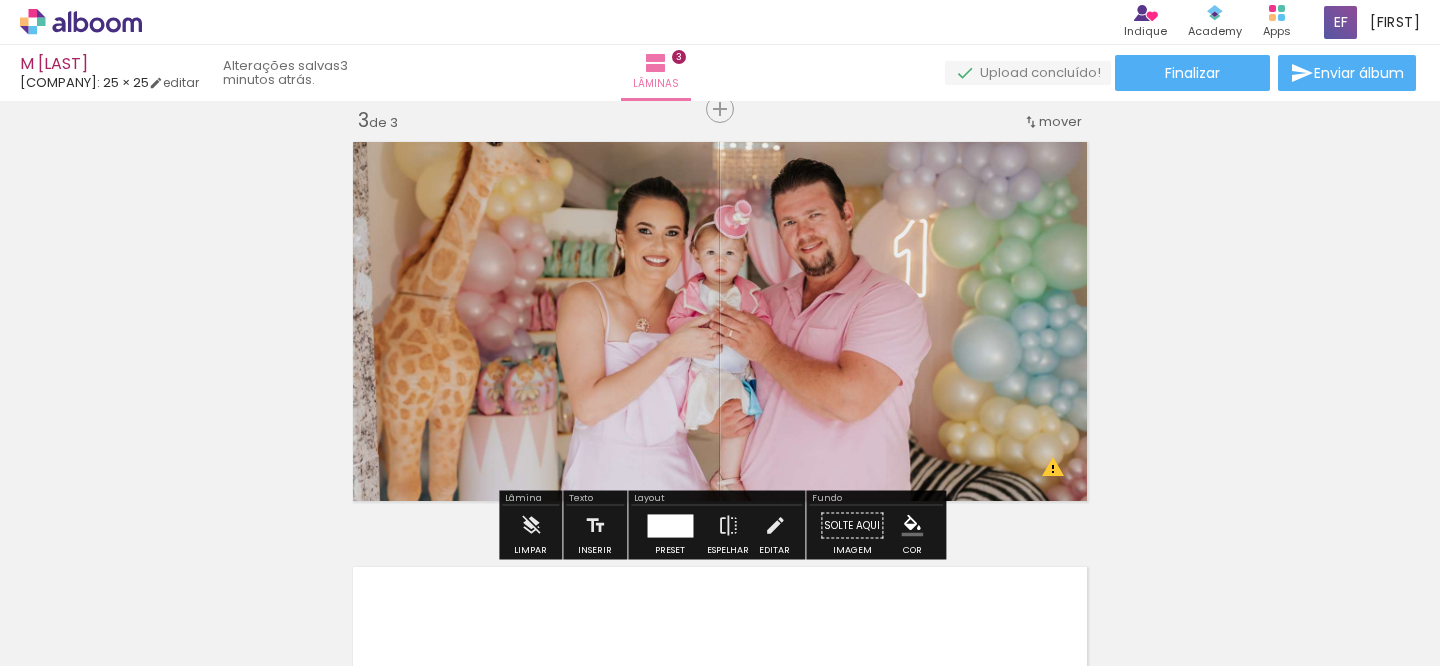 click at bounding box center (670, 525) 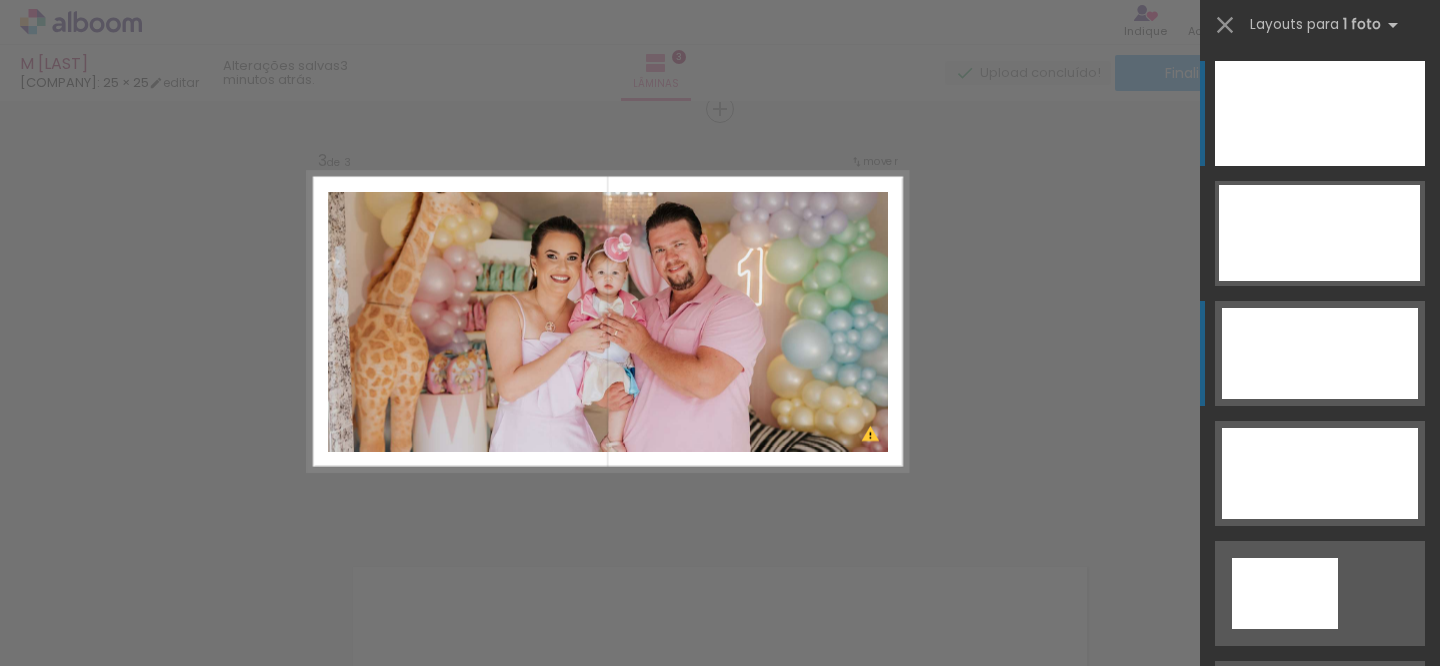 scroll, scrollTop: 6460, scrollLeft: 0, axis: vertical 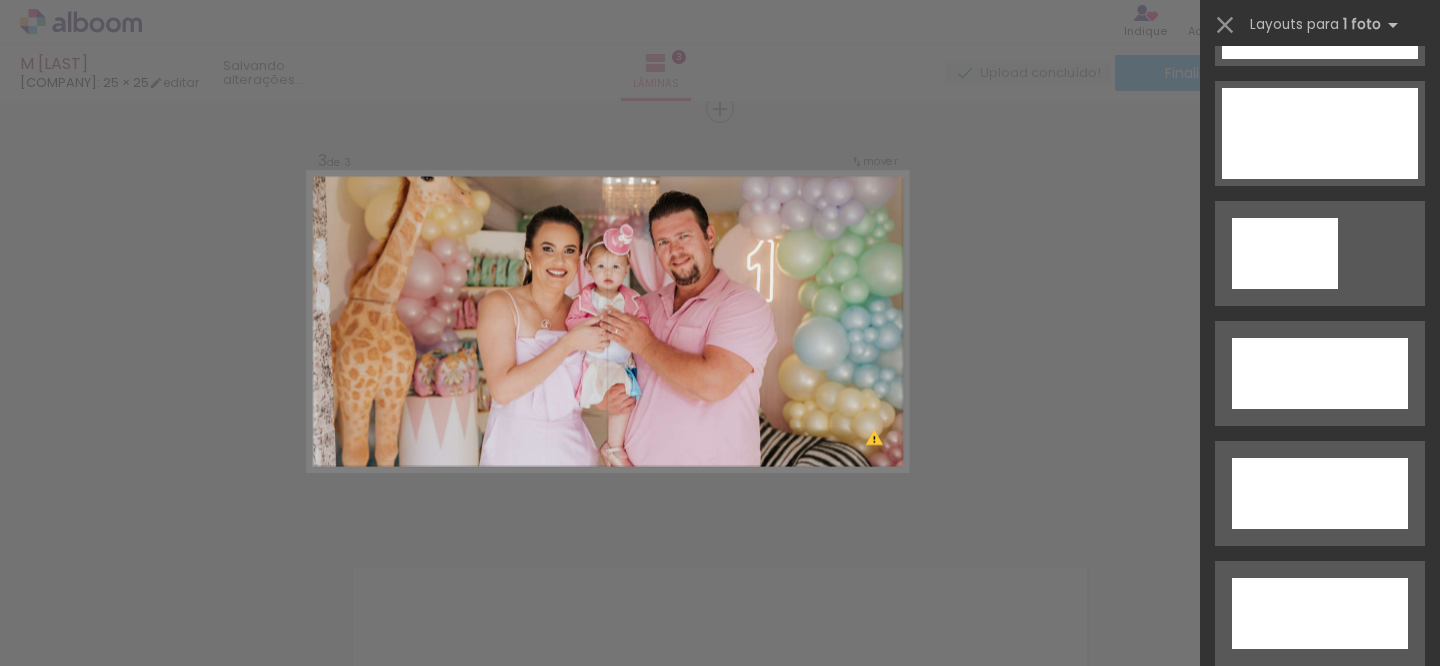 click on "Confirmar Cancelar" at bounding box center (720, 100) 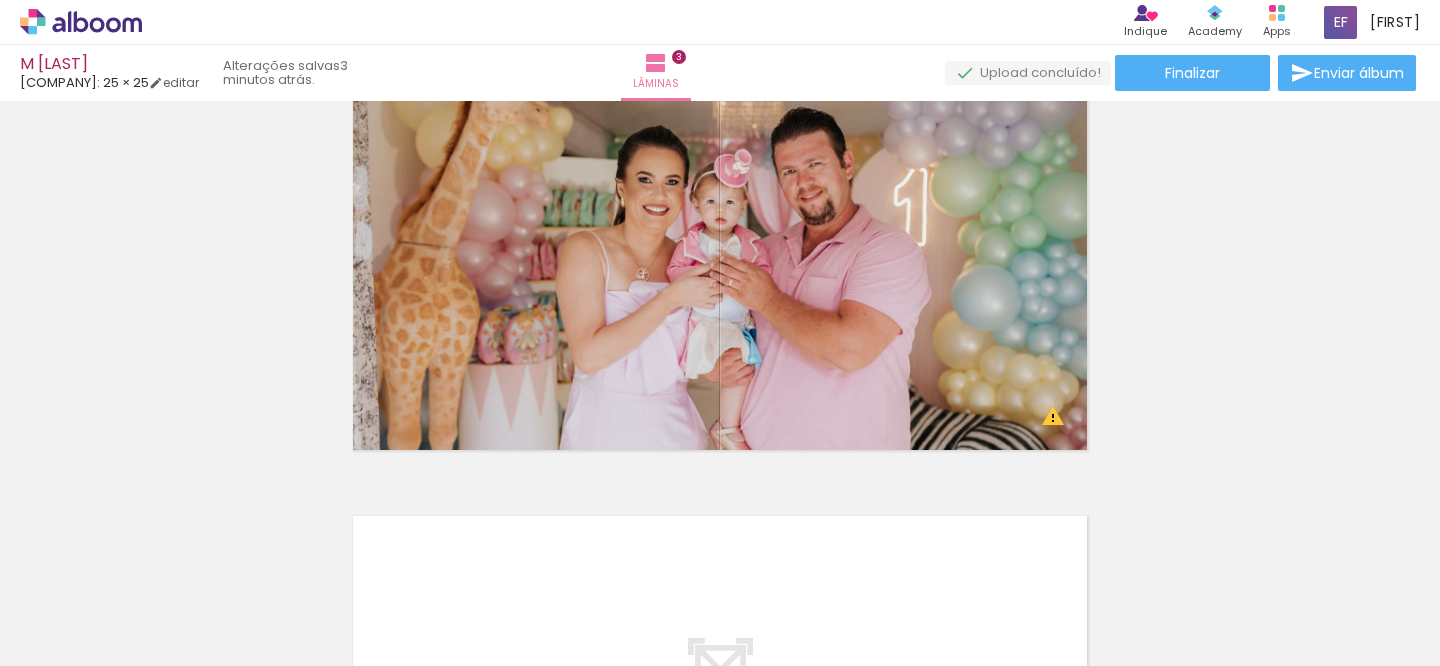 scroll, scrollTop: 905, scrollLeft: 0, axis: vertical 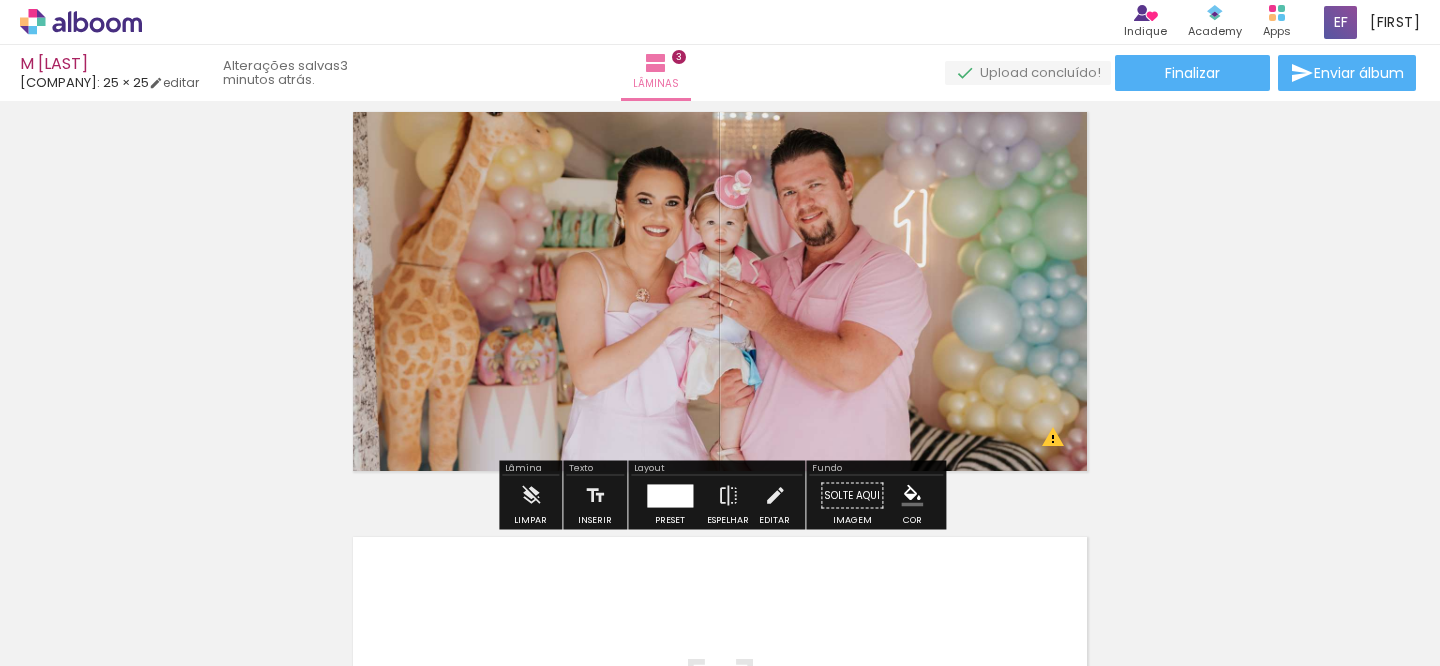 click at bounding box center (670, 495) 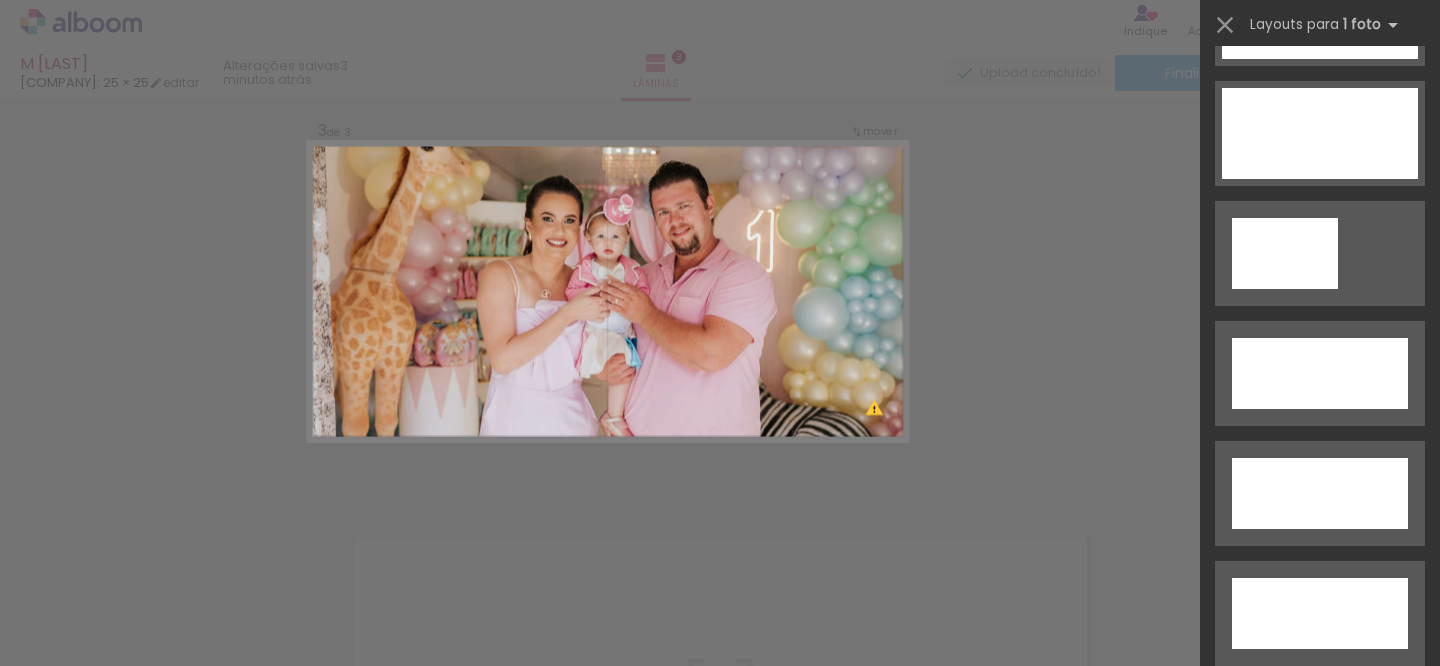 scroll, scrollTop: 6120, scrollLeft: 0, axis: vertical 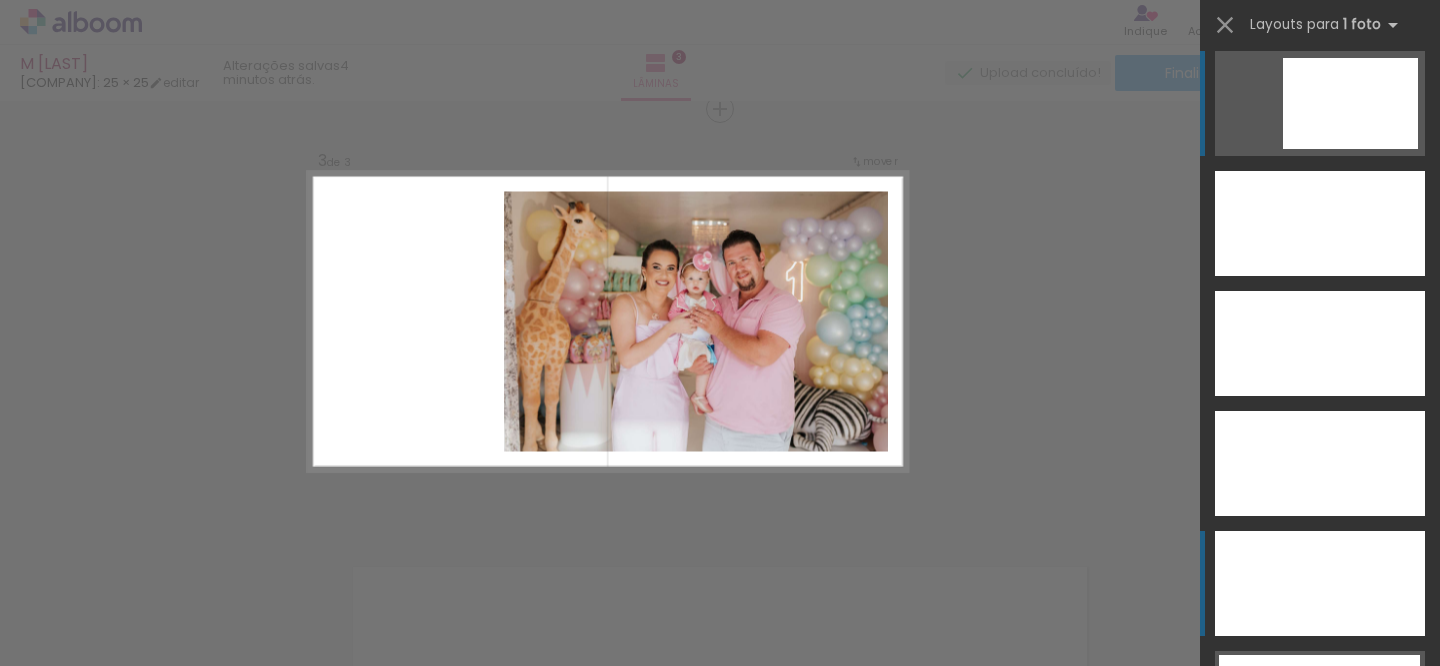 click at bounding box center [1319, -17] 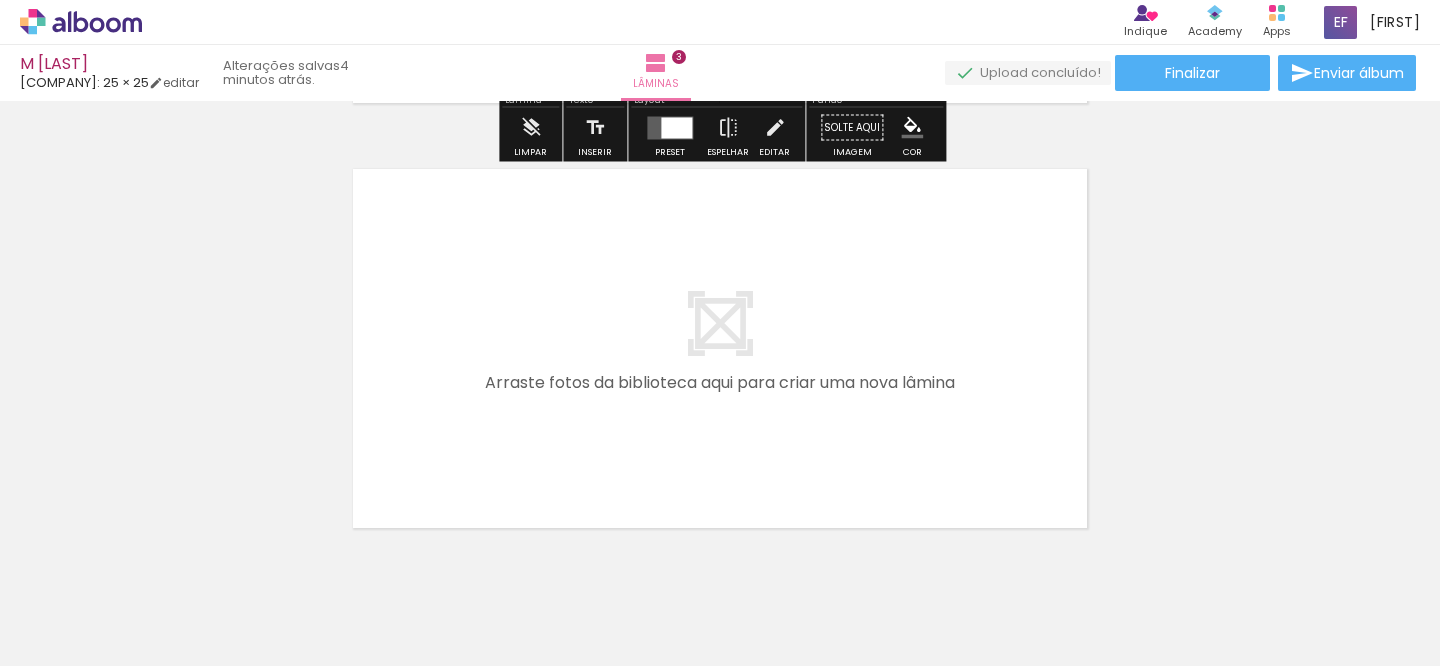 scroll, scrollTop: 1338, scrollLeft: 0, axis: vertical 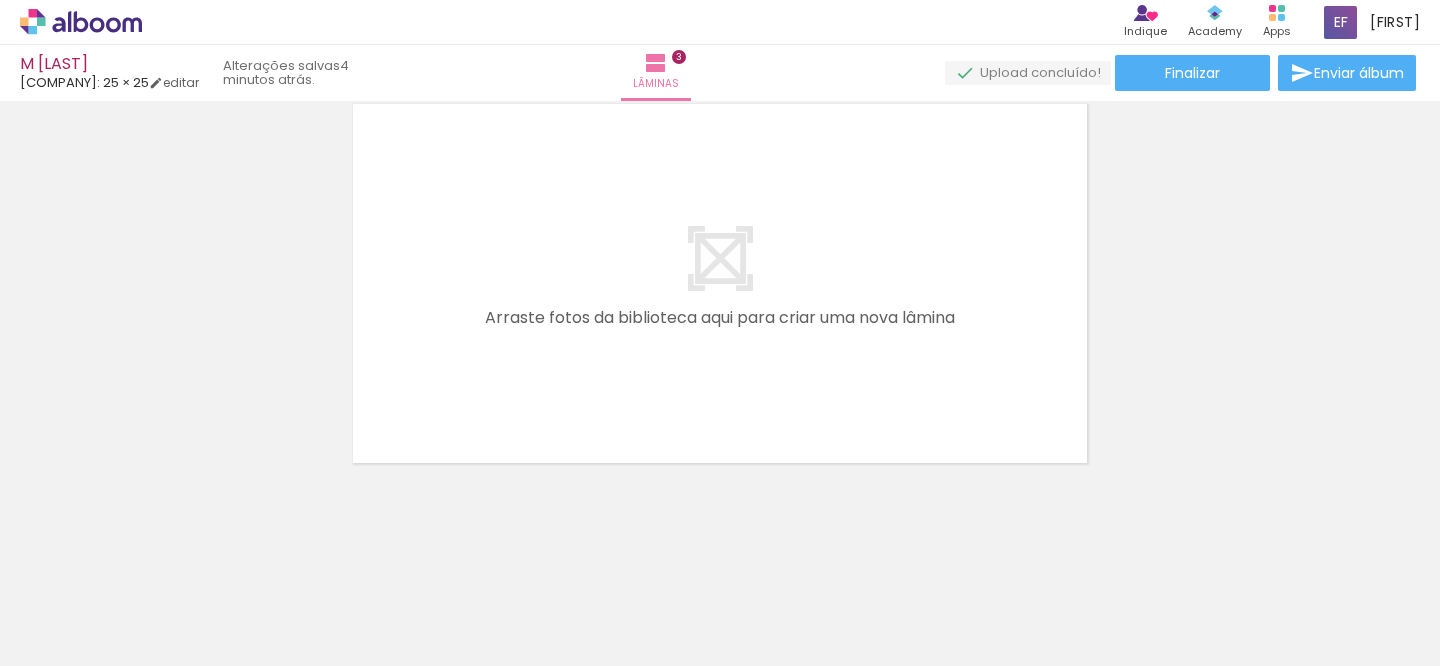 drag, startPoint x: 1057, startPoint y: 609, endPoint x: 834, endPoint y: 308, distance: 374.60645 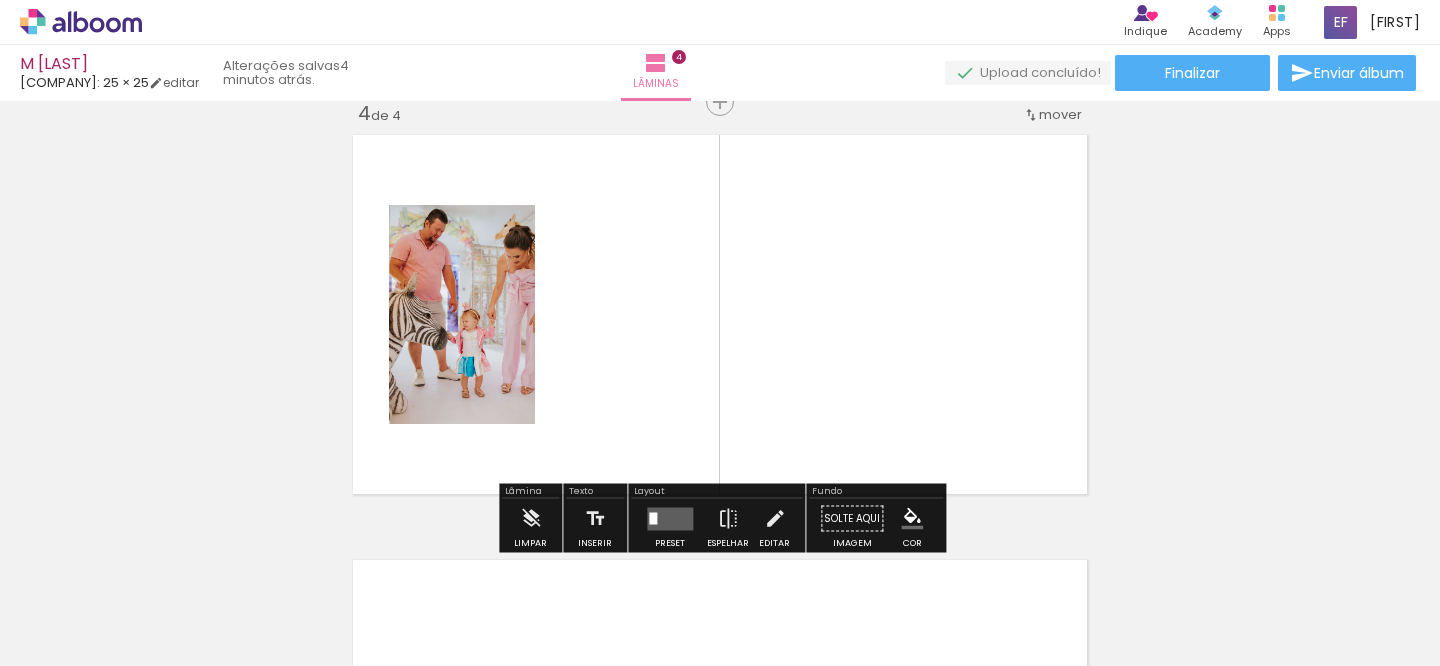 scroll, scrollTop: 1300, scrollLeft: 0, axis: vertical 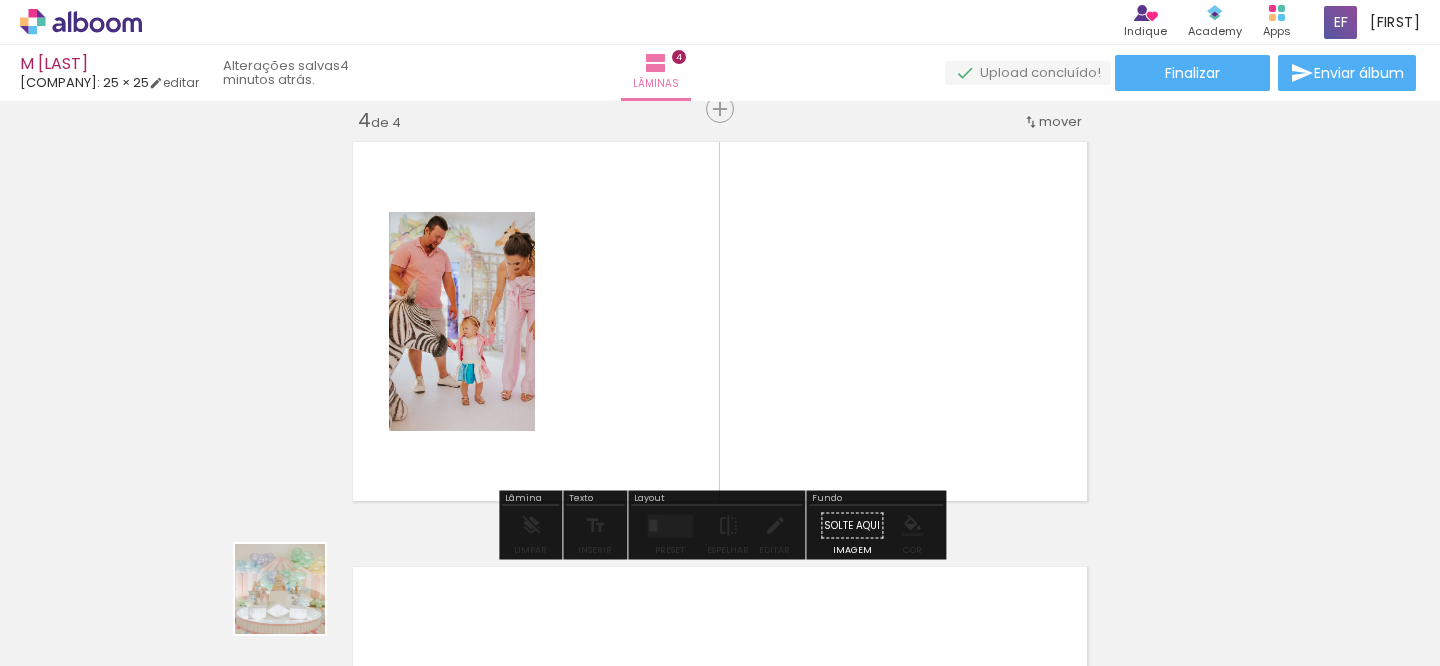 drag, startPoint x: 284, startPoint y: 609, endPoint x: 684, endPoint y: 366, distance: 468.0267 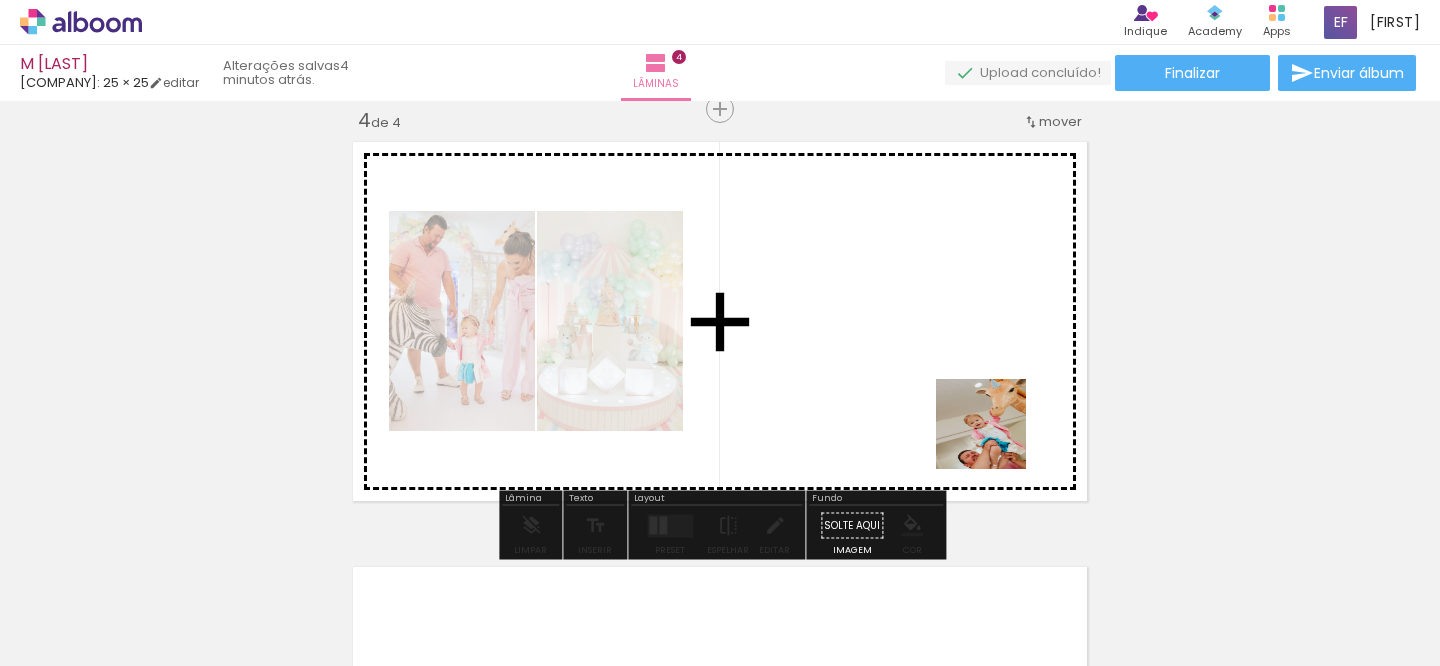 drag, startPoint x: 1200, startPoint y: 616, endPoint x: 1057, endPoint y: 436, distance: 229.8891 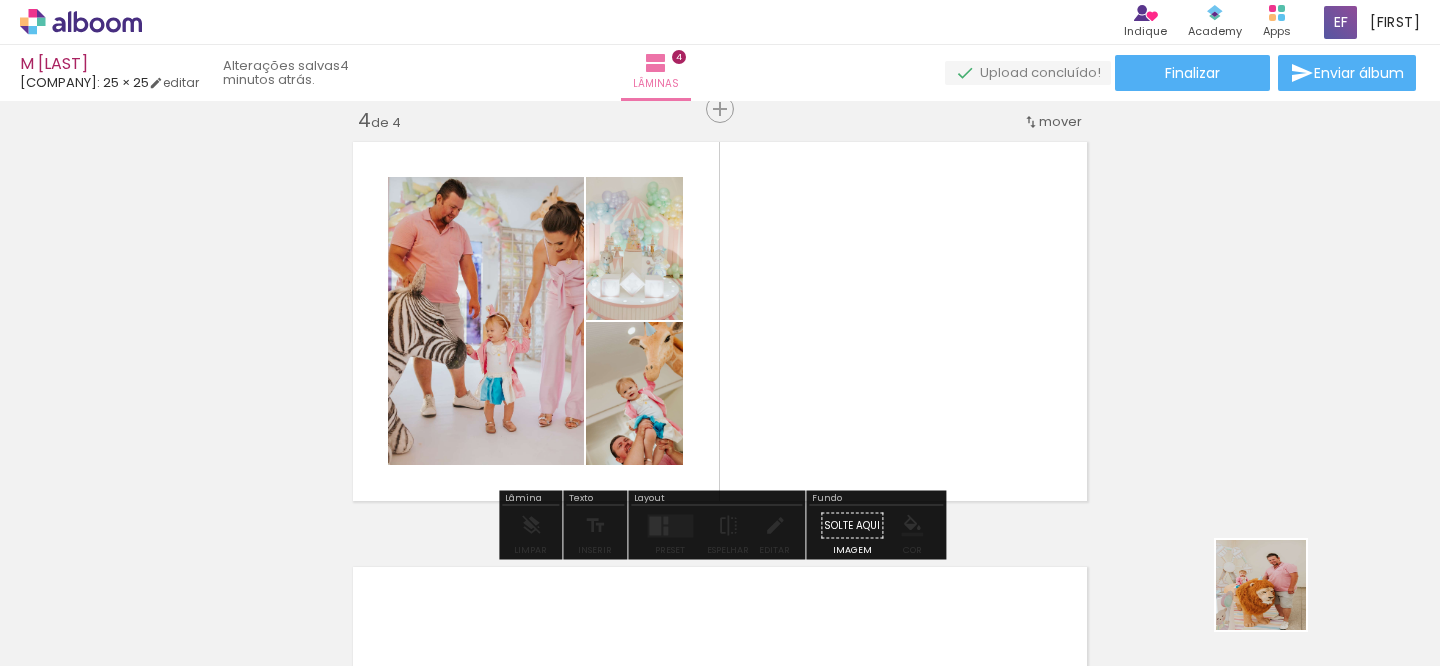 drag, startPoint x: 1286, startPoint y: 602, endPoint x: 943, endPoint y: 286, distance: 466.3743 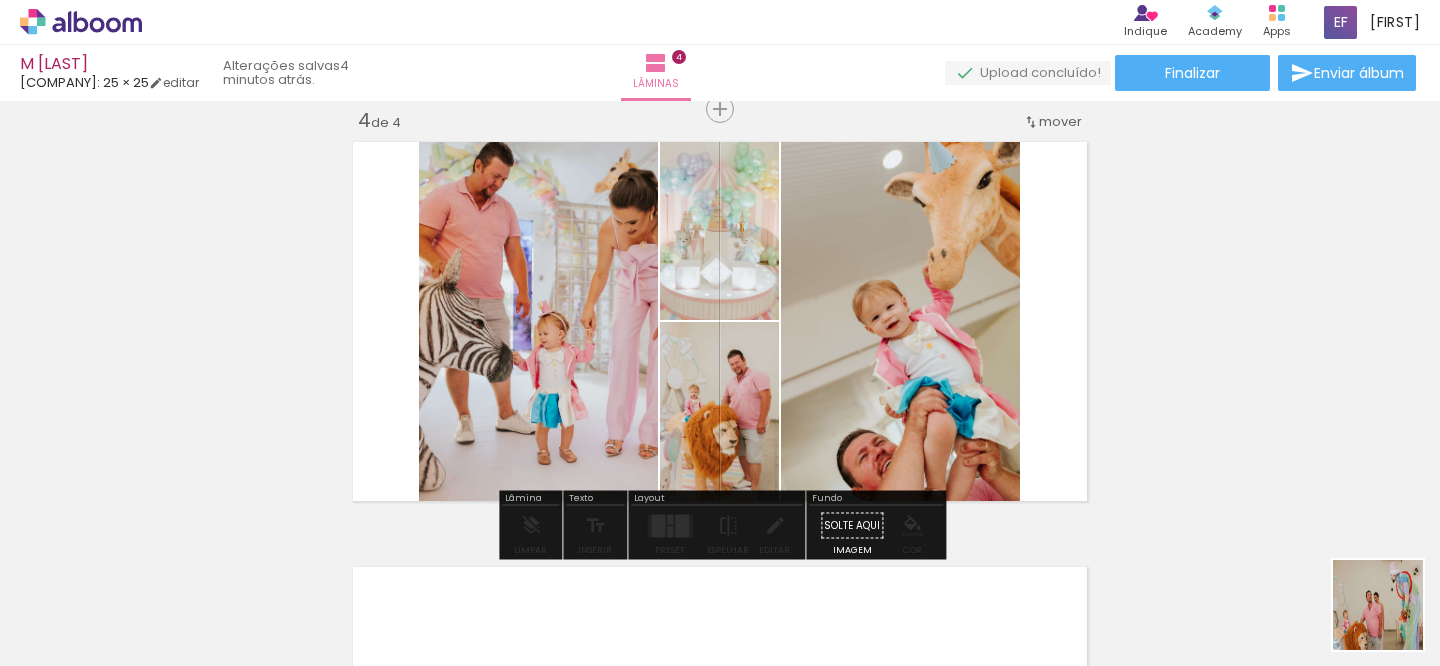 drag, startPoint x: 1402, startPoint y: 620, endPoint x: 862, endPoint y: 331, distance: 612.47125 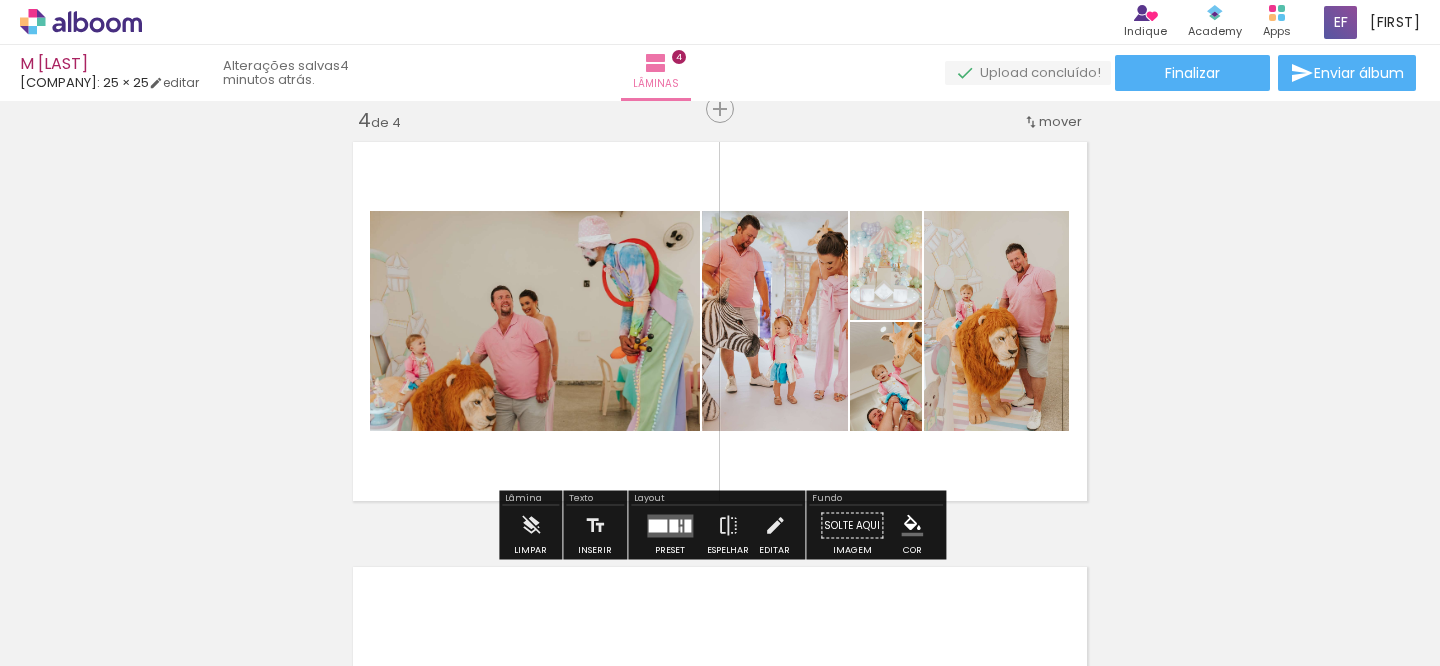 click at bounding box center (670, 525) 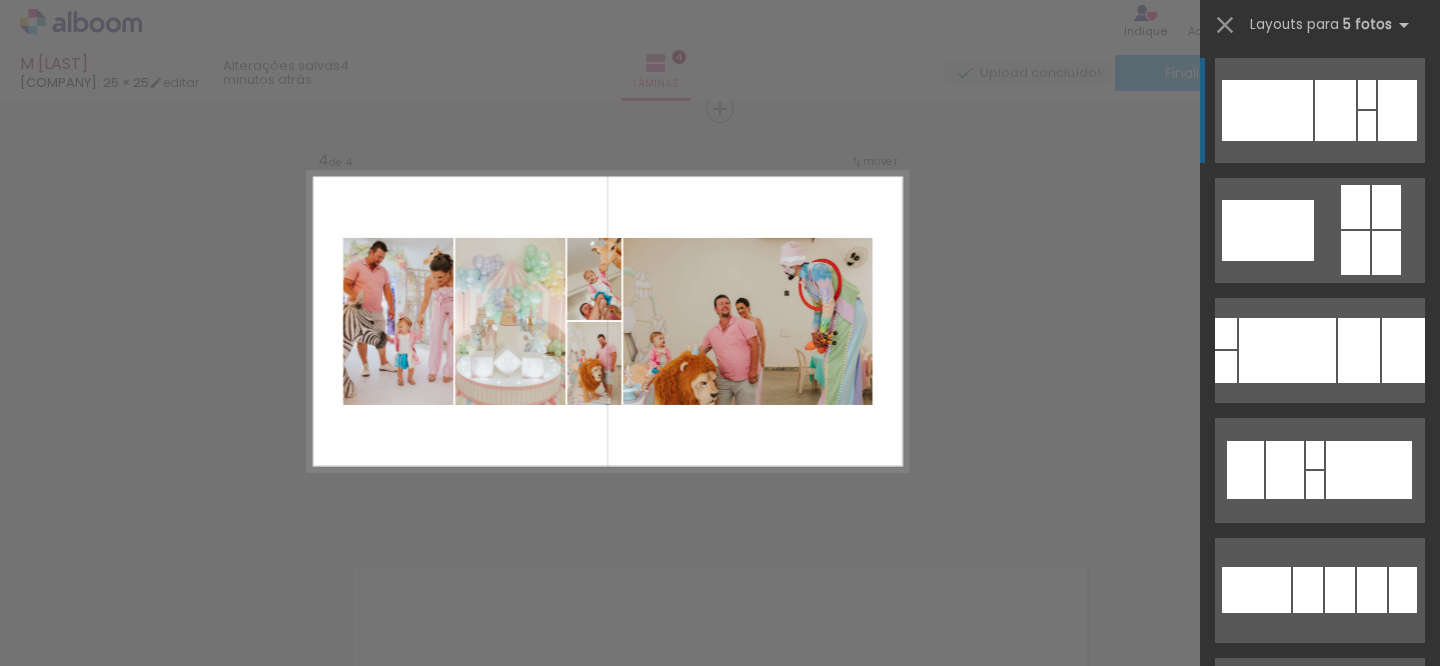 scroll, scrollTop: 0, scrollLeft: 0, axis: both 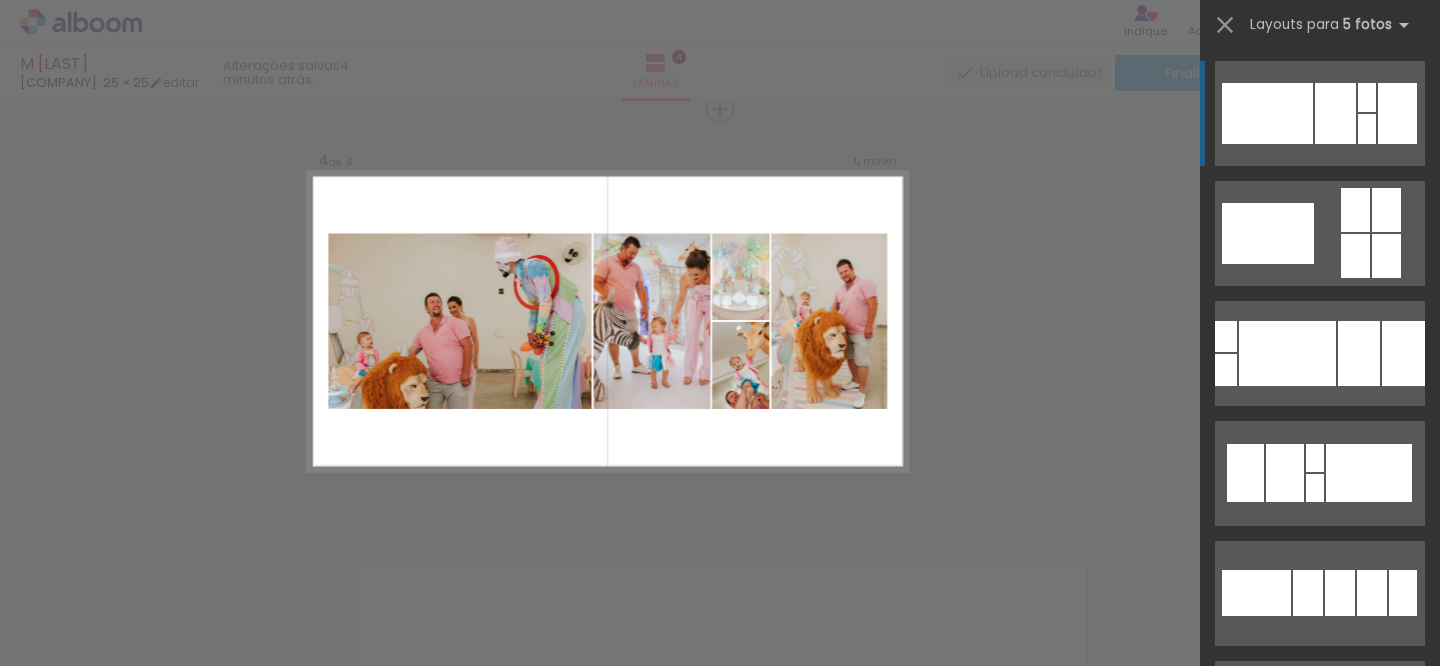 click at bounding box center [1320, 233] 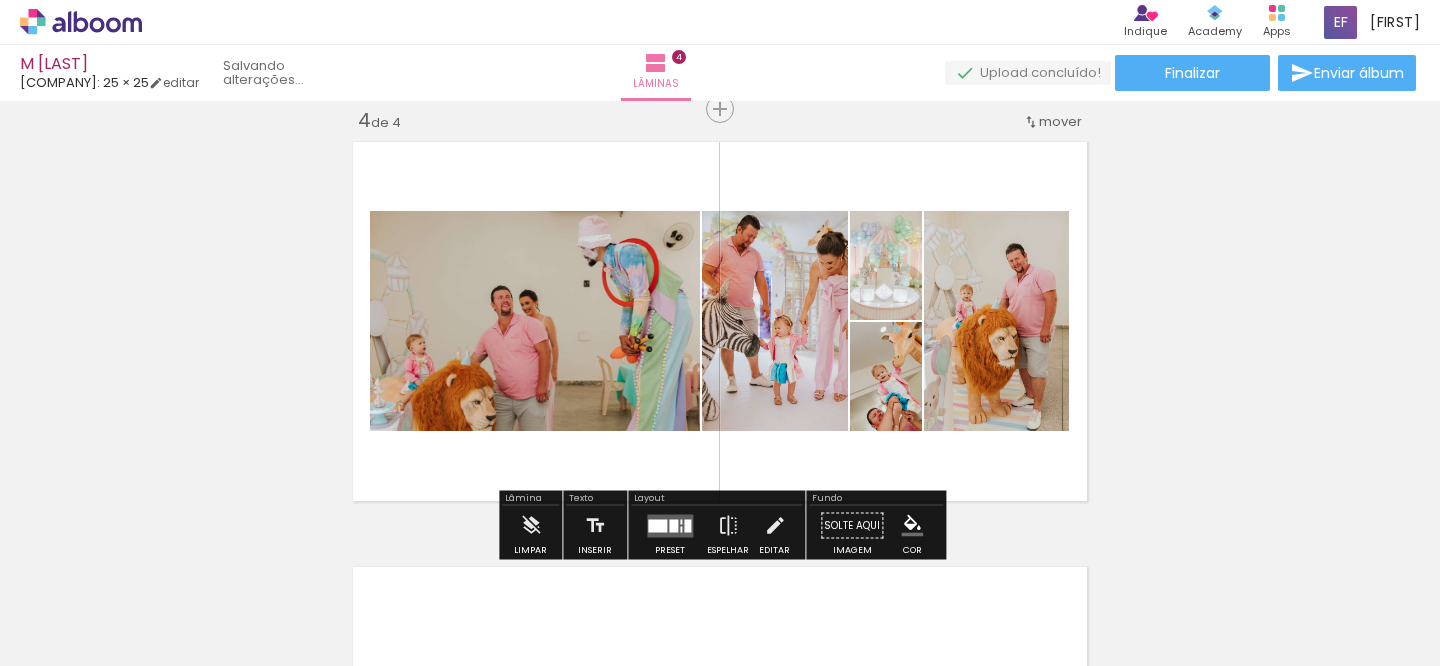 click at bounding box center [720, 333] 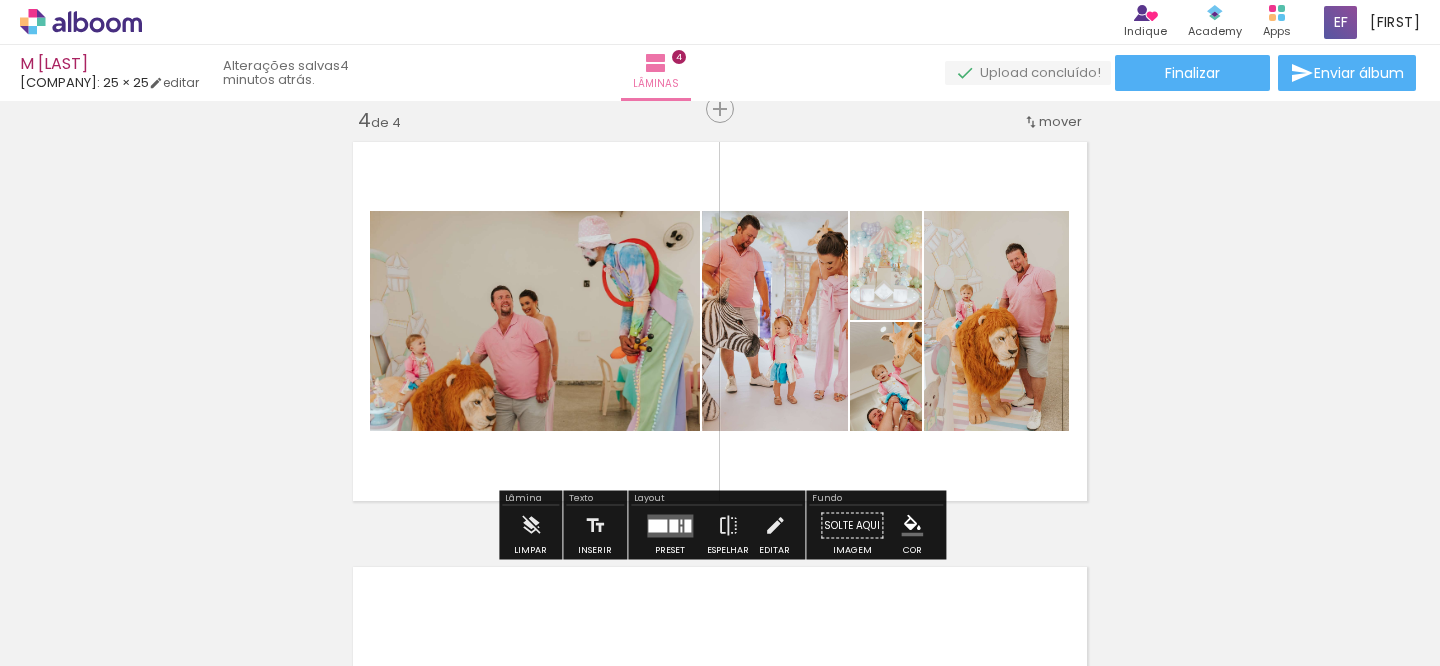 click on "Inserir lâmina 1  de 4  Inserir lâmina 2  de 4  Inserir lâmina 3  de 4  Inserir lâmina 4  de 4" at bounding box center [720, -129] 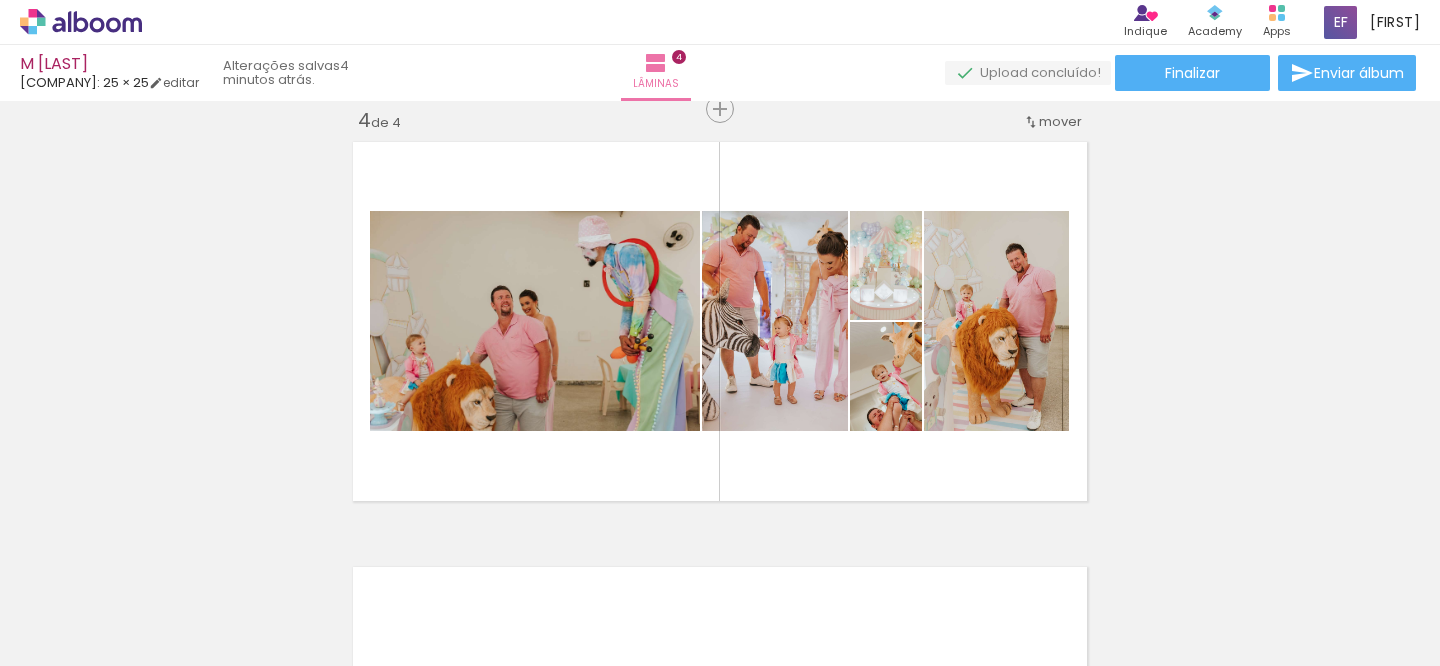 scroll, scrollTop: 0, scrollLeft: 353, axis: horizontal 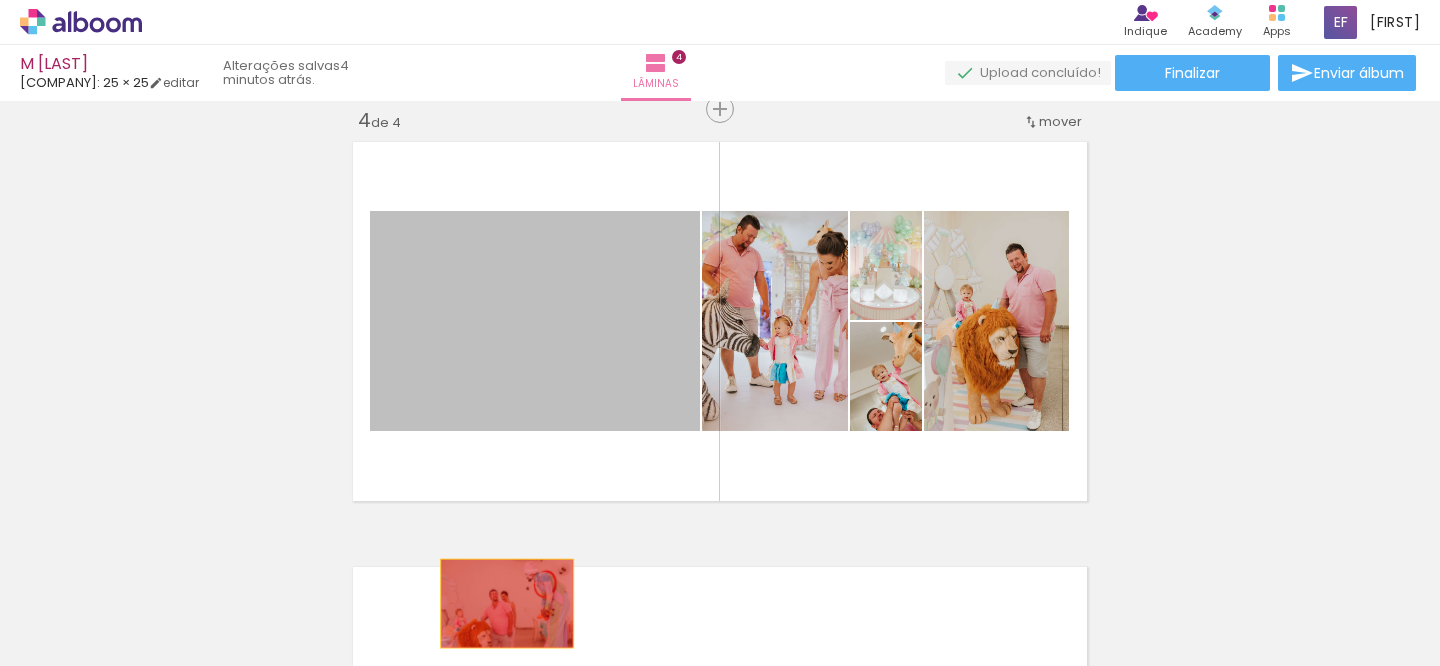 drag, startPoint x: 484, startPoint y: 274, endPoint x: 536, endPoint y: 580, distance: 310.38684 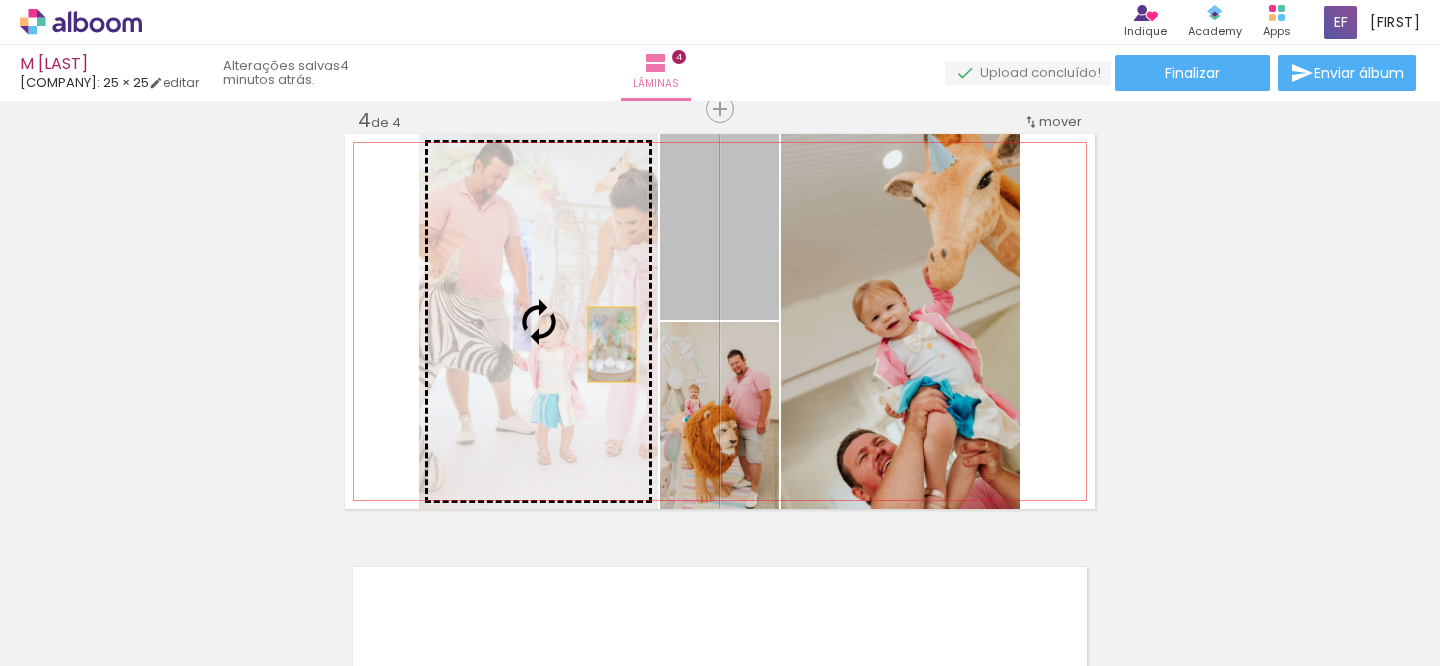 drag, startPoint x: 749, startPoint y: 283, endPoint x: 598, endPoint y: 356, distance: 167.72 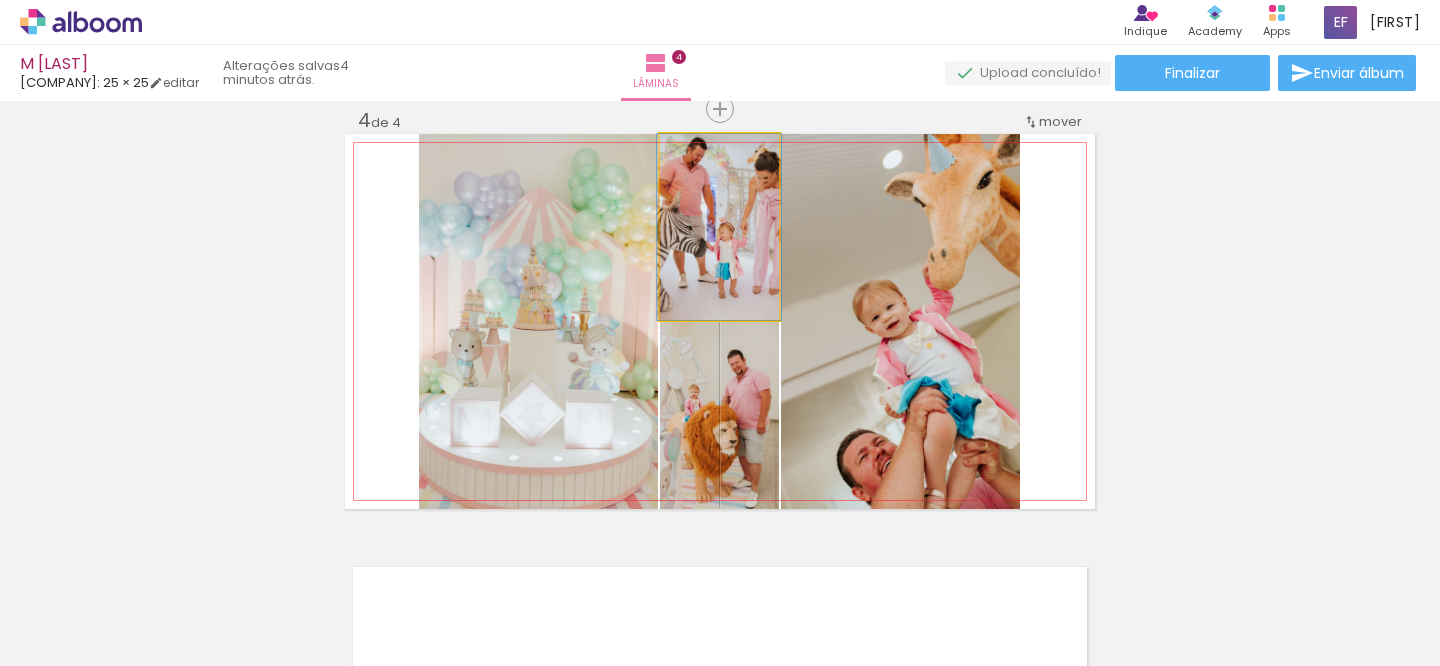 drag, startPoint x: 742, startPoint y: 260, endPoint x: 880, endPoint y: 271, distance: 138.43771 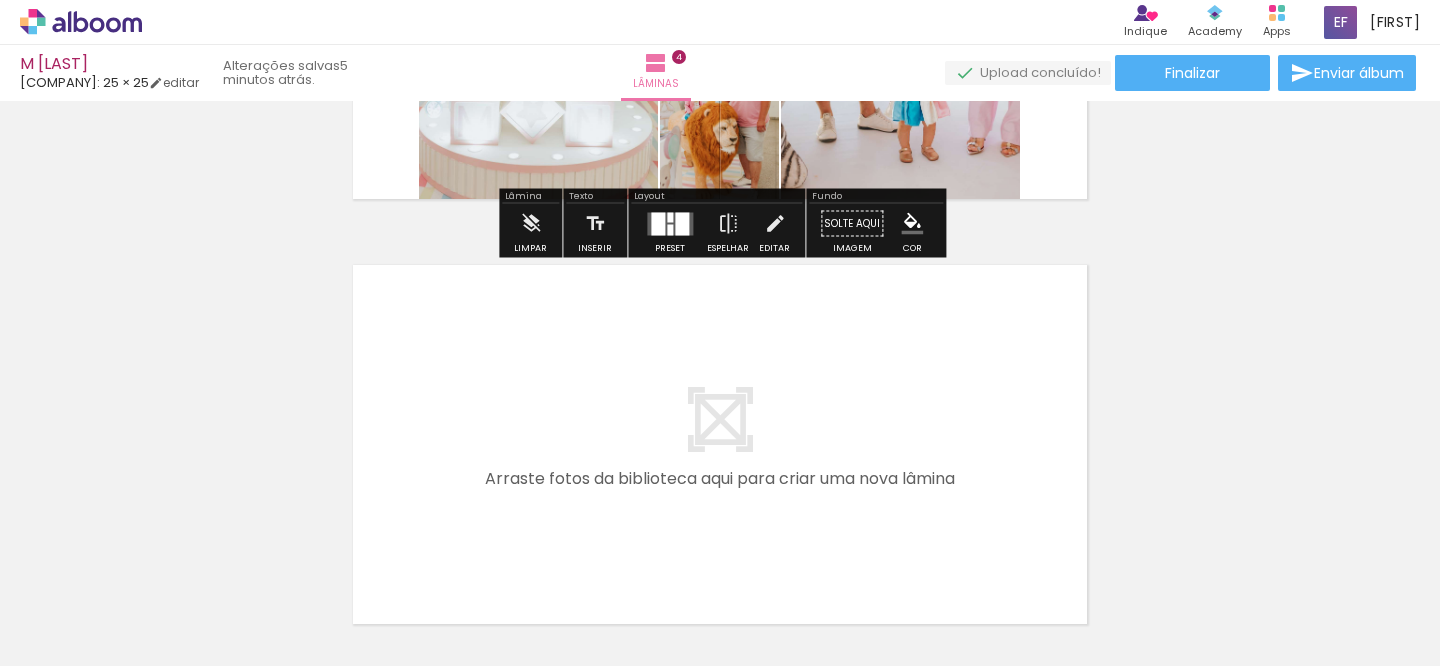 scroll, scrollTop: 1763, scrollLeft: 0, axis: vertical 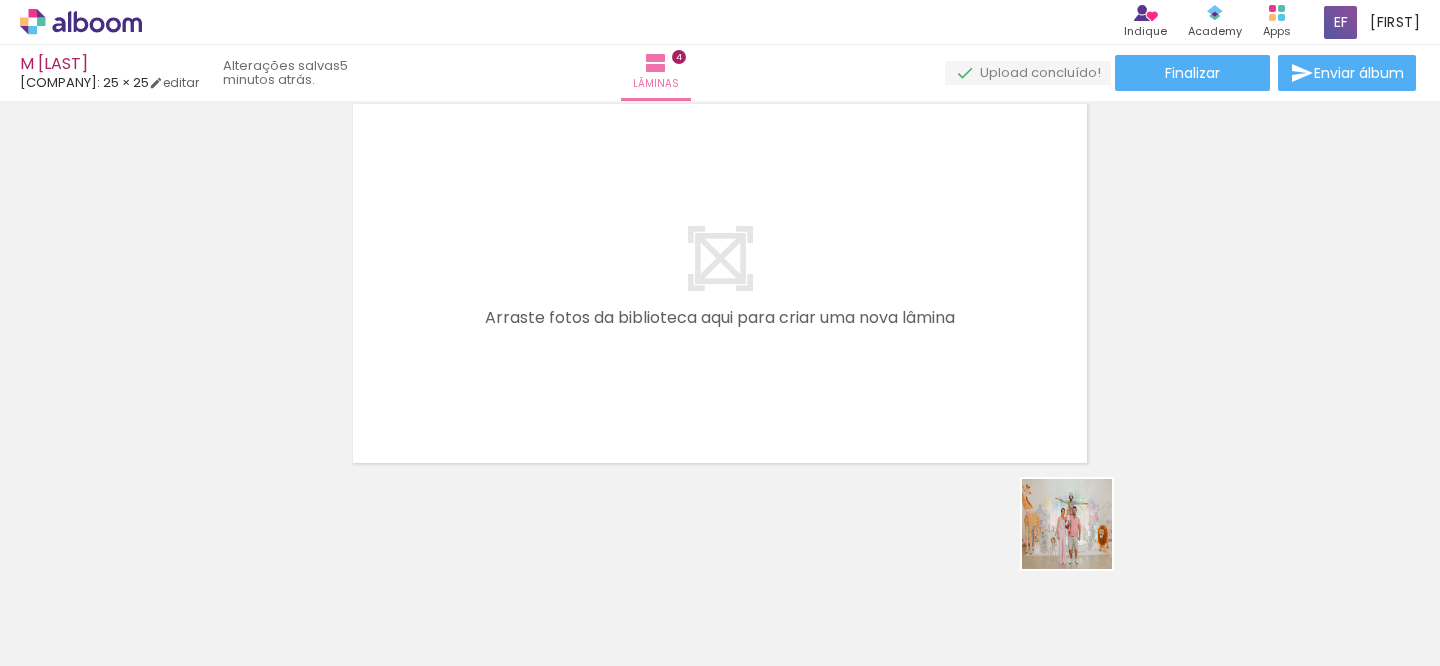 drag, startPoint x: 1193, startPoint y: 593, endPoint x: 930, endPoint y: 380, distance: 338.43463 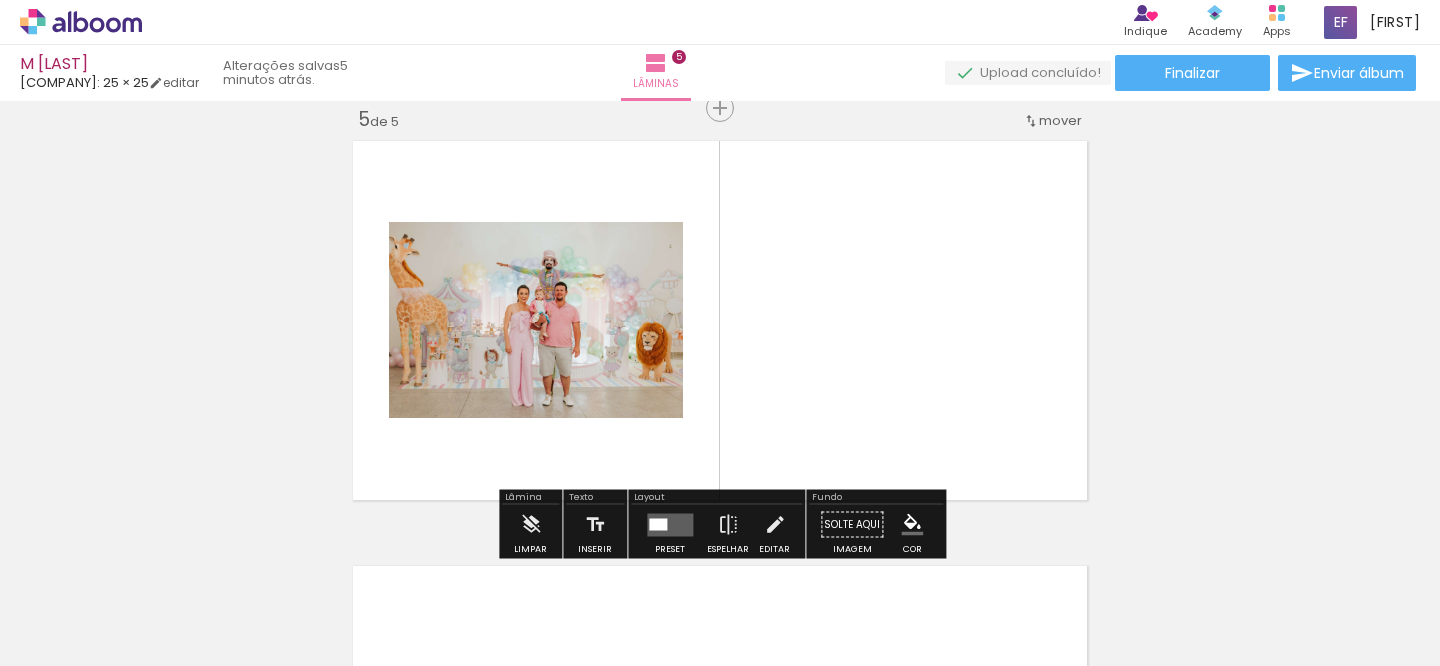 scroll, scrollTop: 1725, scrollLeft: 0, axis: vertical 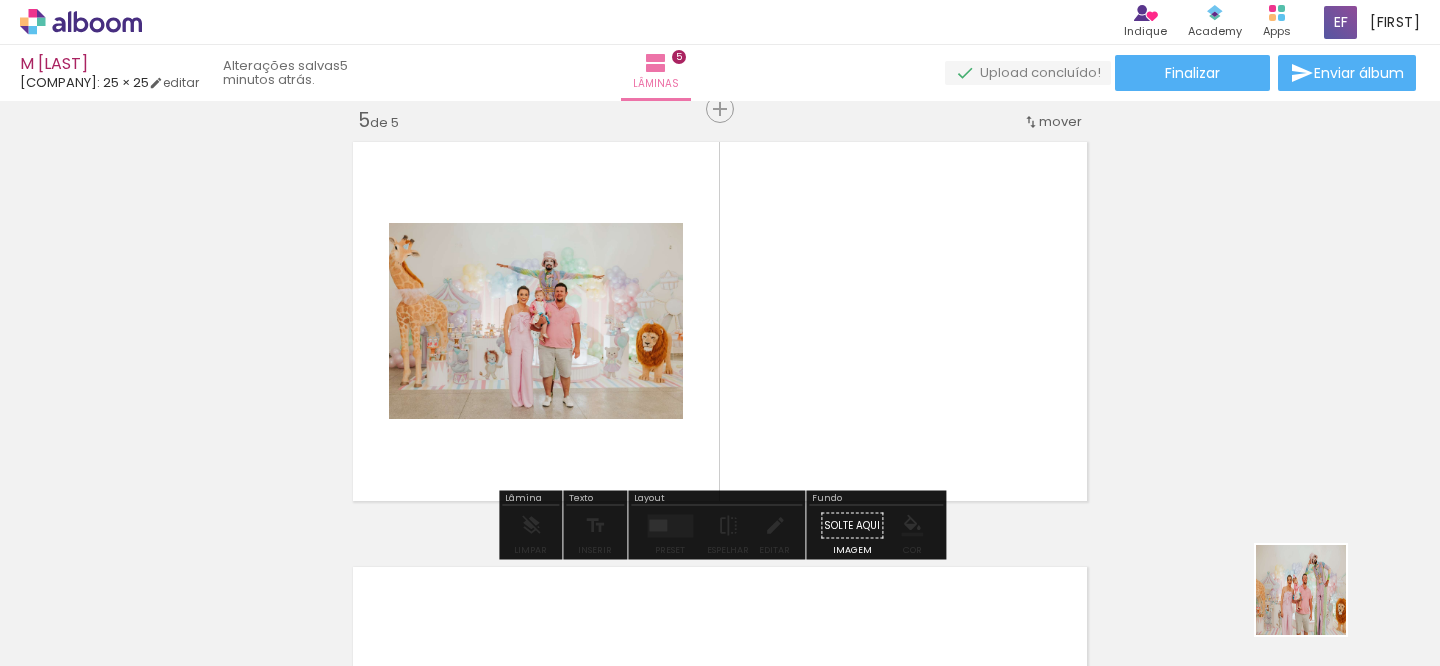 drag, startPoint x: 1325, startPoint y: 606, endPoint x: 990, endPoint y: 446, distance: 371.2479 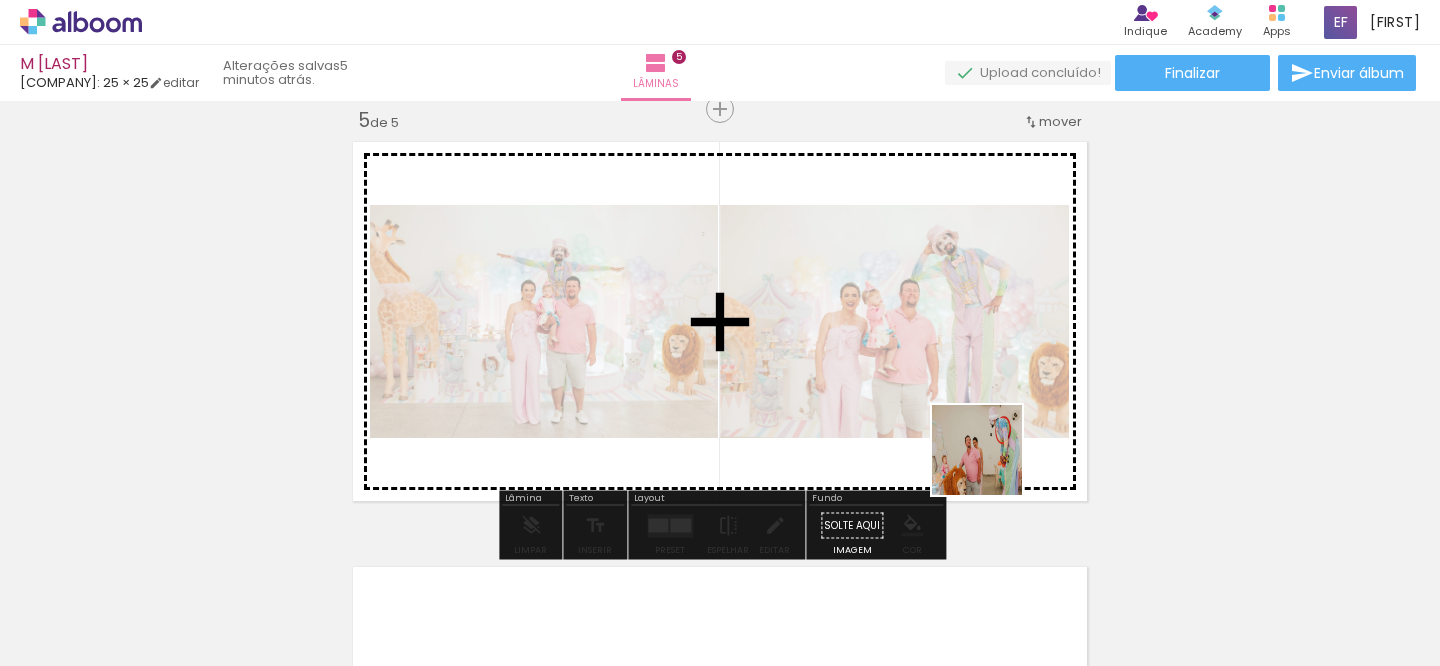 drag, startPoint x: 1105, startPoint y: 607, endPoint x: 978, endPoint y: 439, distance: 210.60152 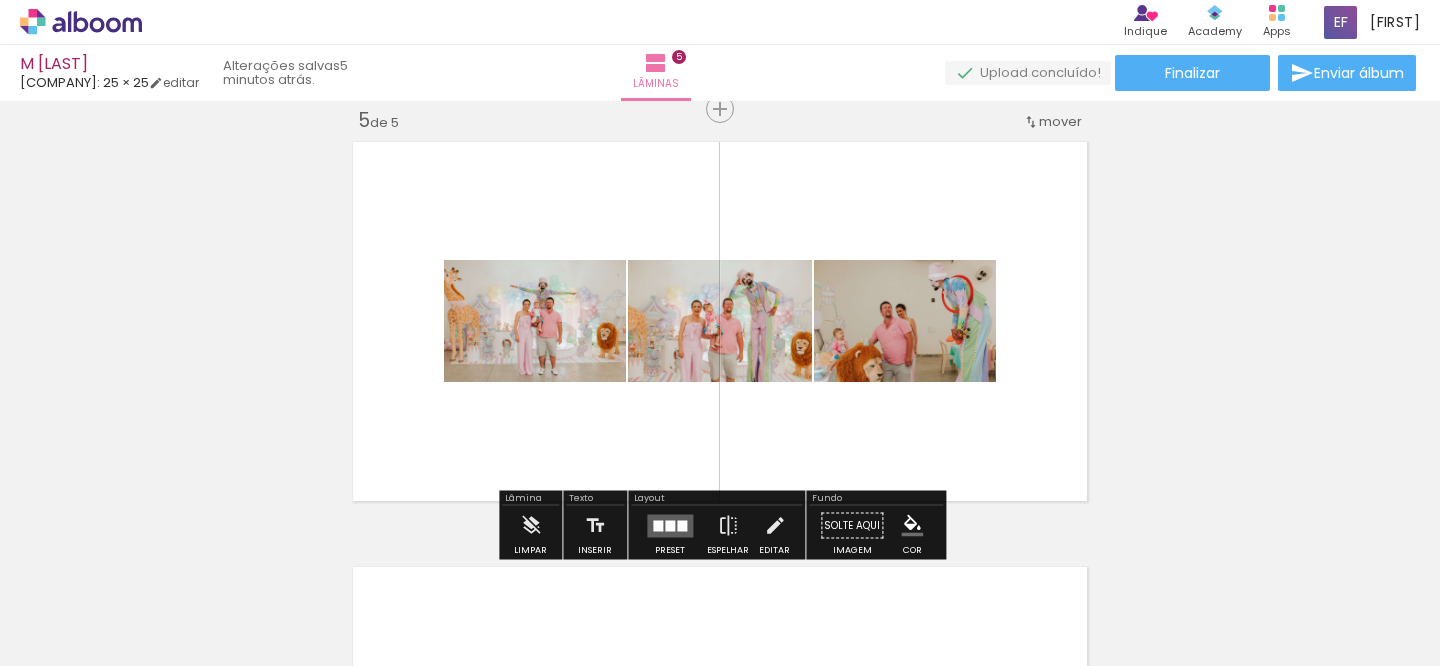 click at bounding box center (670, 525) 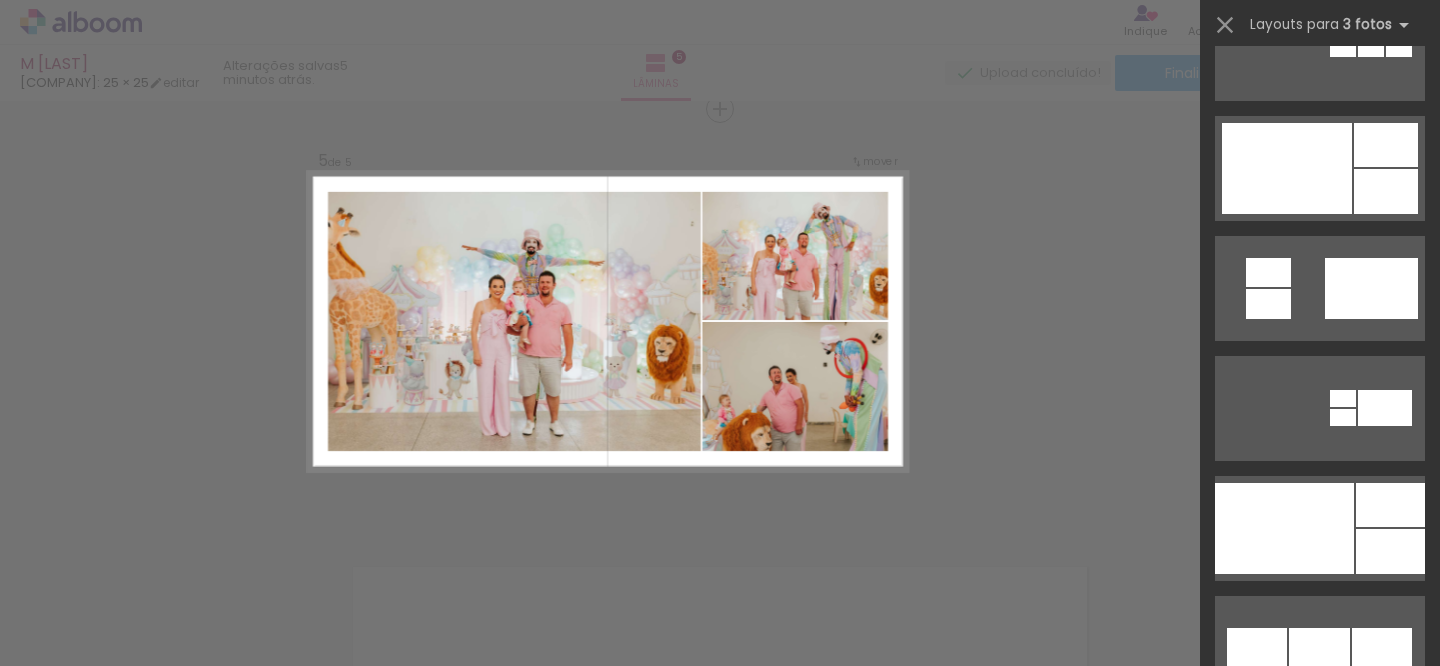 scroll, scrollTop: 2351, scrollLeft: 0, axis: vertical 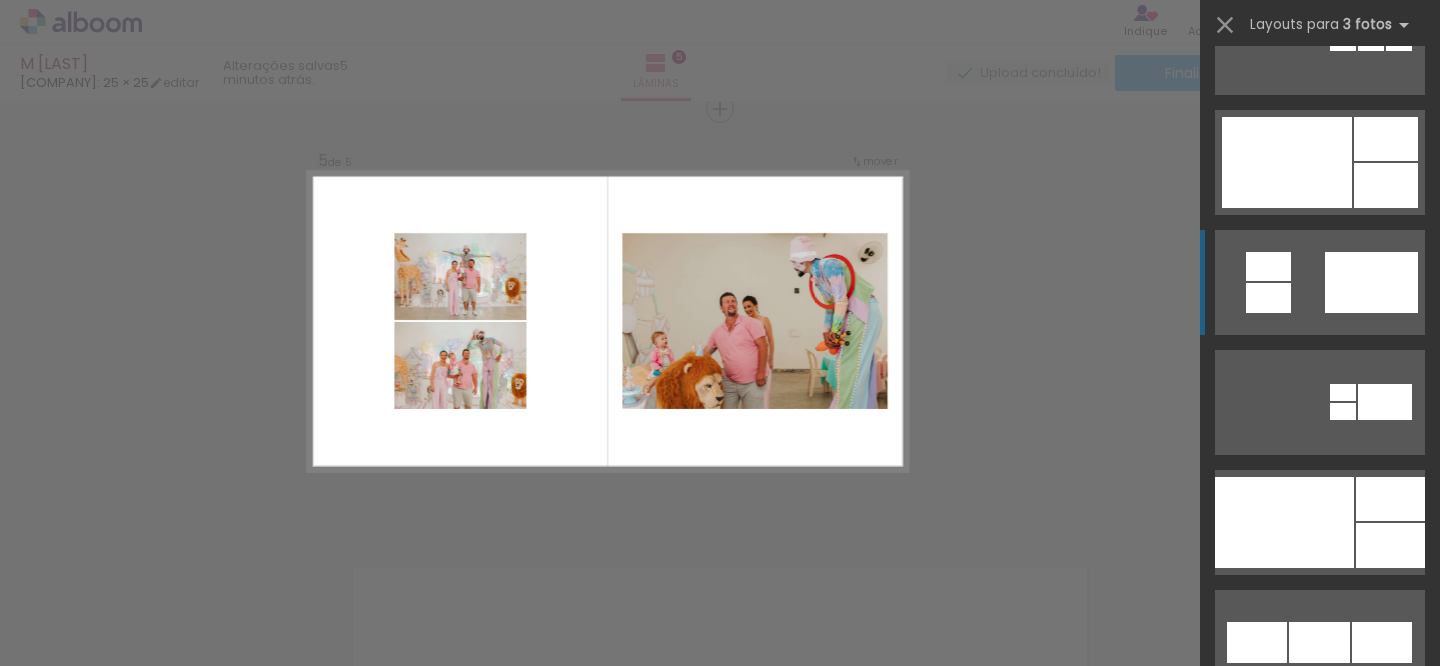 click at bounding box center [1390, 762] 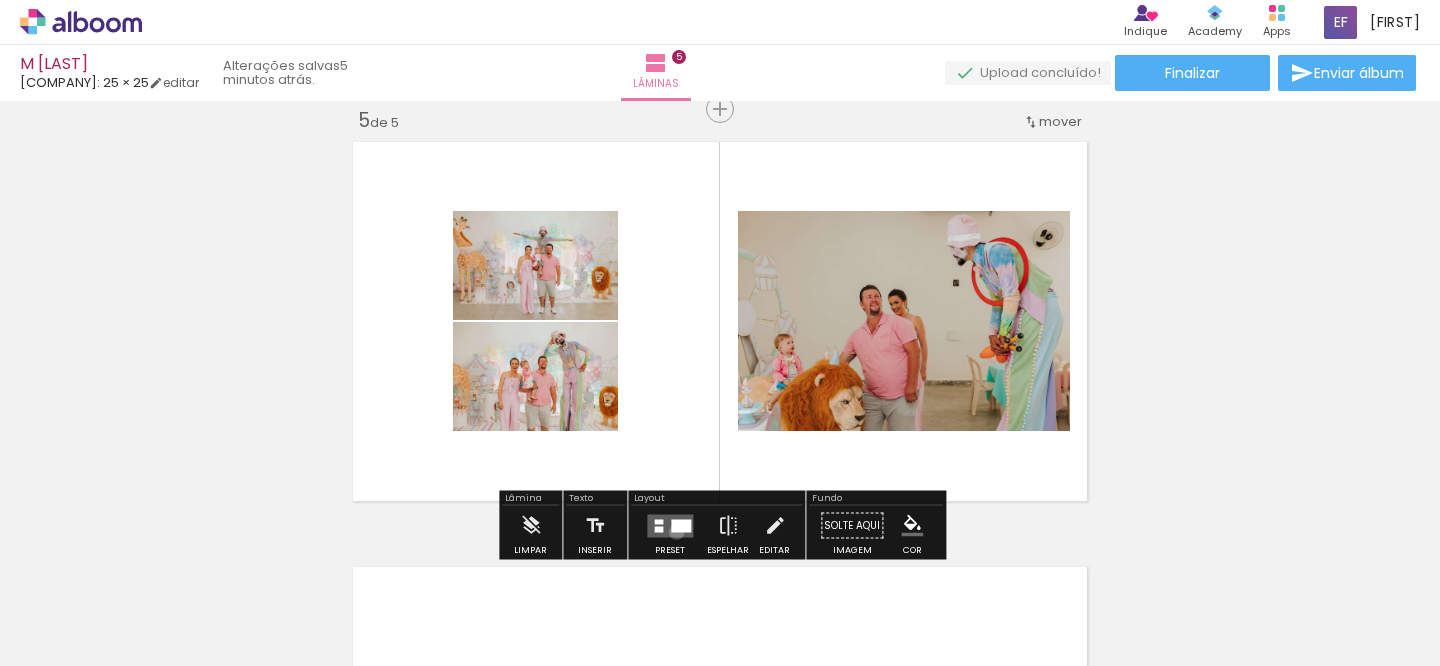 click at bounding box center (670, 525) 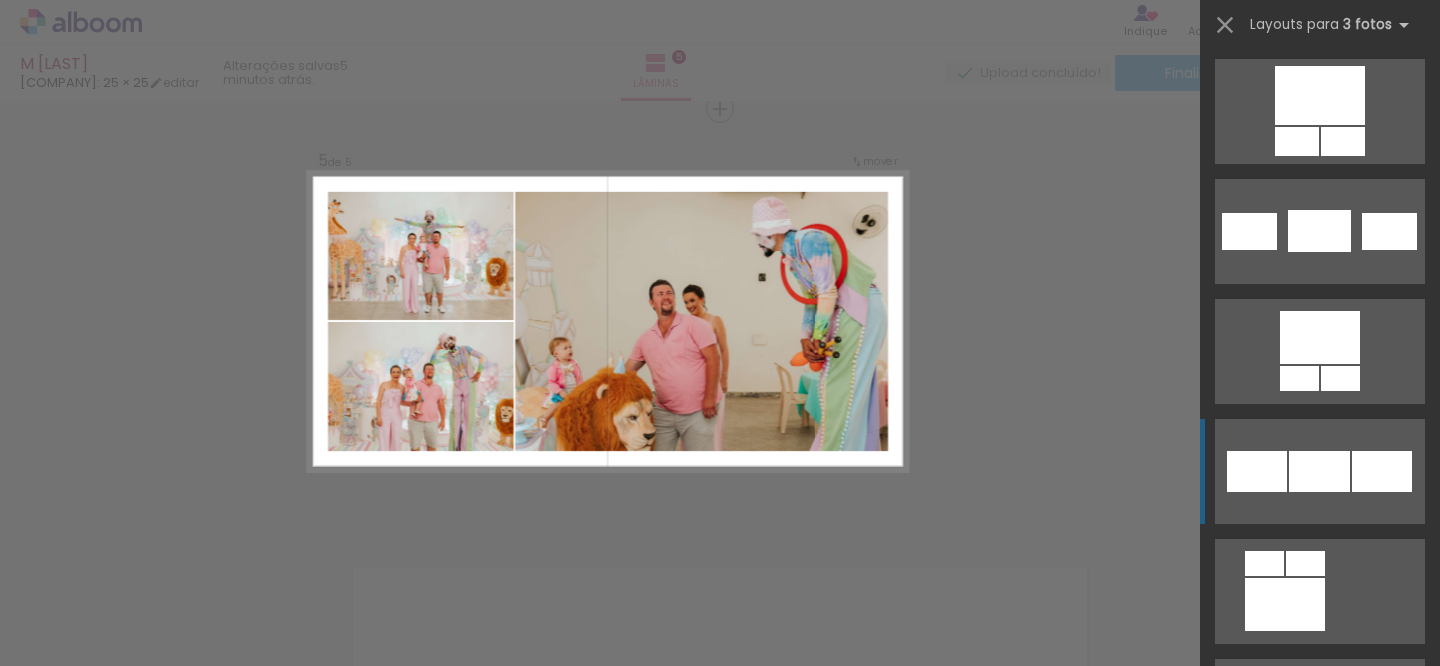 scroll, scrollTop: 3633, scrollLeft: 0, axis: vertical 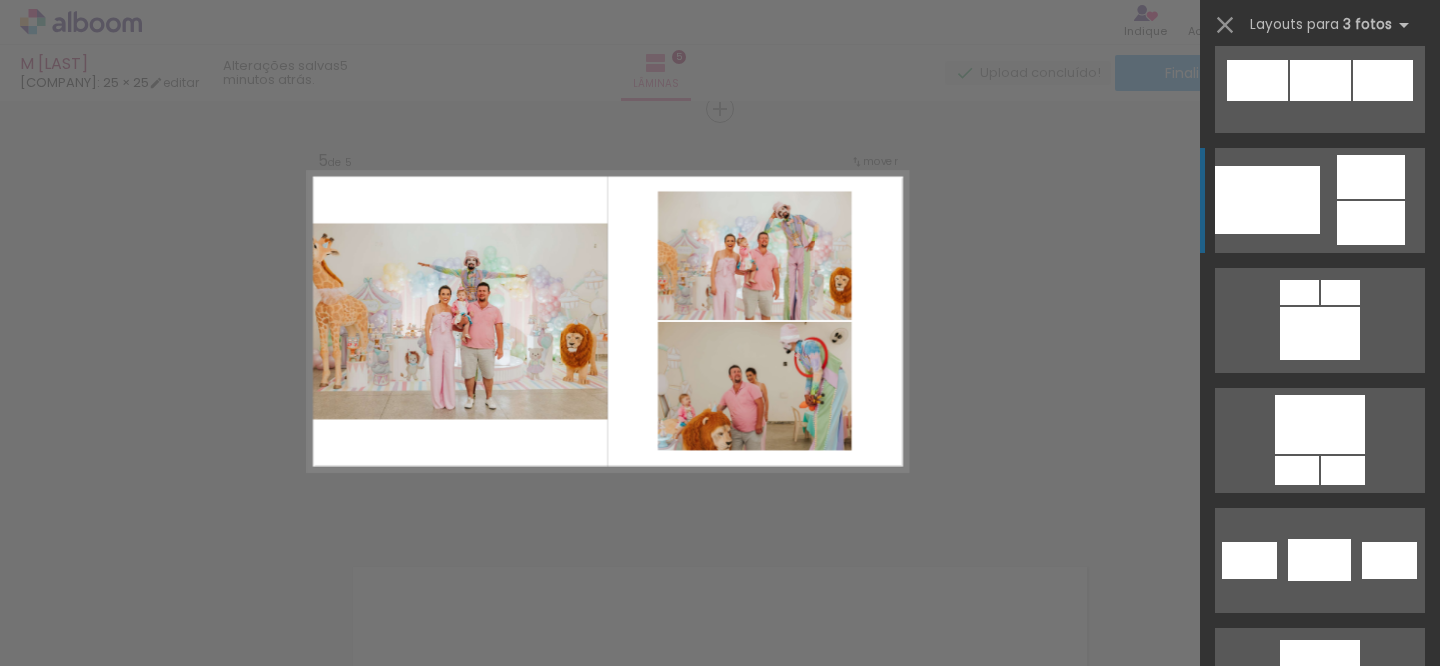 click at bounding box center (1285, 933) 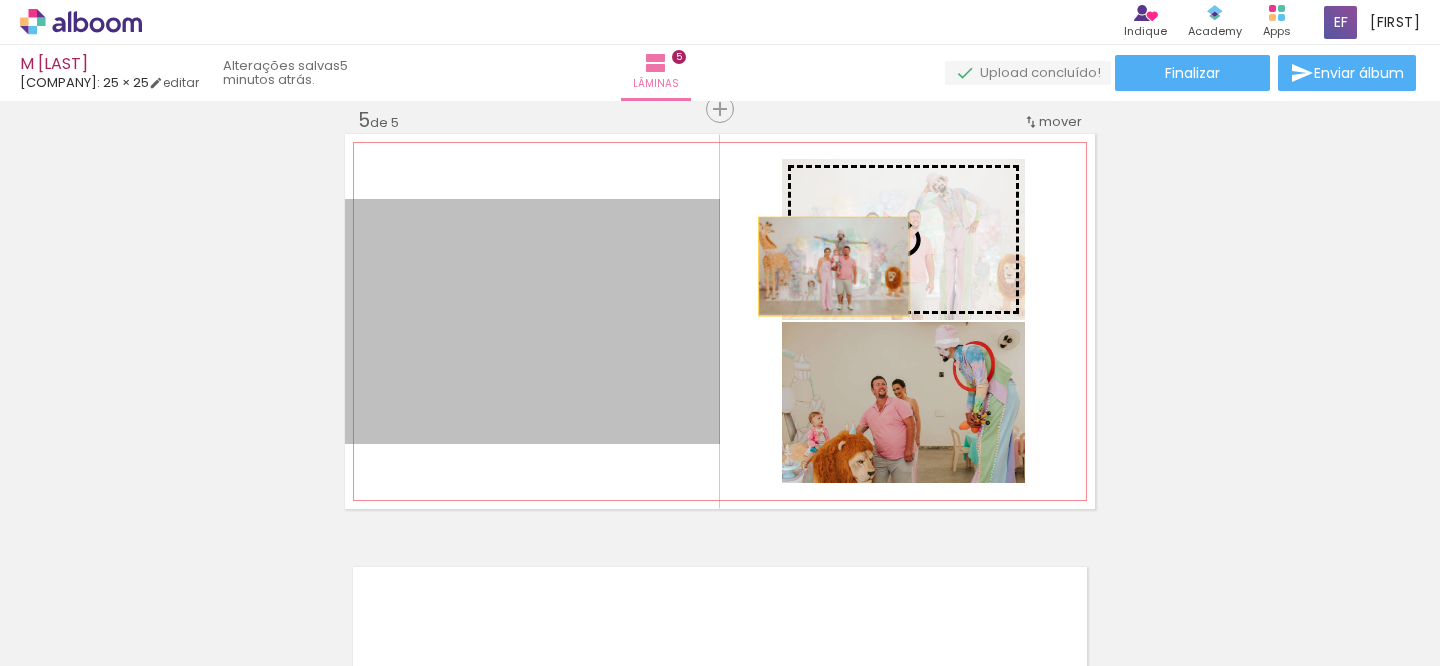 drag, startPoint x: 654, startPoint y: 370, endPoint x: 853, endPoint y: 263, distance: 225.94247 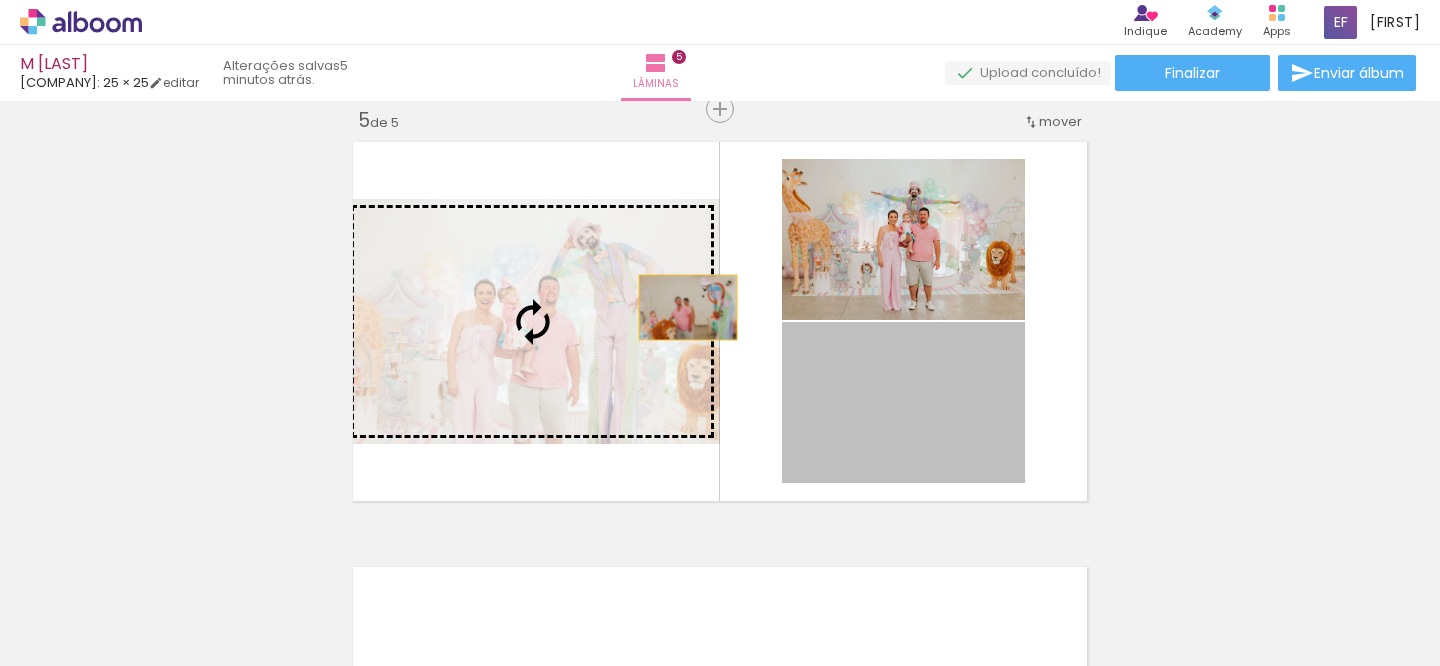 drag, startPoint x: 956, startPoint y: 384, endPoint x: 684, endPoint y: 307, distance: 282.68887 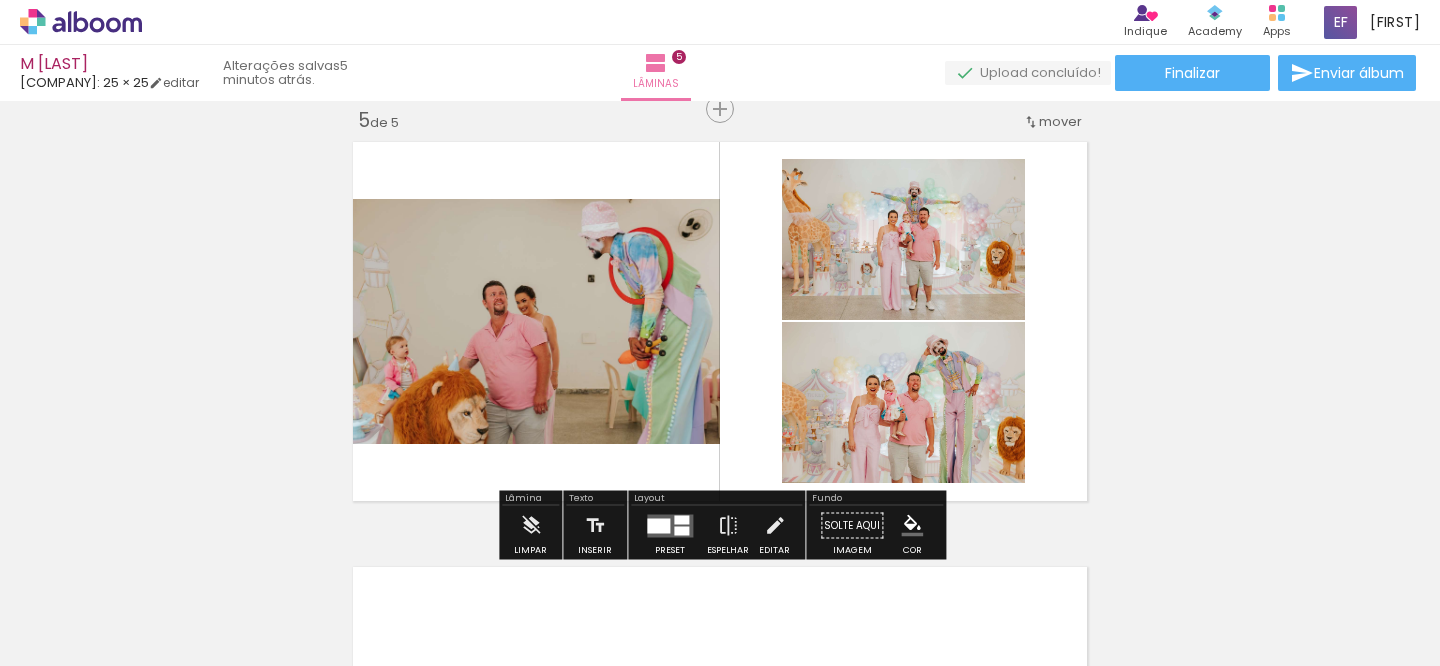 click on "Inserir lâmina 1  de 5  Inserir lâmina 2  de 5  Inserir lâmina 3  de 5  Inserir lâmina 4  de 5  Inserir lâmina 5  de 5" at bounding box center (720, -342) 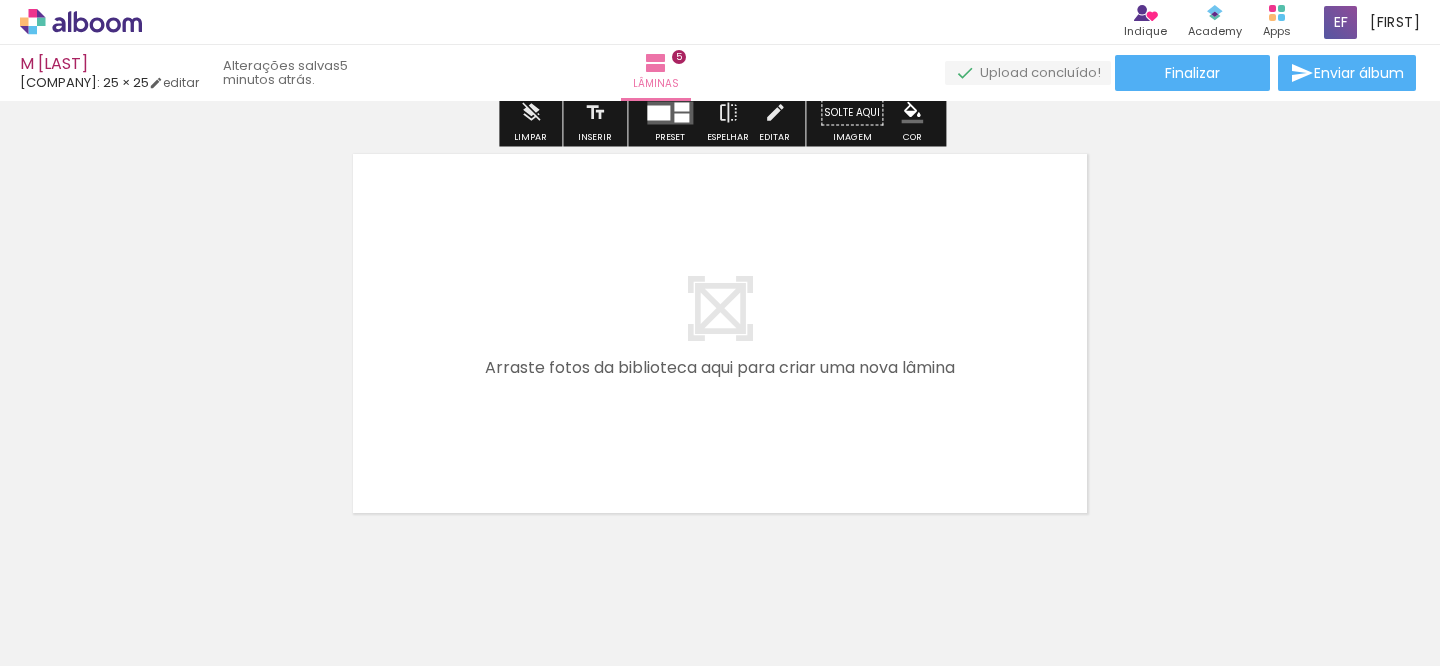 scroll, scrollTop: 2166, scrollLeft: 0, axis: vertical 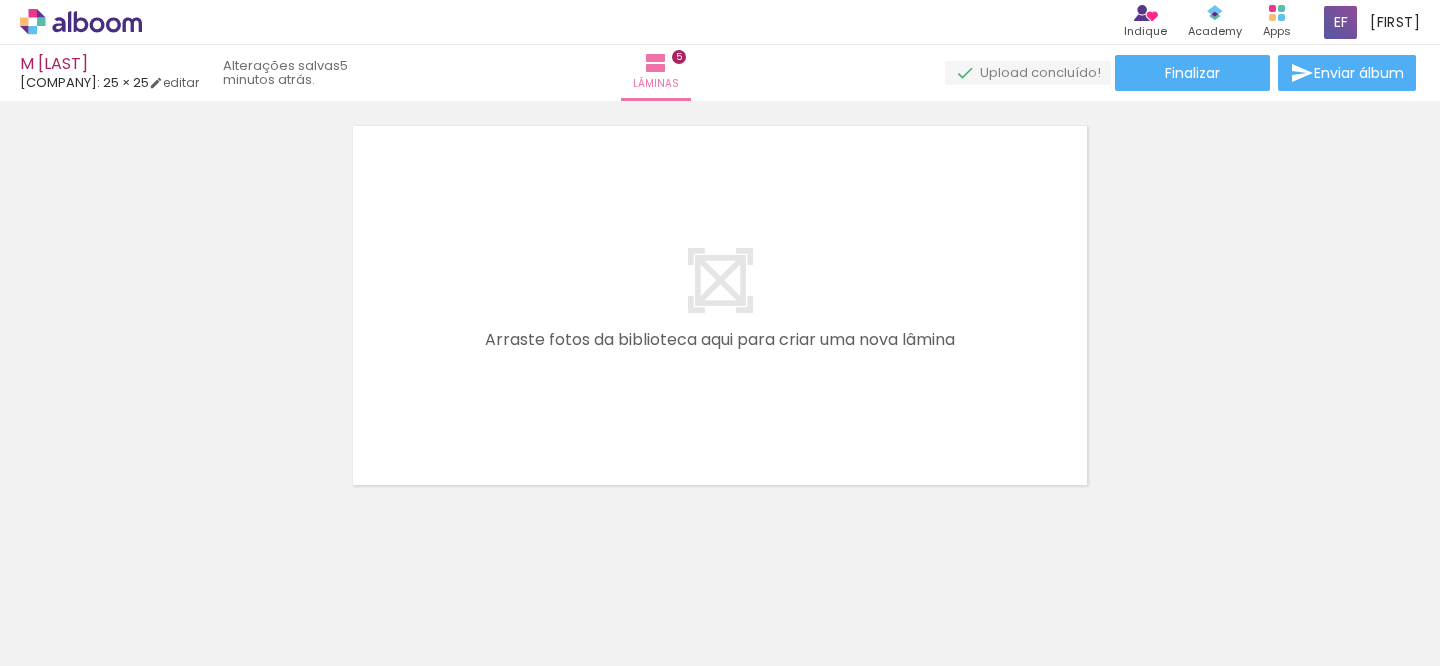 drag, startPoint x: 910, startPoint y: 599, endPoint x: 900, endPoint y: 351, distance: 248.20154 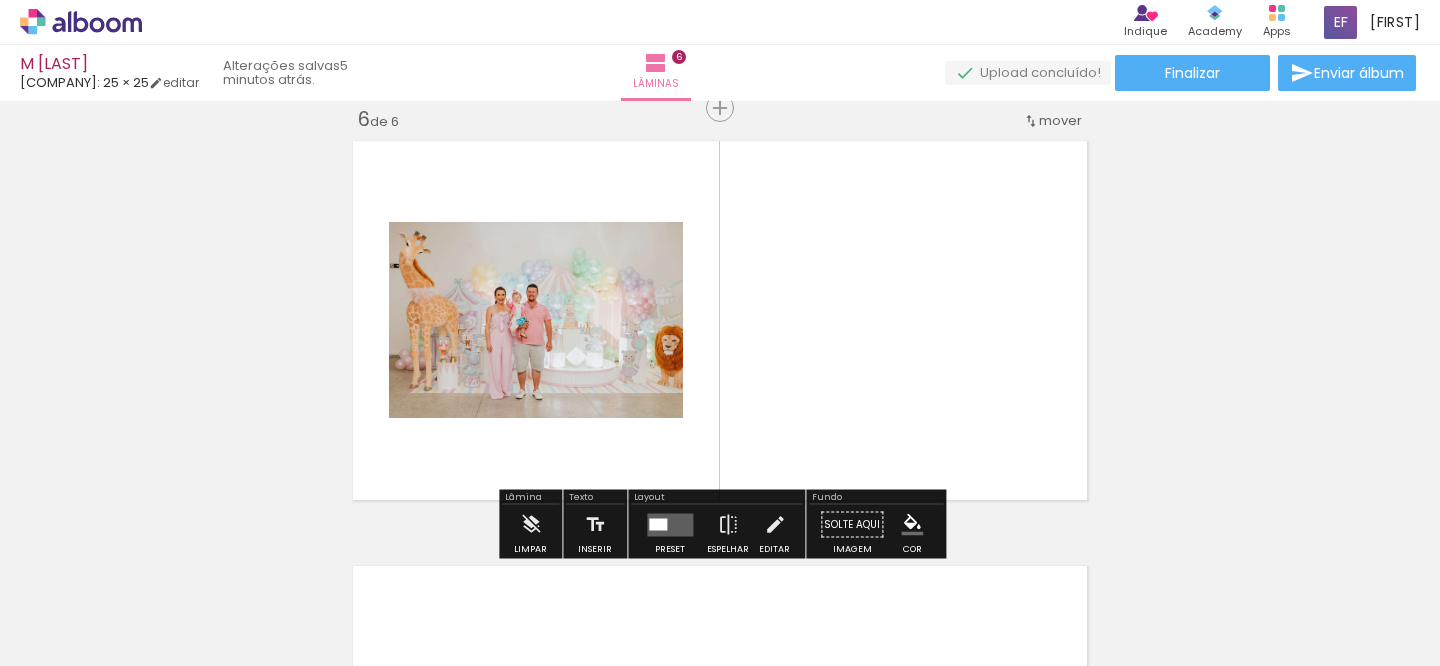 scroll, scrollTop: 2150, scrollLeft: 0, axis: vertical 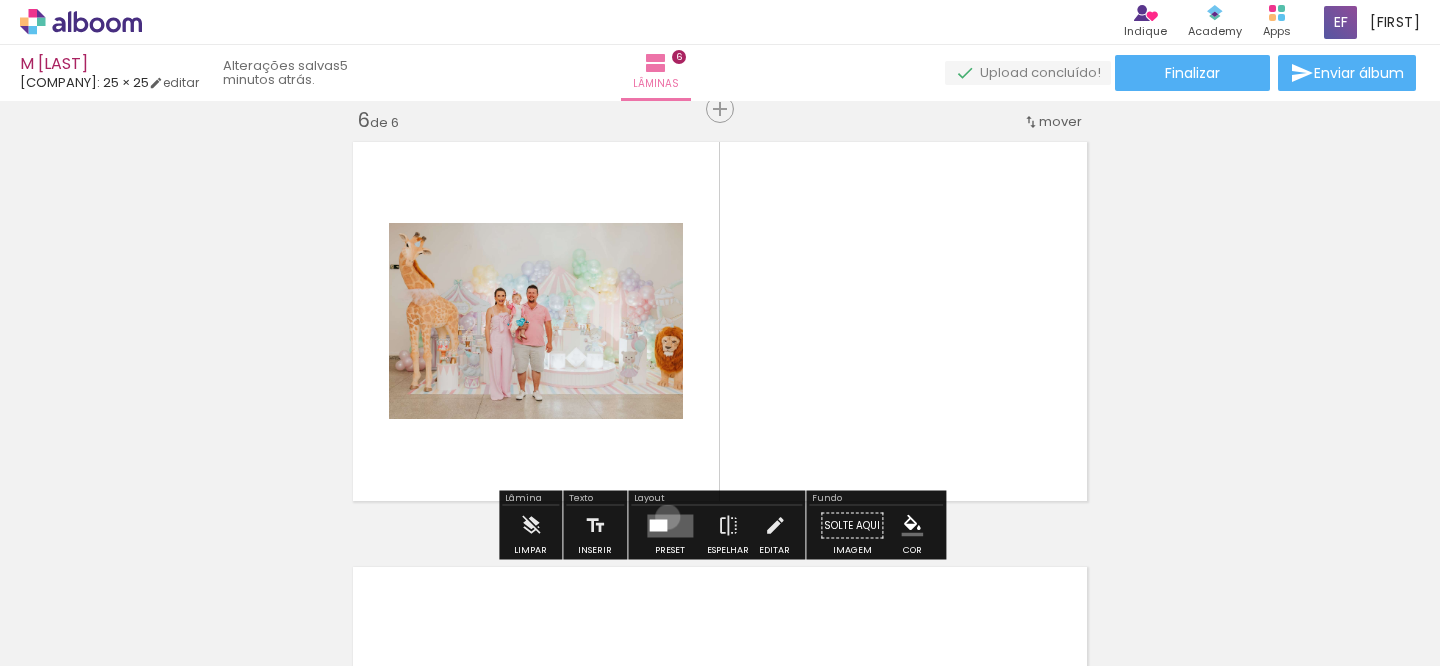 click at bounding box center (670, 525) 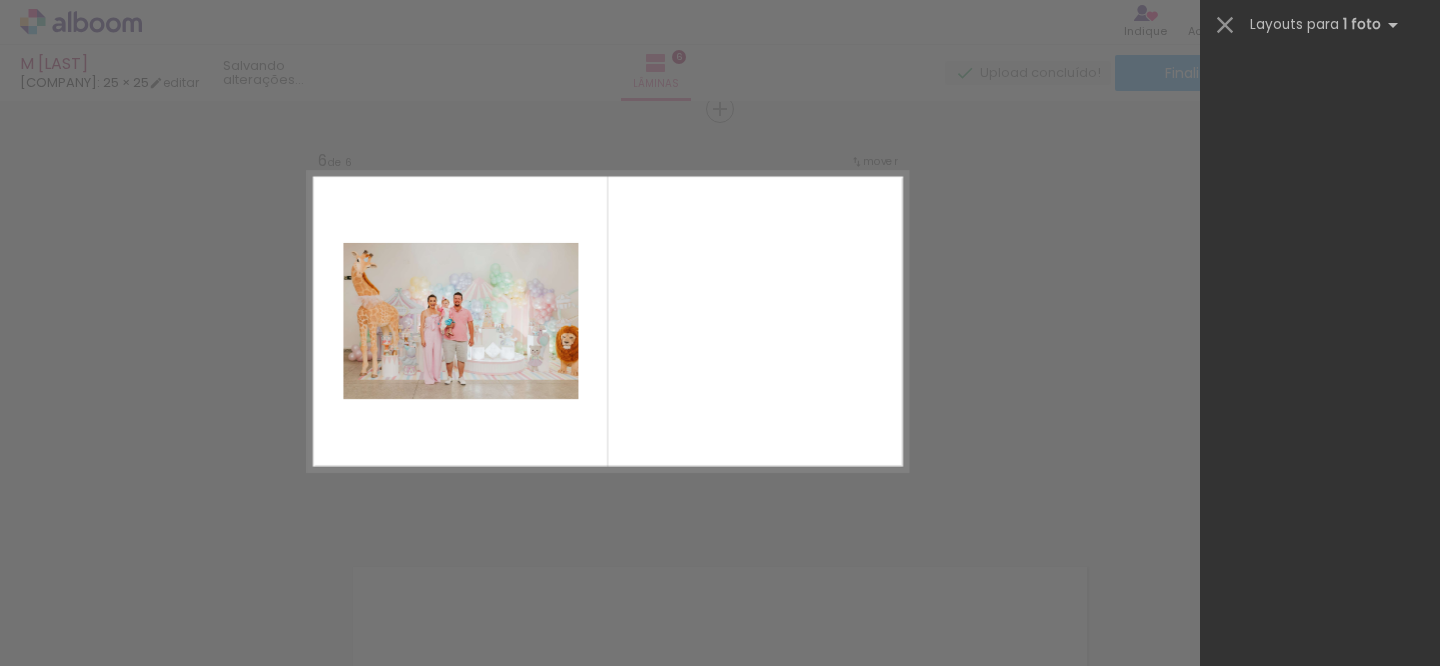 scroll, scrollTop: 0, scrollLeft: 0, axis: both 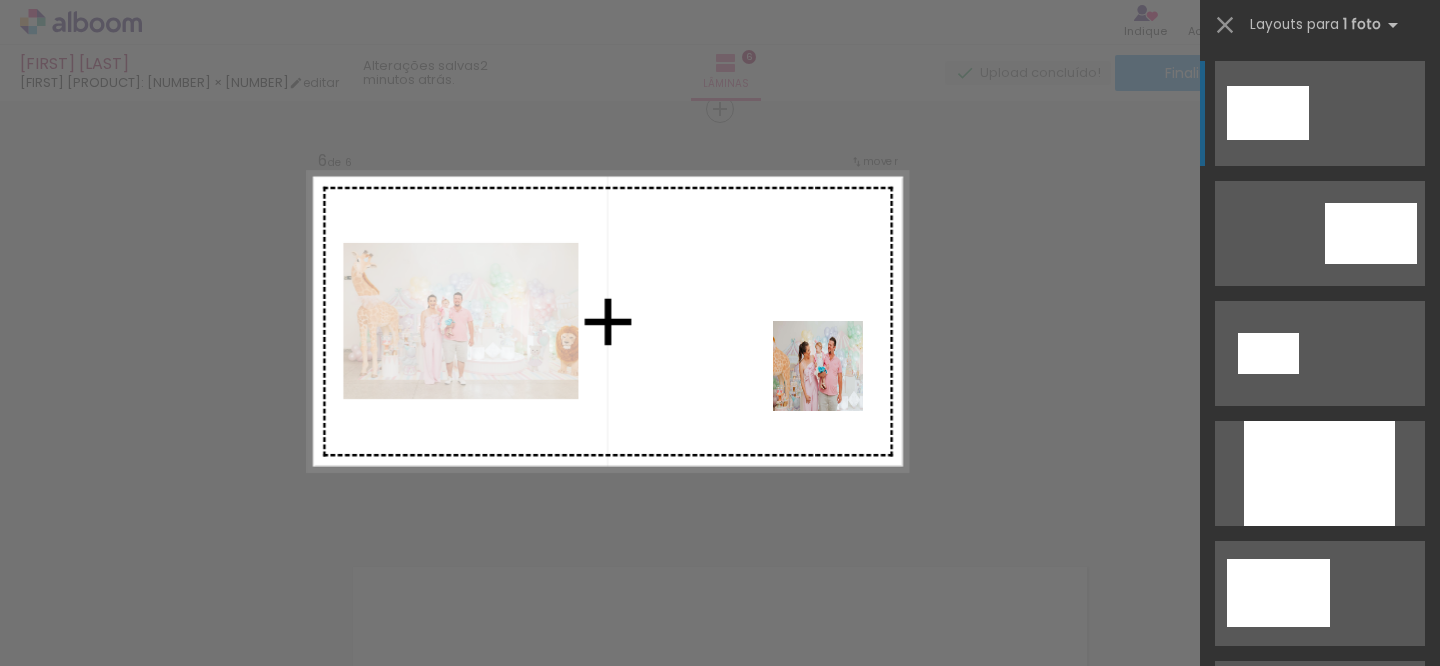 click at bounding box center (720, 333) 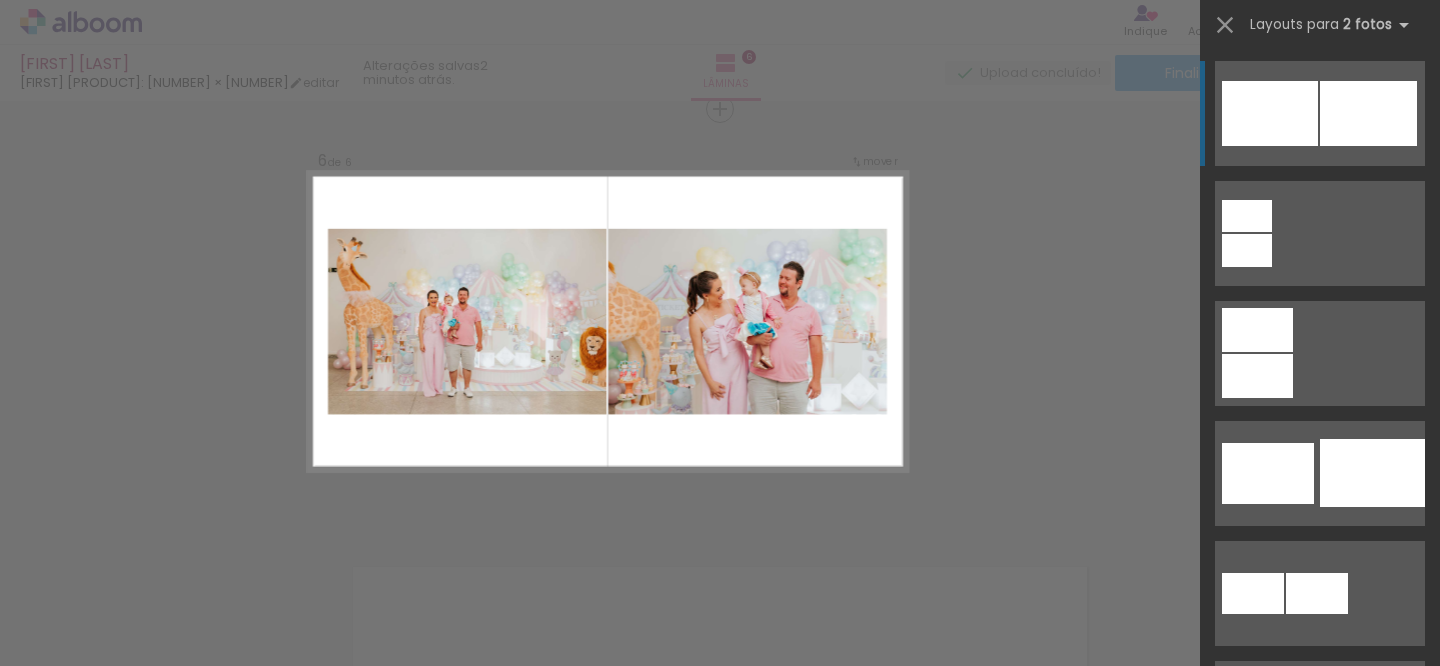 drag, startPoint x: 1147, startPoint y: 592, endPoint x: 803, endPoint y: 368, distance: 410.50214 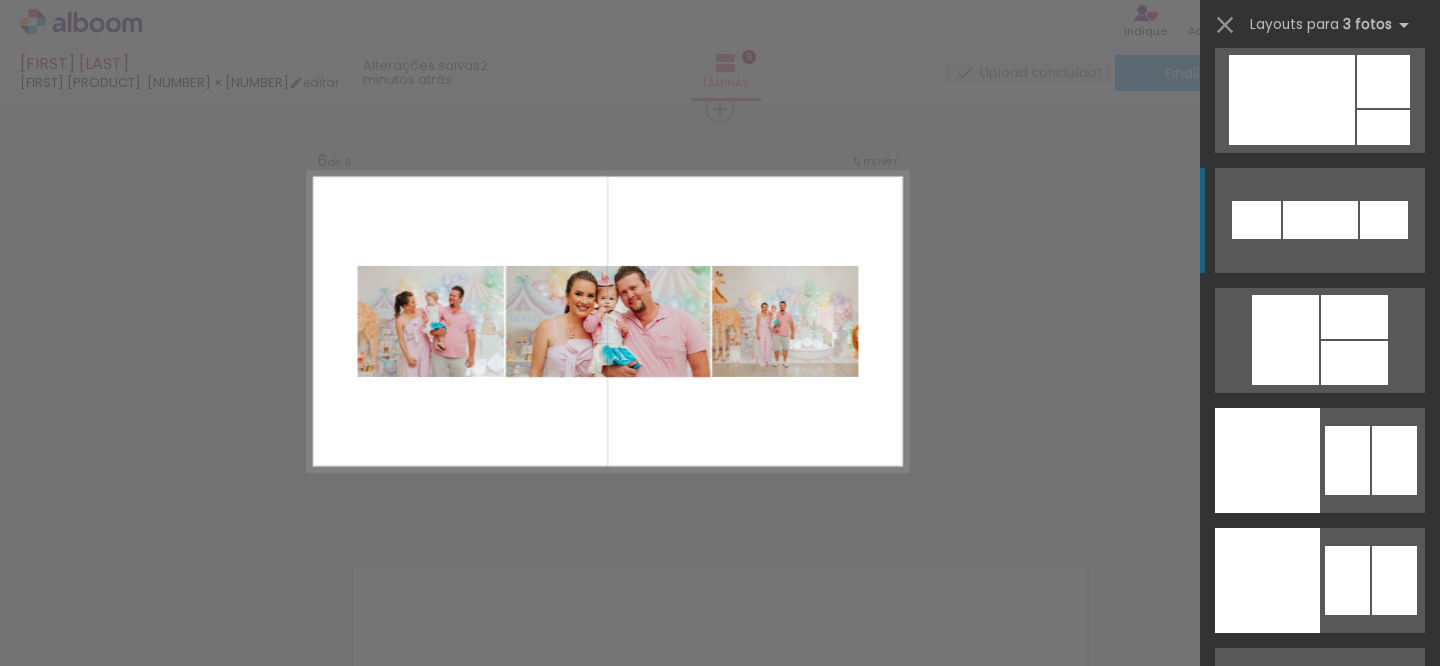 scroll, scrollTop: 6550, scrollLeft: 0, axis: vertical 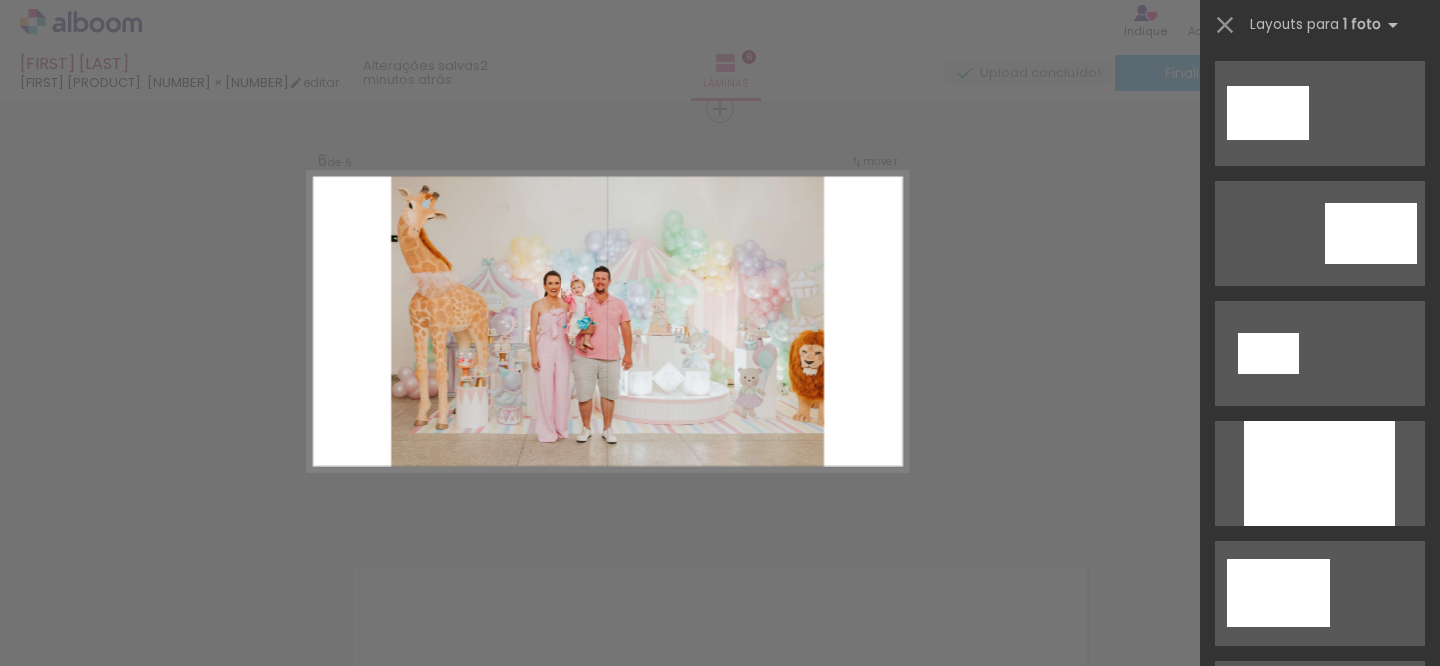 click on "Confirmar Cancelar" at bounding box center [720, -538] 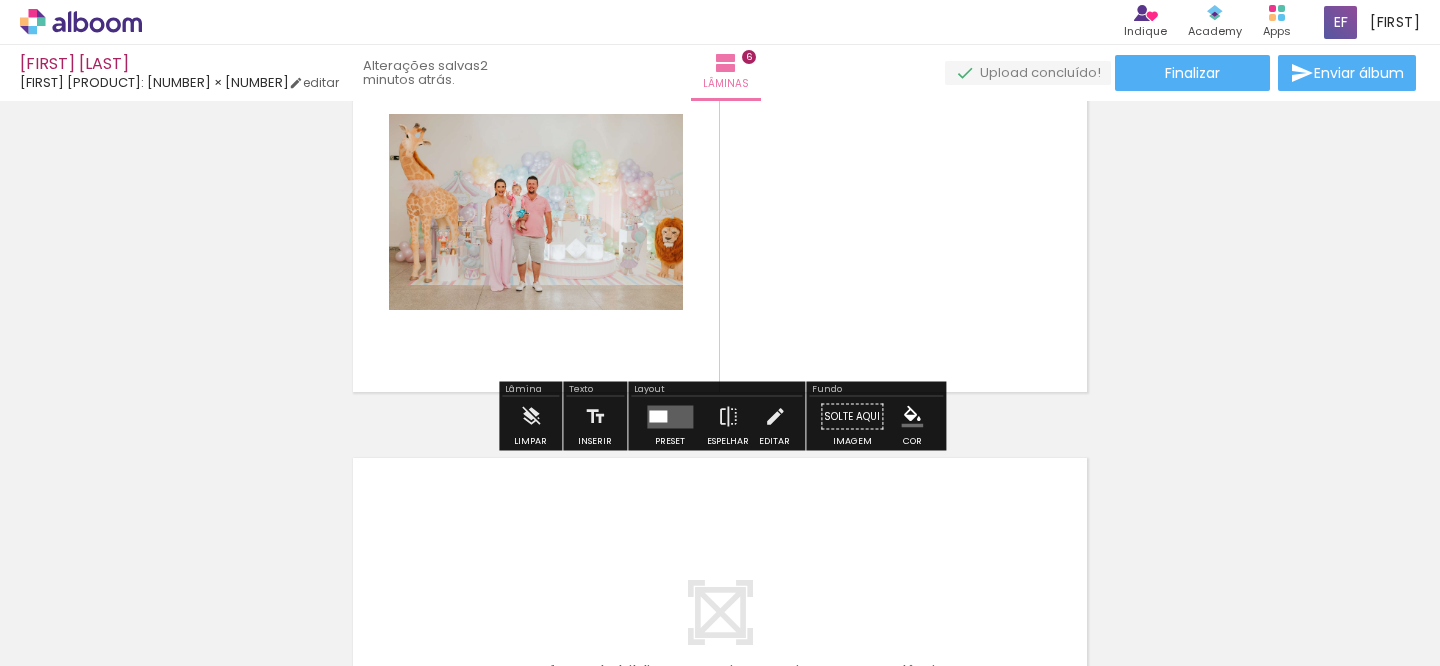 scroll, scrollTop: 2274, scrollLeft: 0, axis: vertical 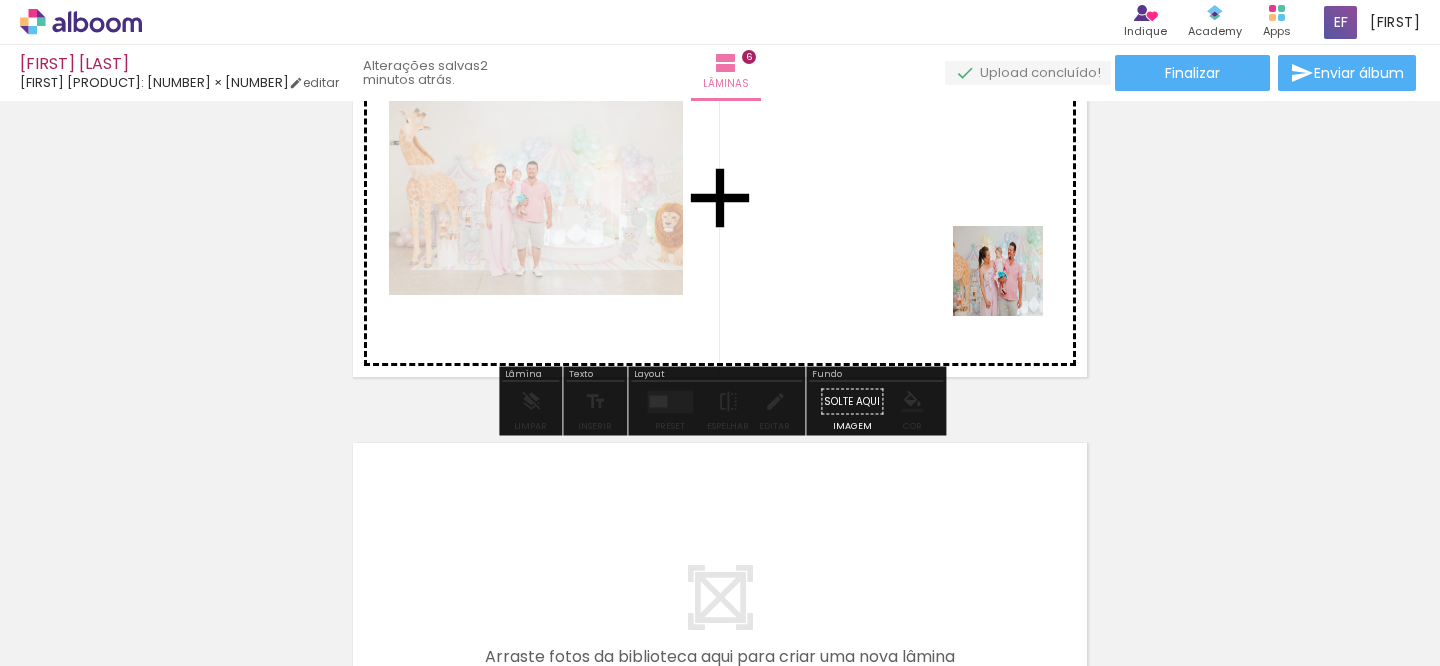 drag, startPoint x: 1029, startPoint y: 586, endPoint x: 995, endPoint y: 222, distance: 365.58447 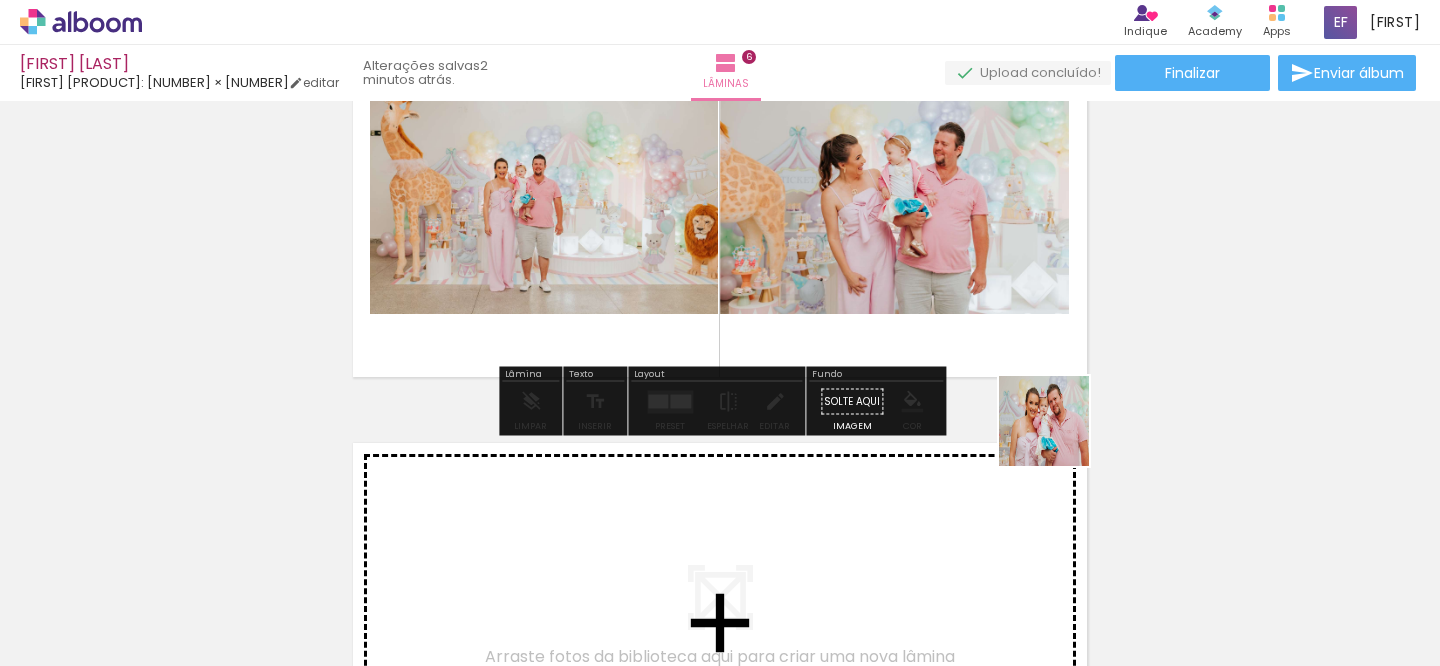 drag, startPoint x: 1125, startPoint y: 593, endPoint x: 981, endPoint y: 270, distance: 353.6453 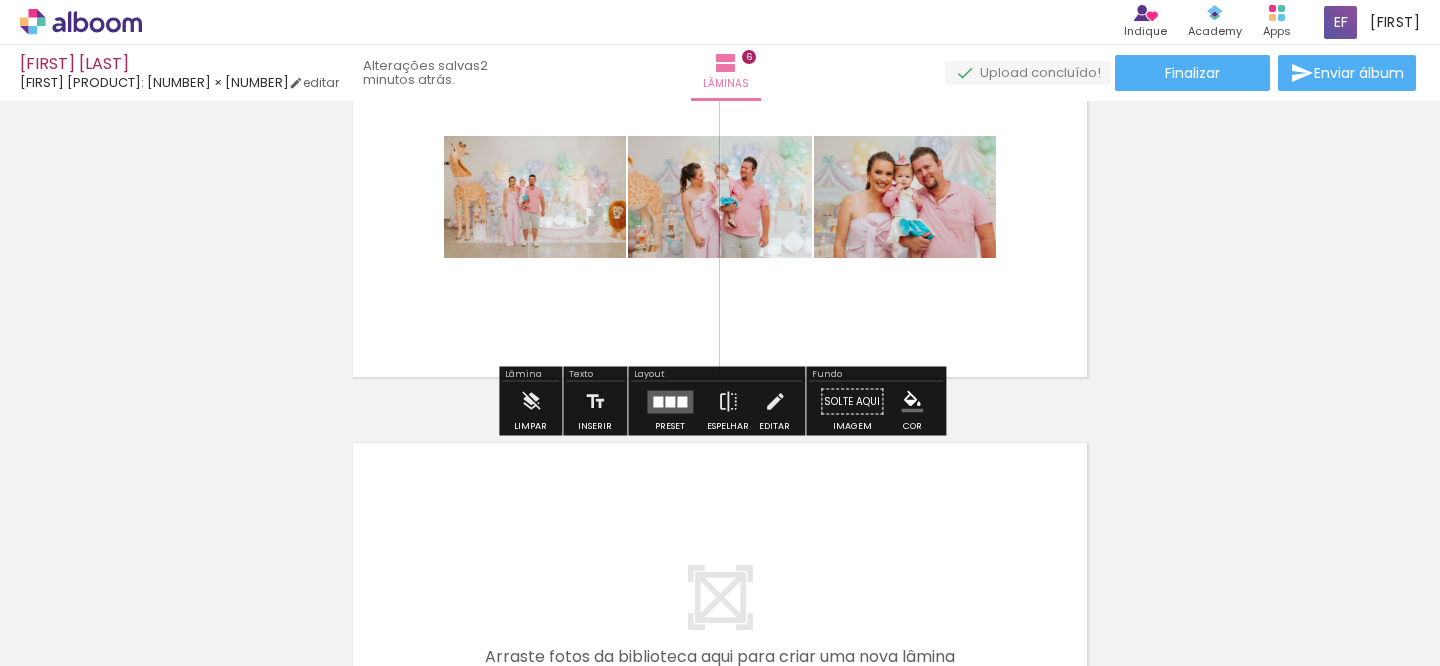 click at bounding box center (670, 401) 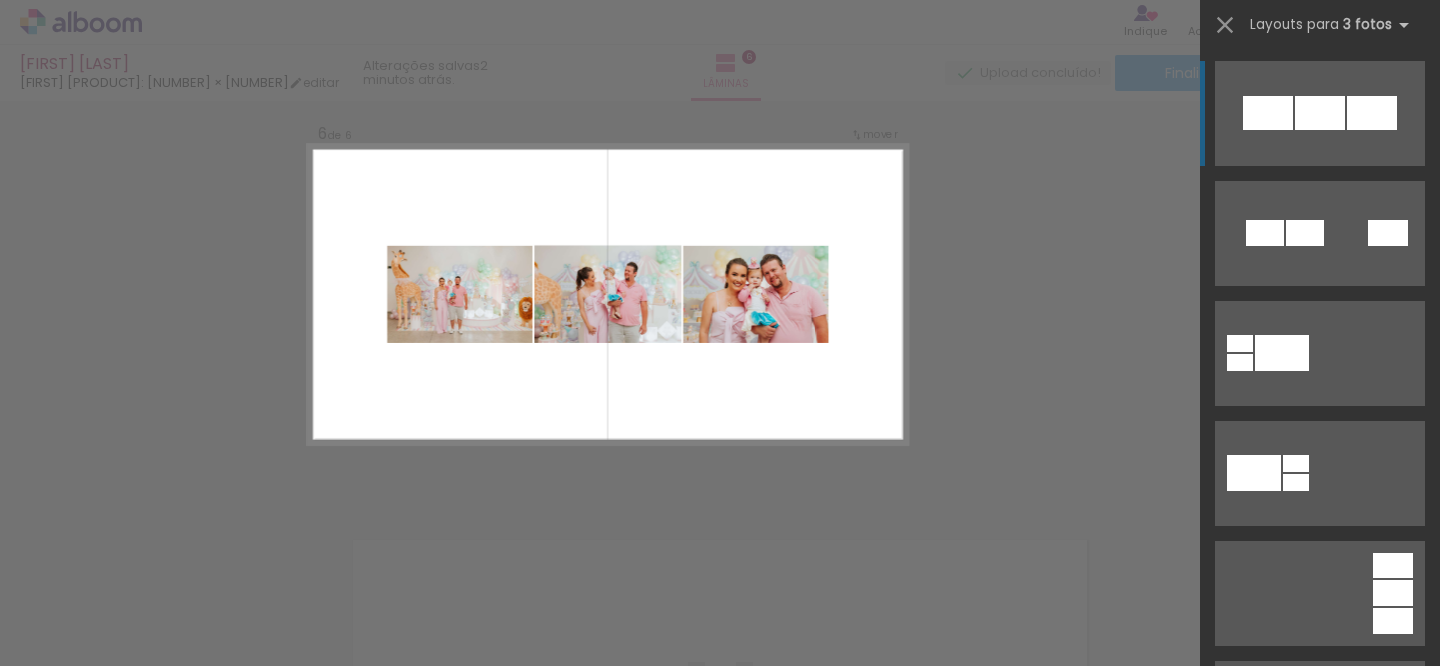 scroll, scrollTop: 2150, scrollLeft: 0, axis: vertical 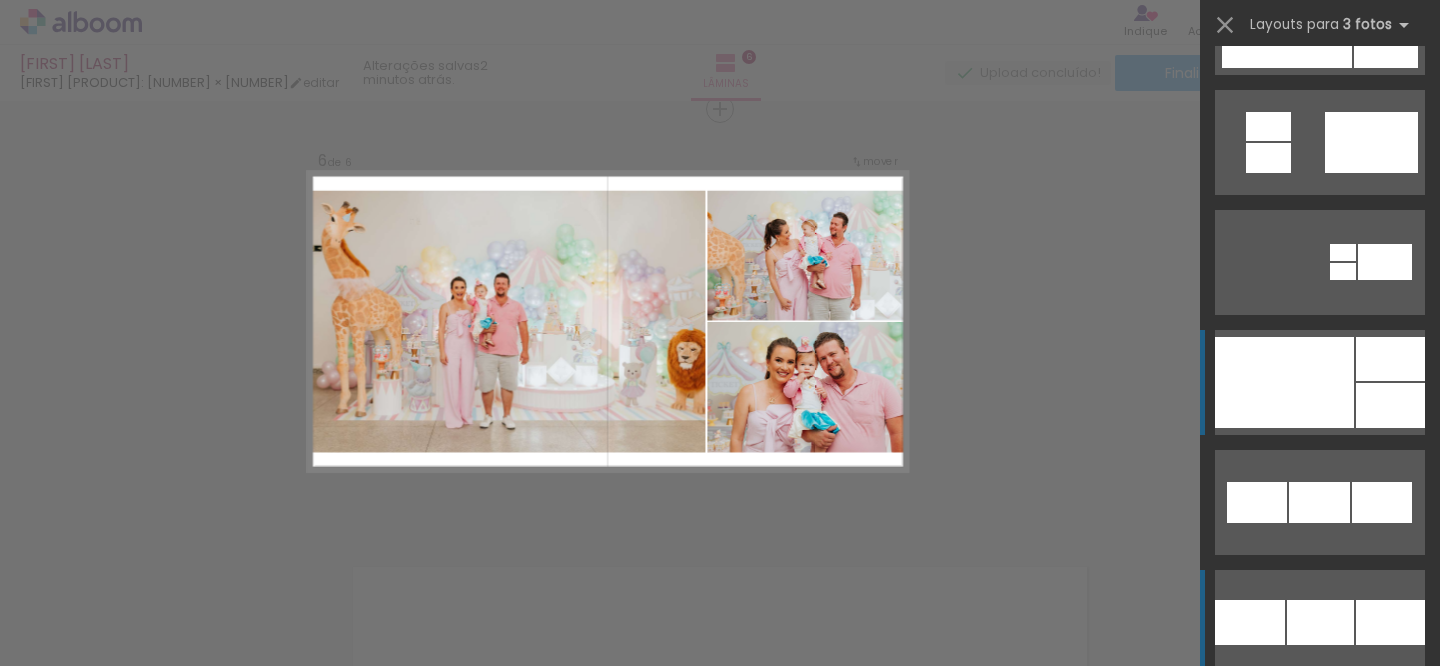 click at bounding box center [1284, 382] 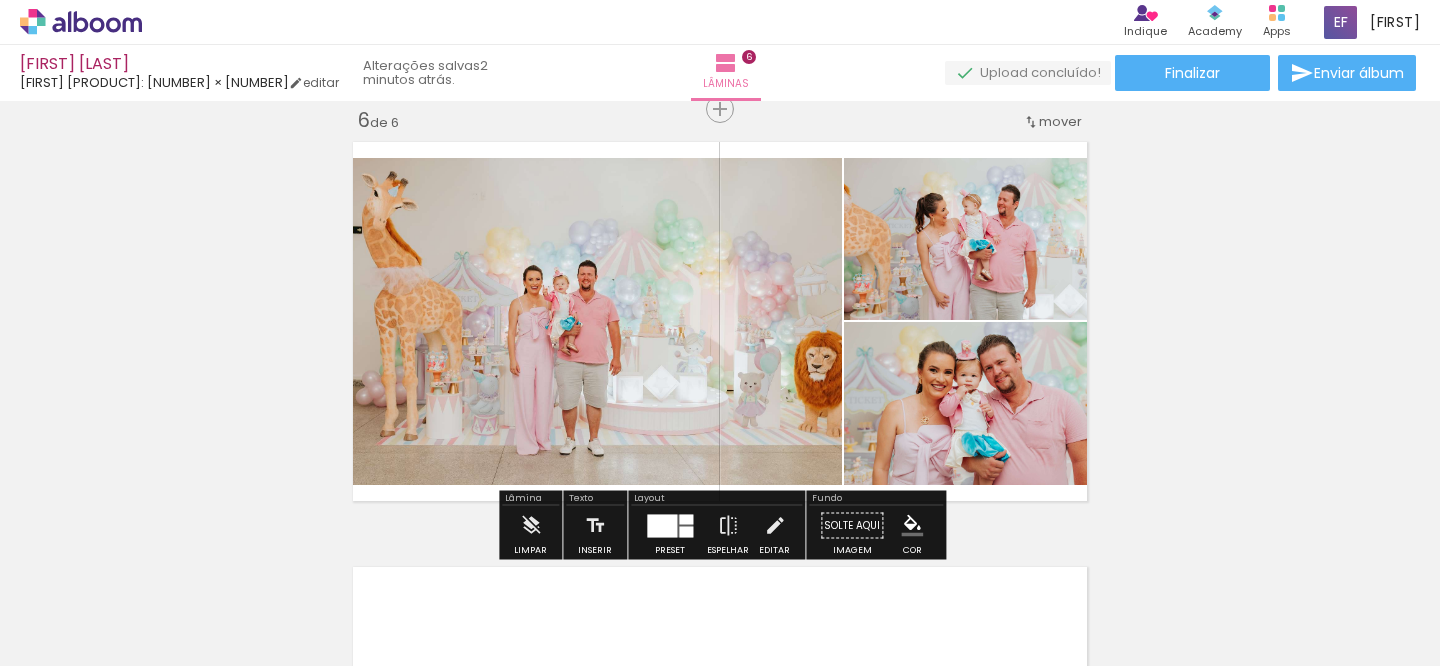 click on "Inserir lâmina 1  de 6  Inserir lâmina 2  de 6  Inserir lâmina 3  de 6  Inserir lâmina 4  de 6  Inserir lâmina 5  de 6  Inserir lâmina 6  de 6" at bounding box center (720, -554) 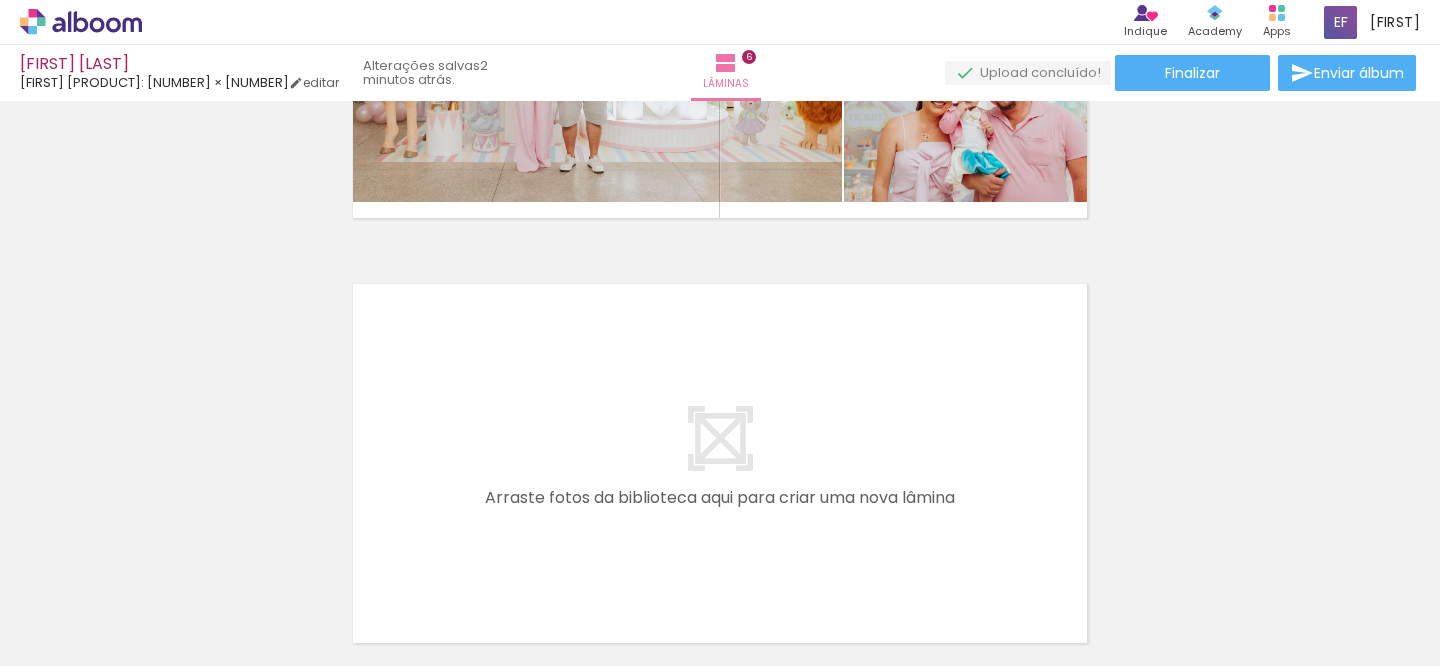 scroll, scrollTop: 2613, scrollLeft: 0, axis: vertical 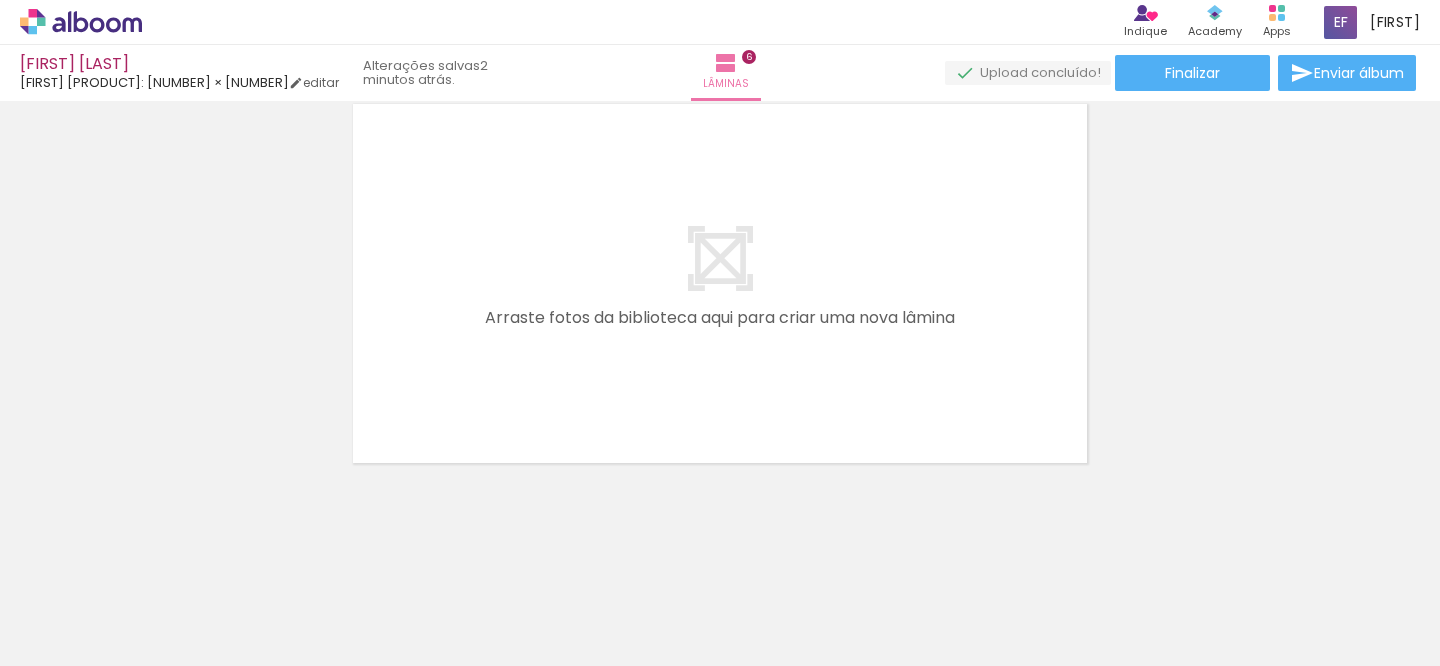 drag, startPoint x: 1002, startPoint y: 597, endPoint x: 1010, endPoint y: 428, distance: 169.18924 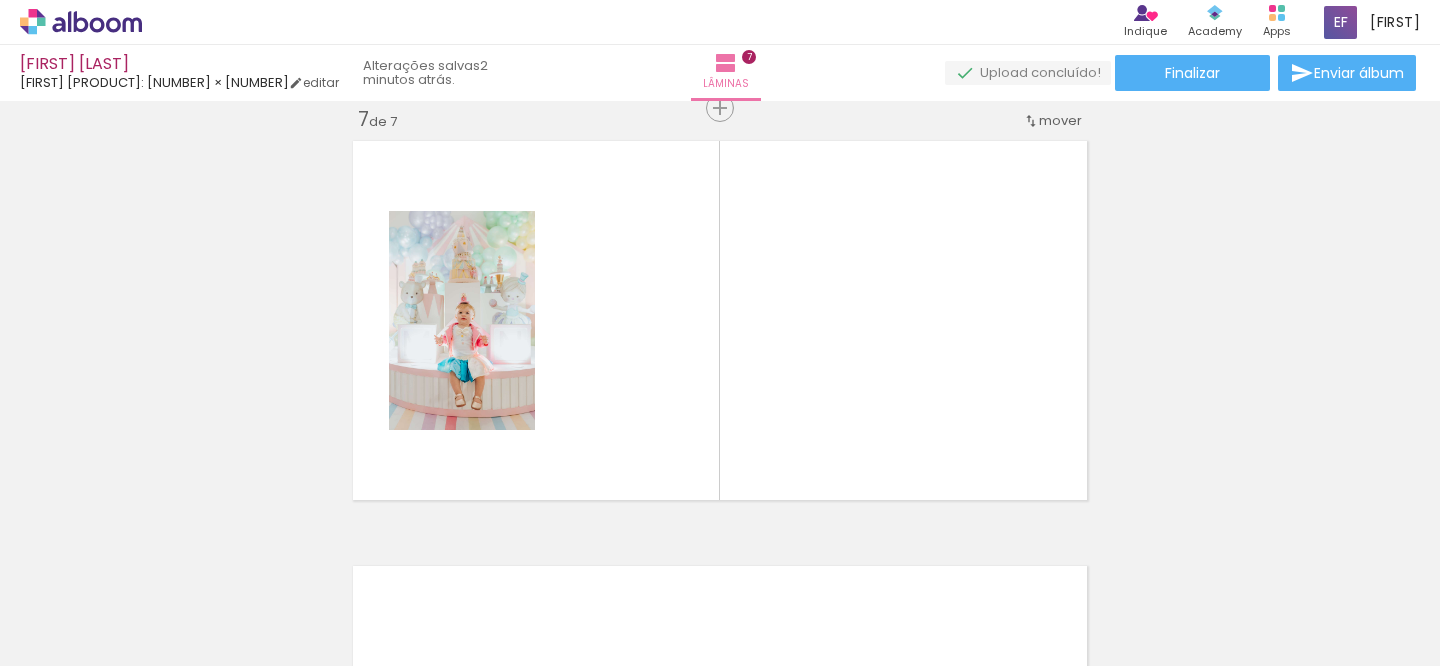scroll, scrollTop: 2575, scrollLeft: 0, axis: vertical 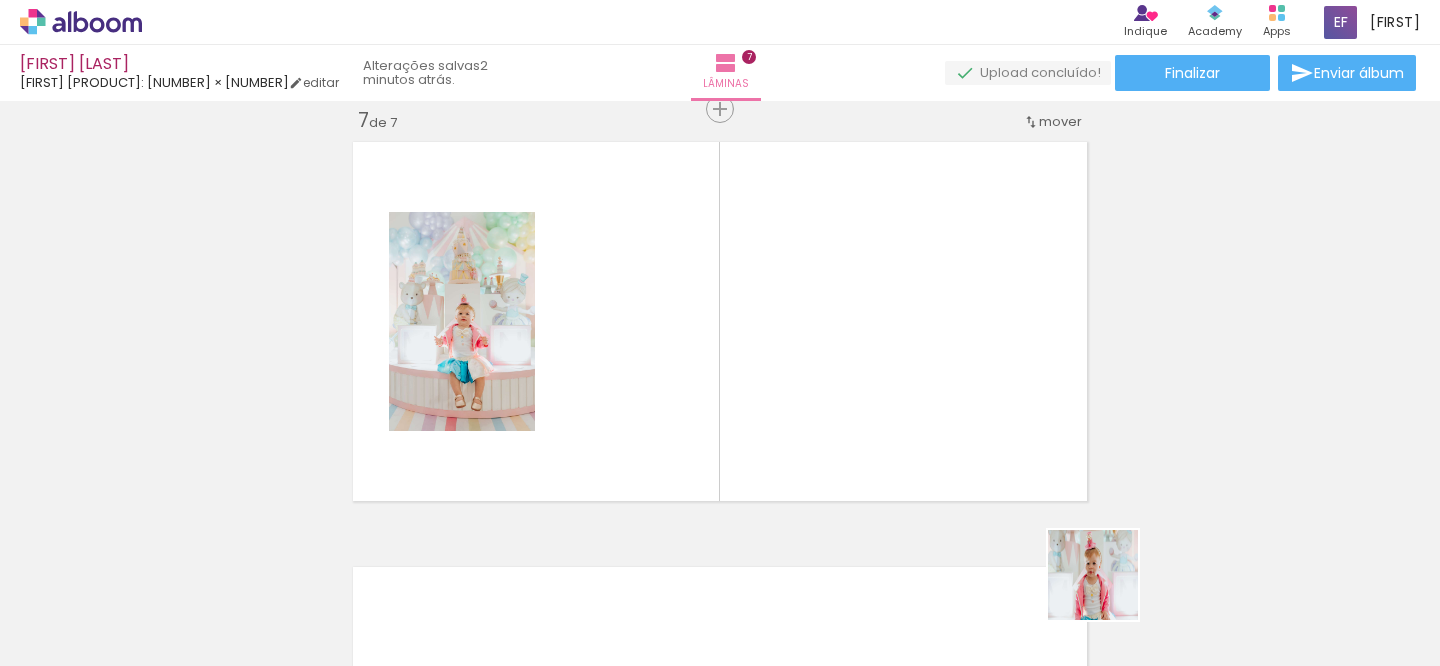 click at bounding box center (720, 333) 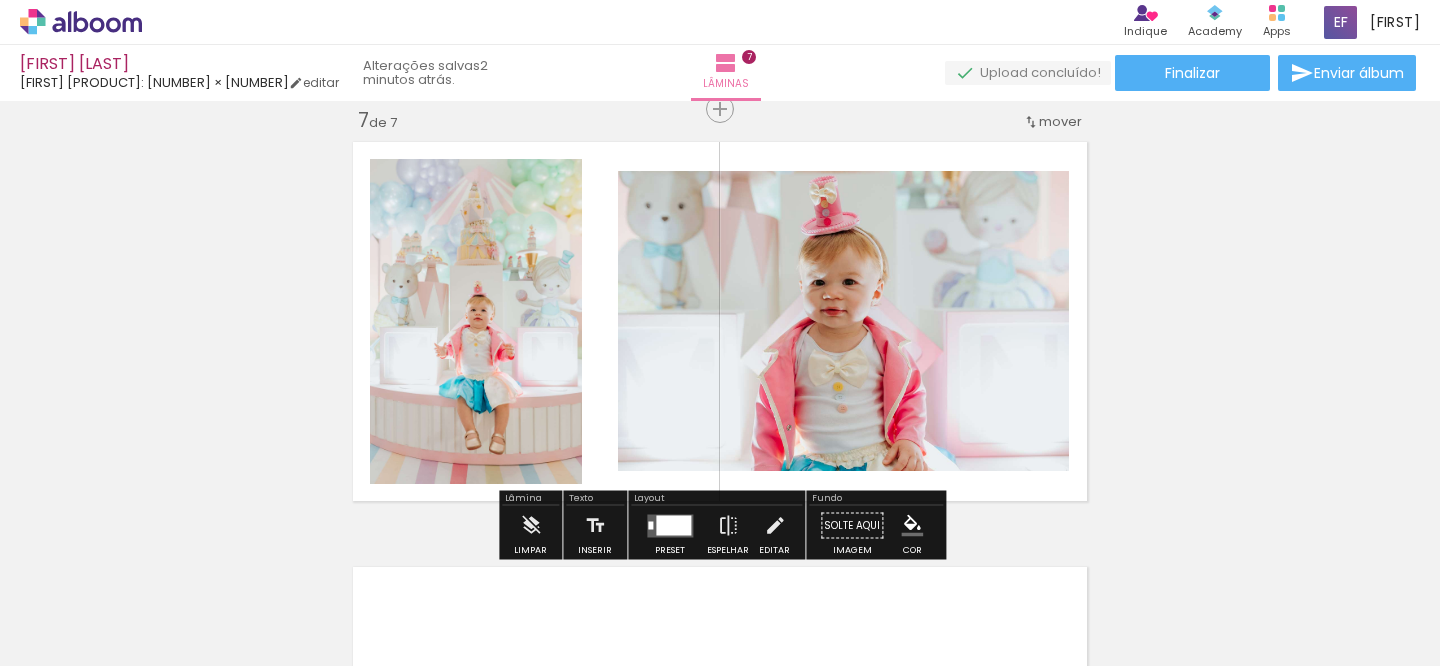 scroll, scrollTop: 0, scrollLeft: 1920, axis: horizontal 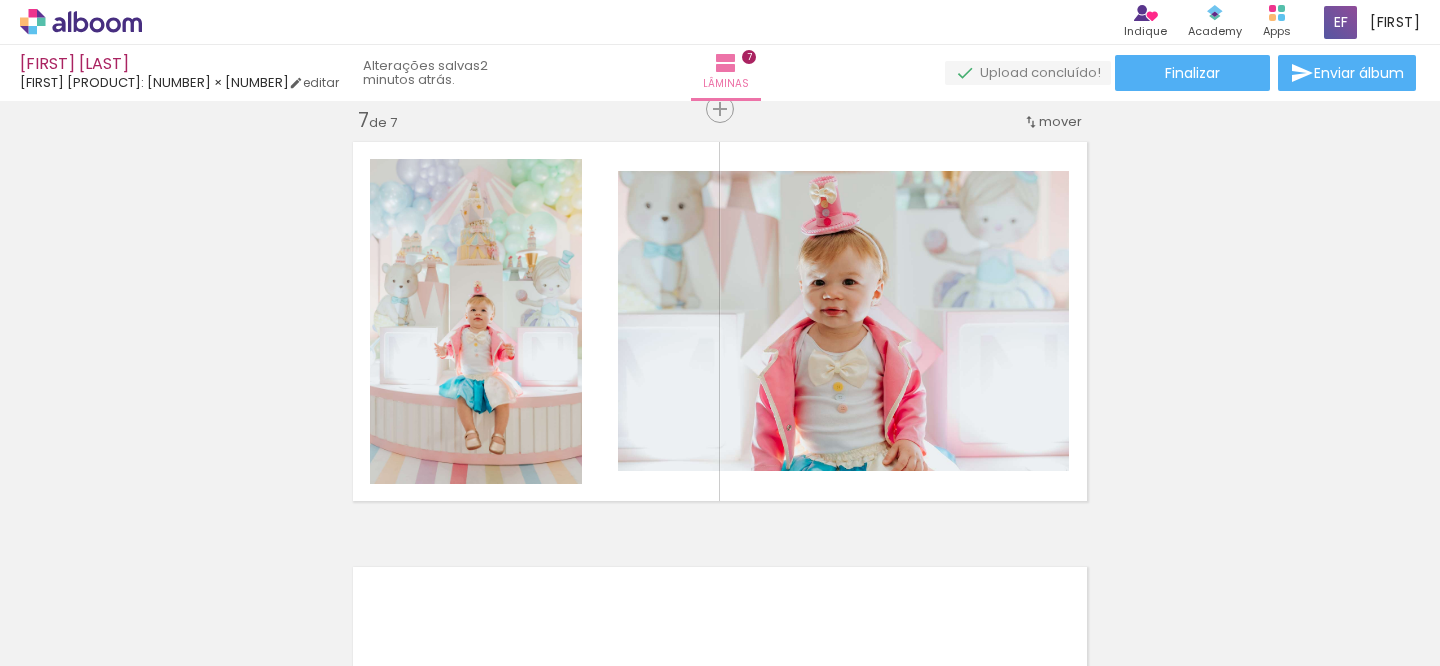 drag, startPoint x: 1090, startPoint y: 611, endPoint x: 1017, endPoint y: 433, distance: 192.38763 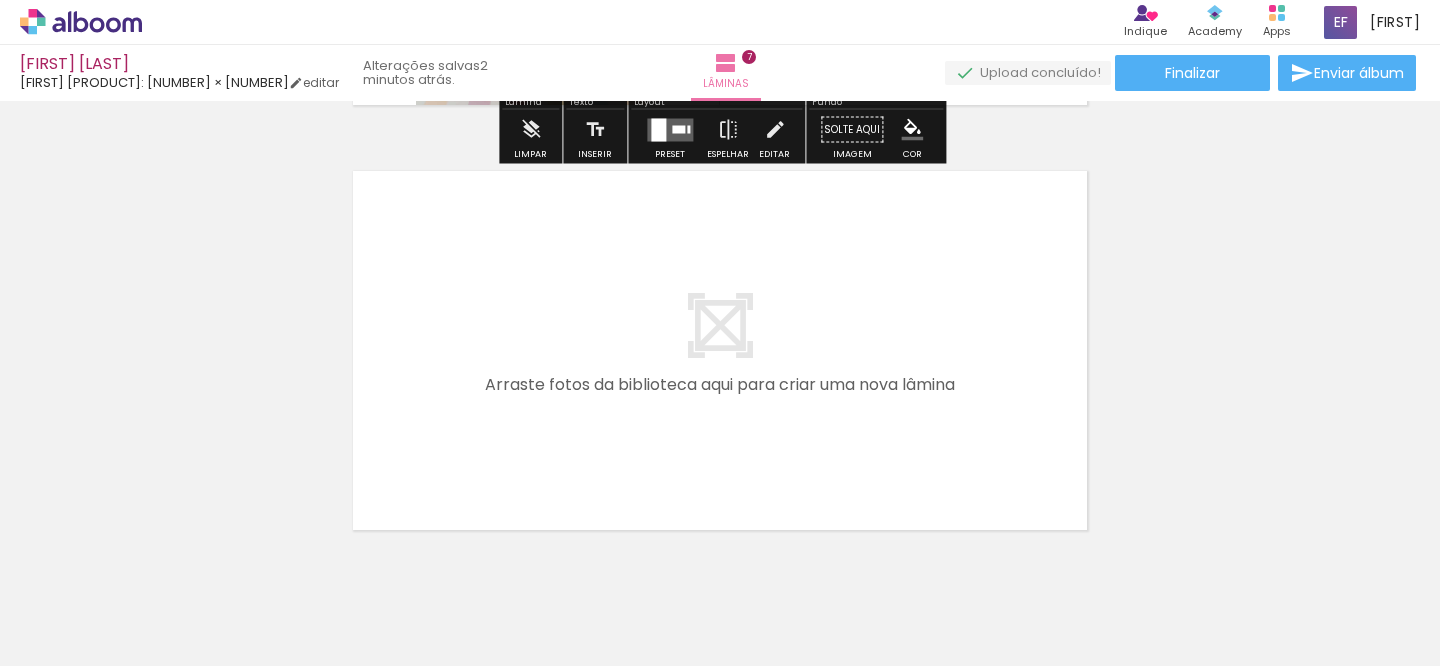 scroll, scrollTop: 2975, scrollLeft: 0, axis: vertical 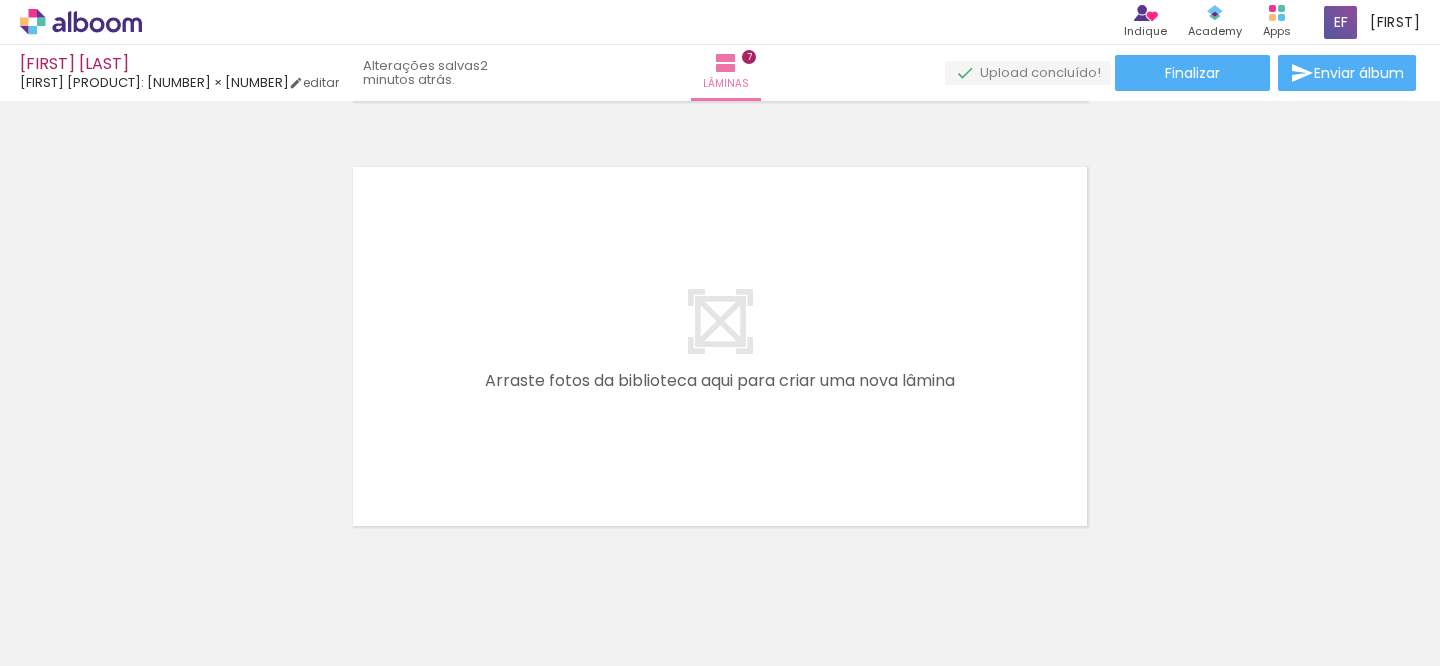 click at bounding box center (720, 333) 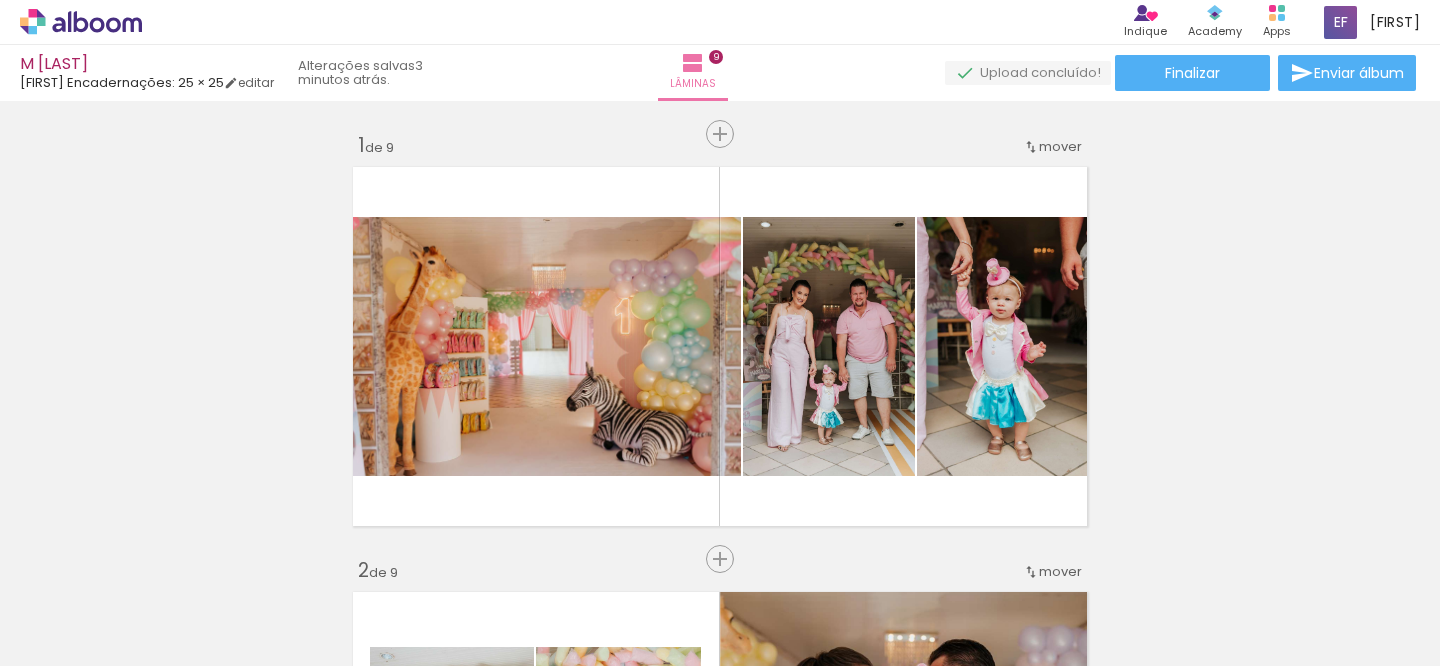 scroll, scrollTop: 0, scrollLeft: 0, axis: both 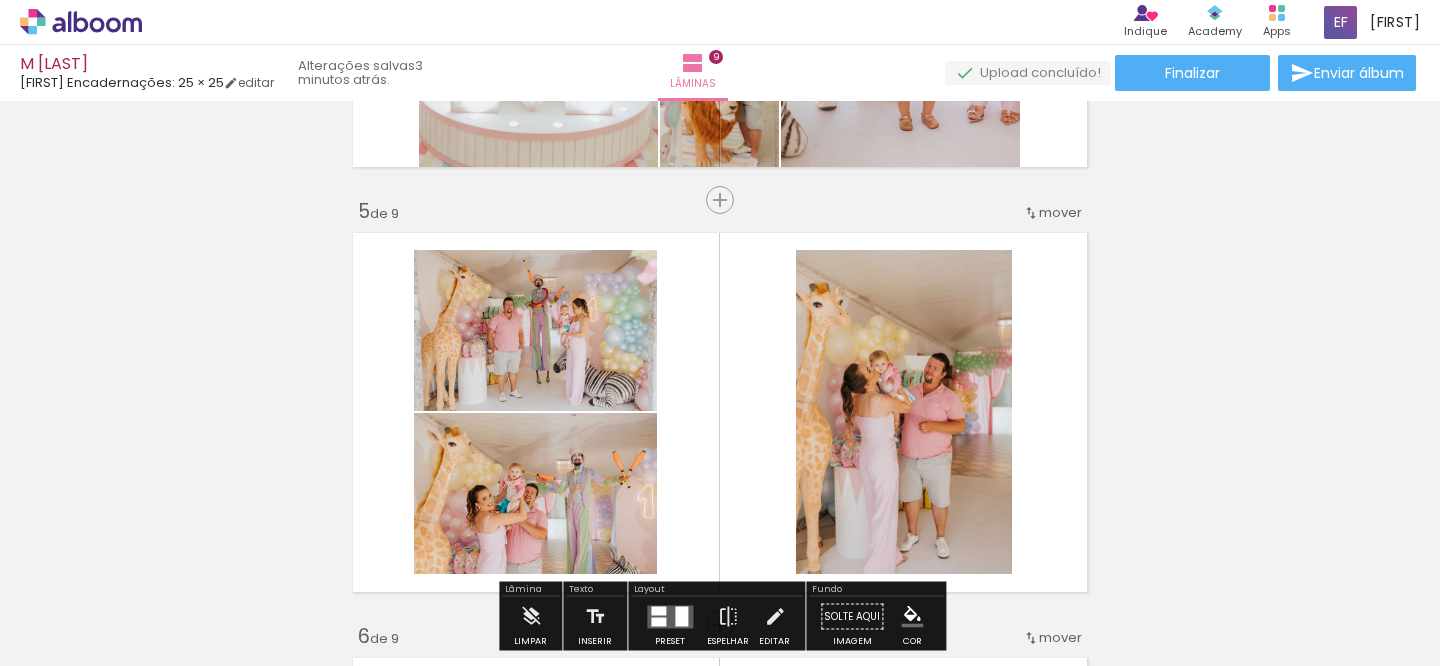click on "mover" at bounding box center [1060, 212] 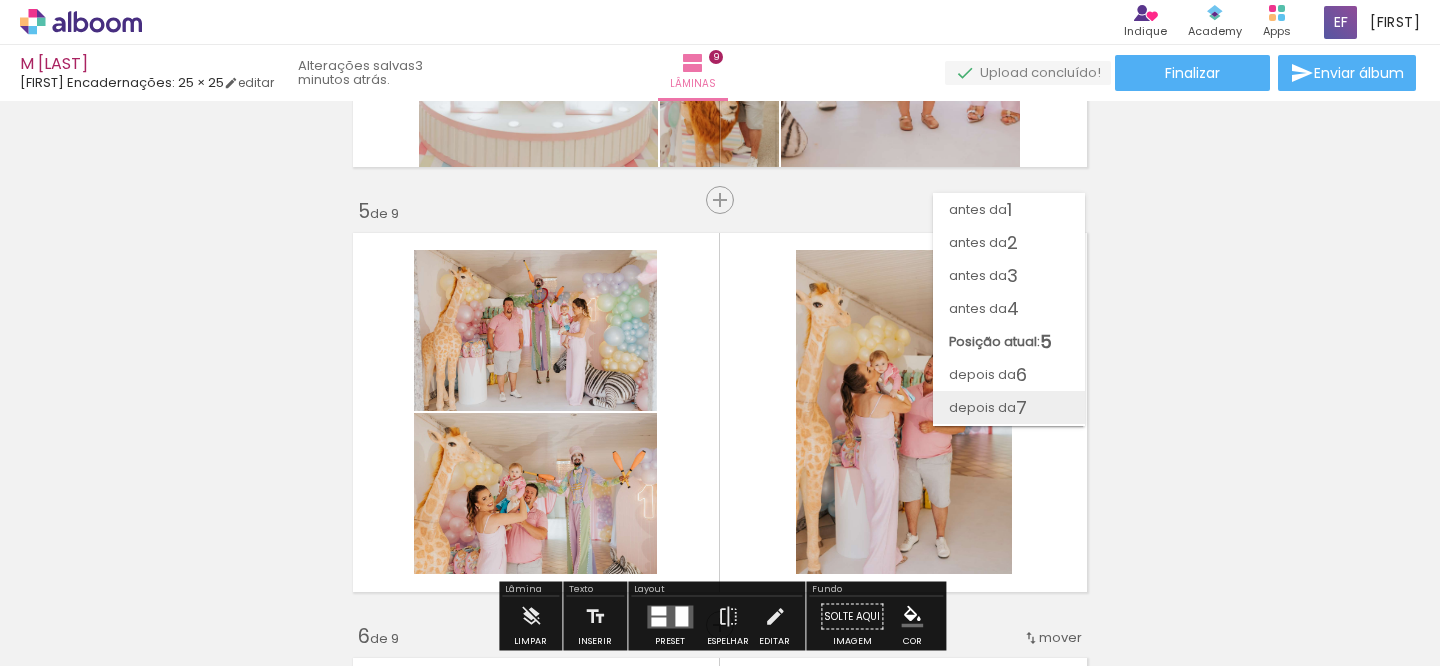 click on "depois da  7" at bounding box center [1009, 407] 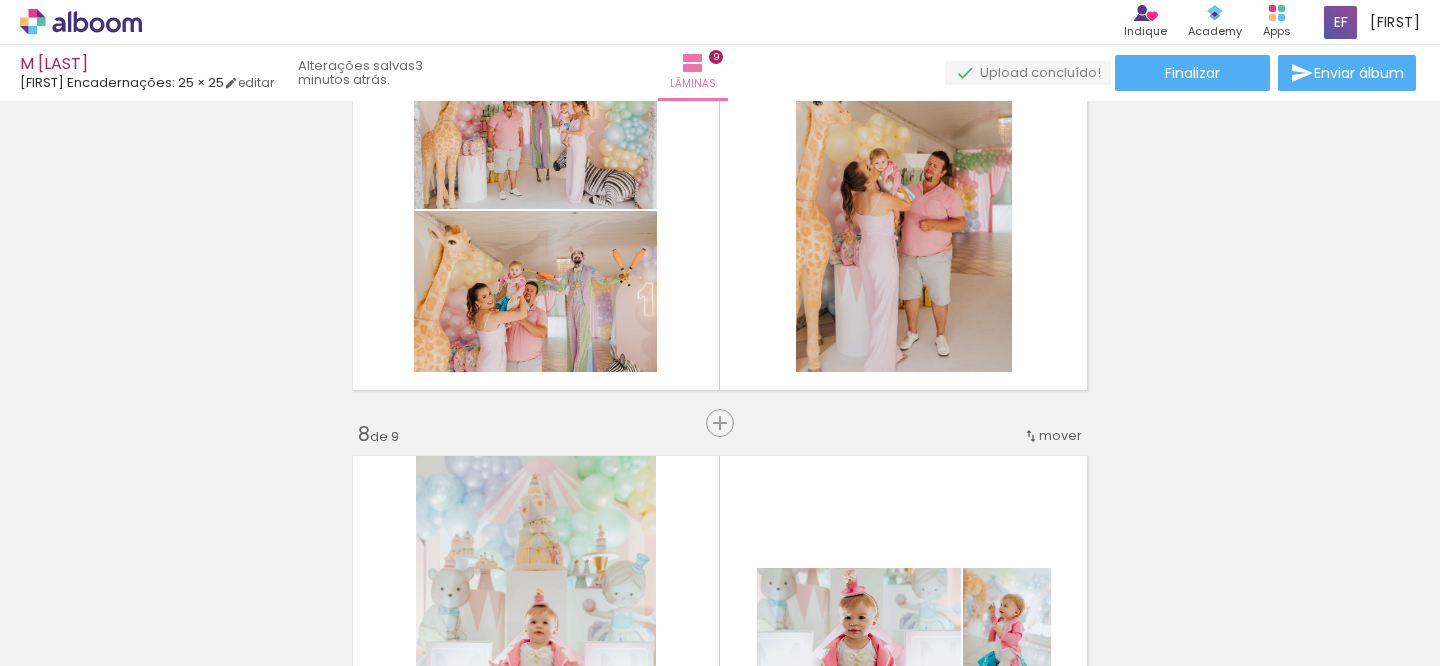 scroll, scrollTop: 2478, scrollLeft: 0, axis: vertical 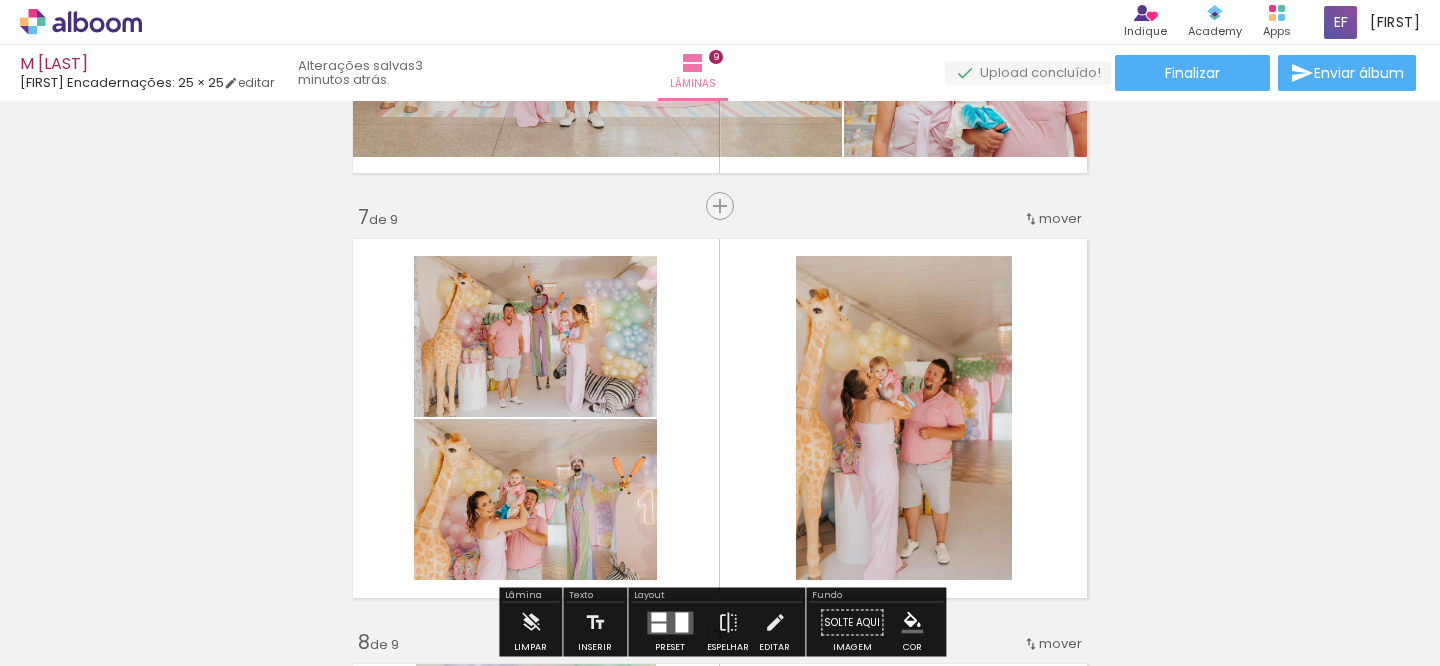 click on "mover" at bounding box center (1052, 218) 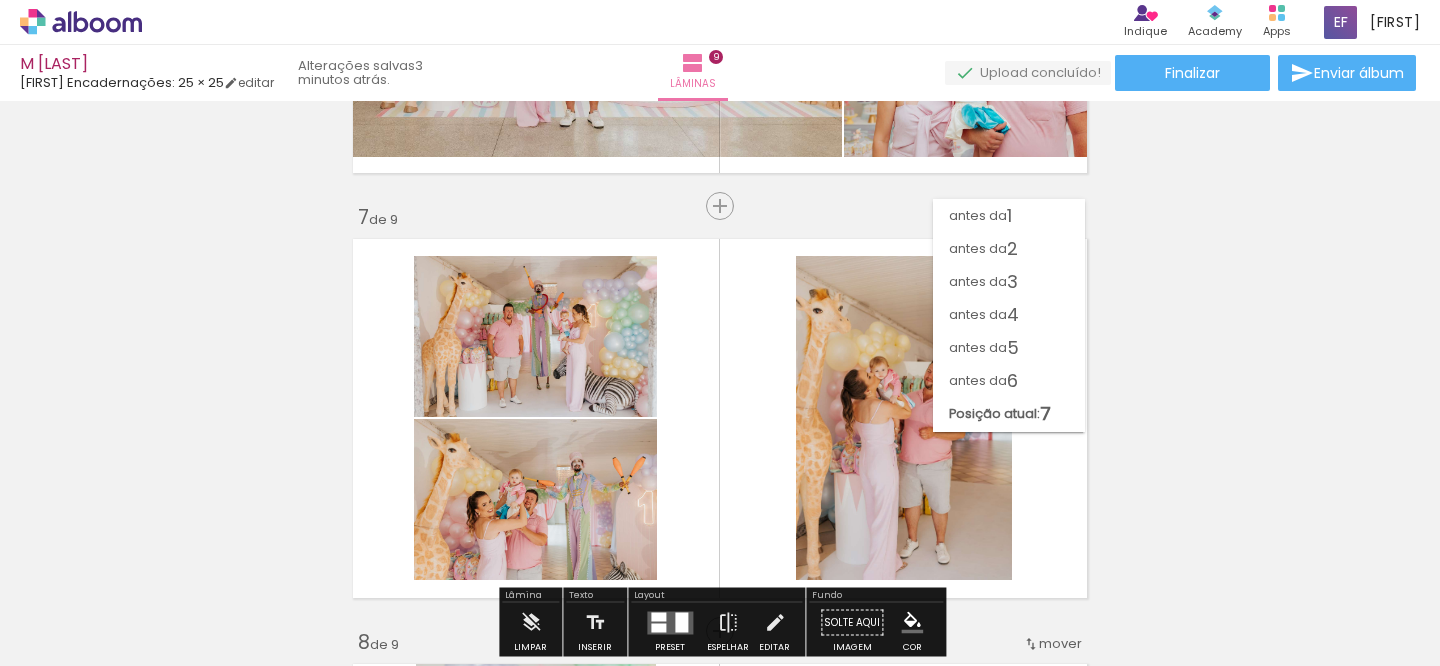 click on "antes da  1 antes da  2 antes da  3 antes da  4 antes da  5 antes da  6 Posição atual:  7 depois da  8 depois da  9" at bounding box center (1009, 305) 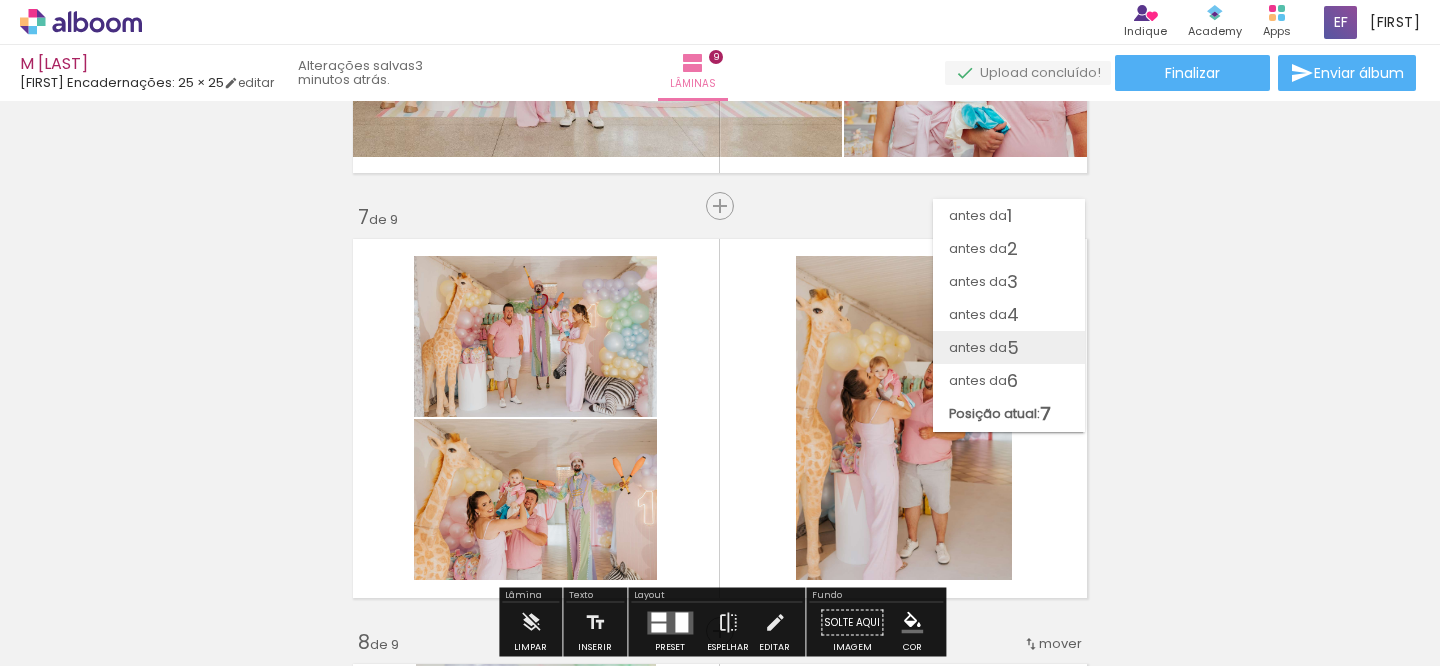 scroll, scrollTop: 64, scrollLeft: 0, axis: vertical 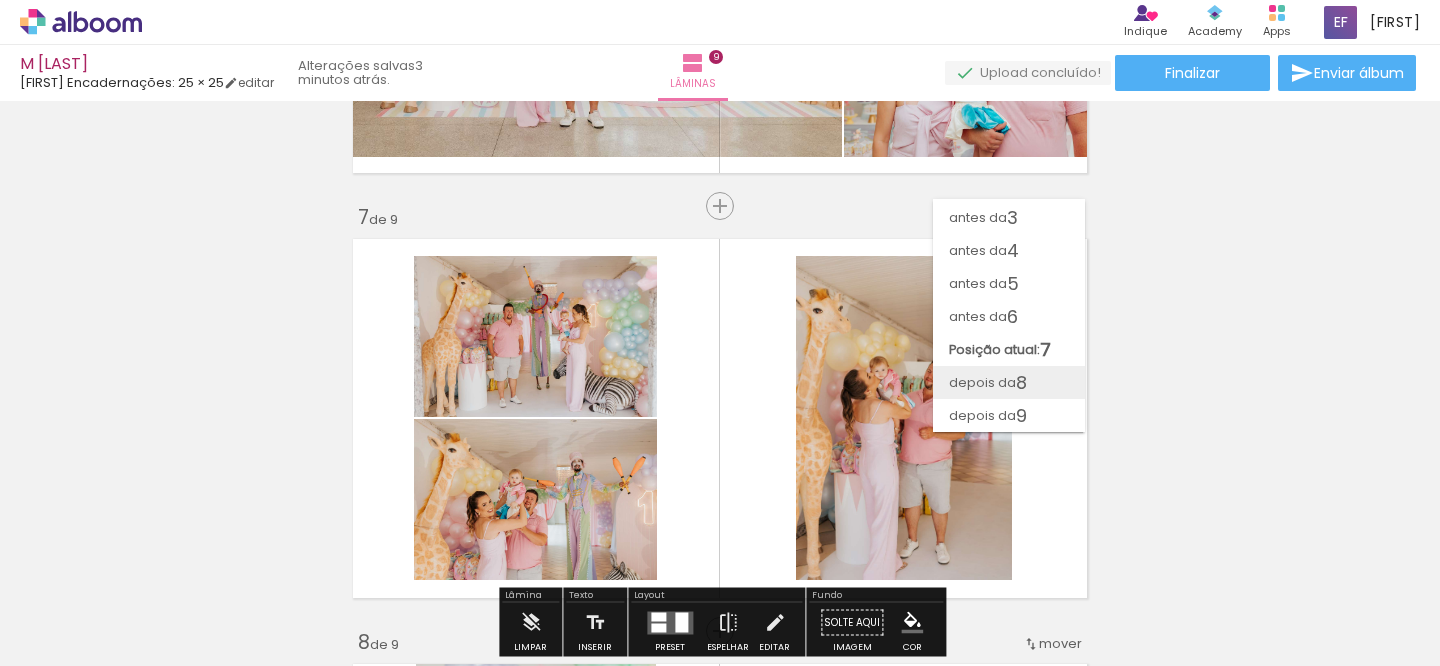click on "8" at bounding box center (1021, 382) 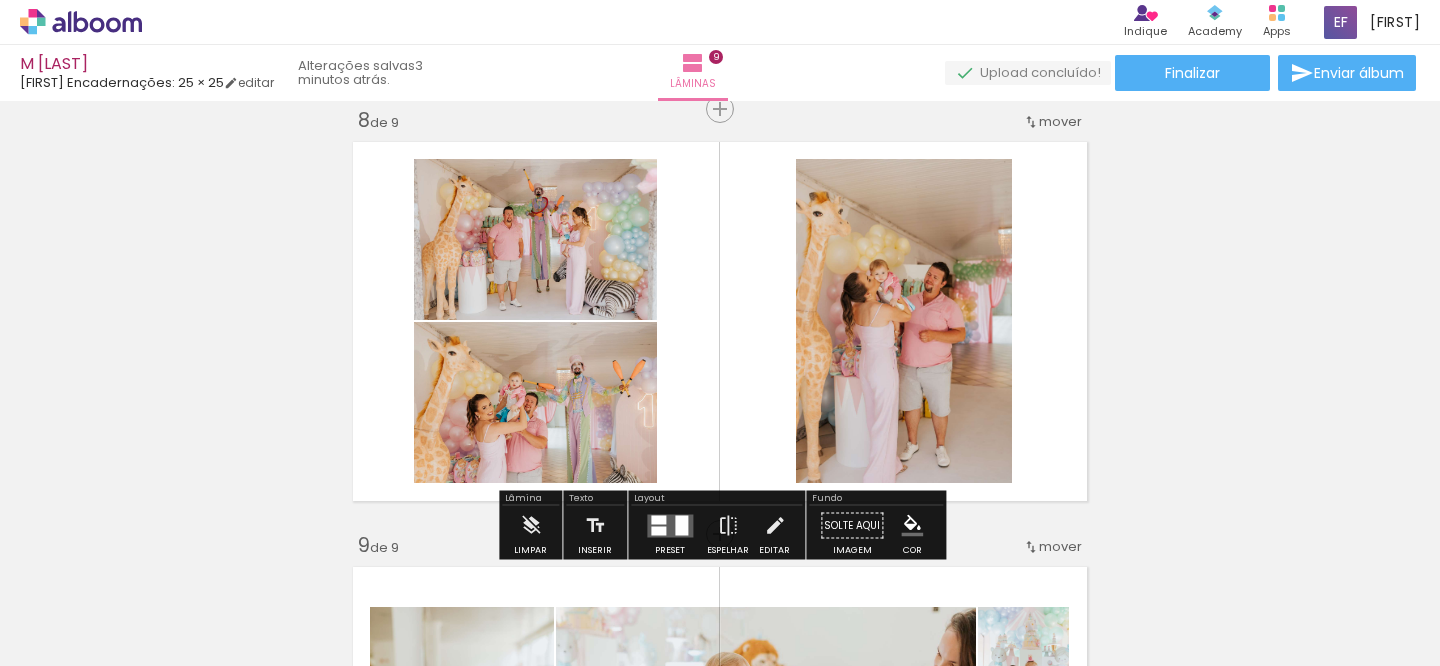 click on "Inserir lâmina 1  de 9  Inserir lâmina 2  de 9  Inserir lâmina 3  de 9  Inserir lâmina 4  de 9  Inserir lâmina 5  de 9  Inserir lâmina 6  de 9  Inserir lâmina 7  de 9  Inserir lâmina 8  de 9  Inserir lâmina 9  de 9" at bounding box center [720, -767] 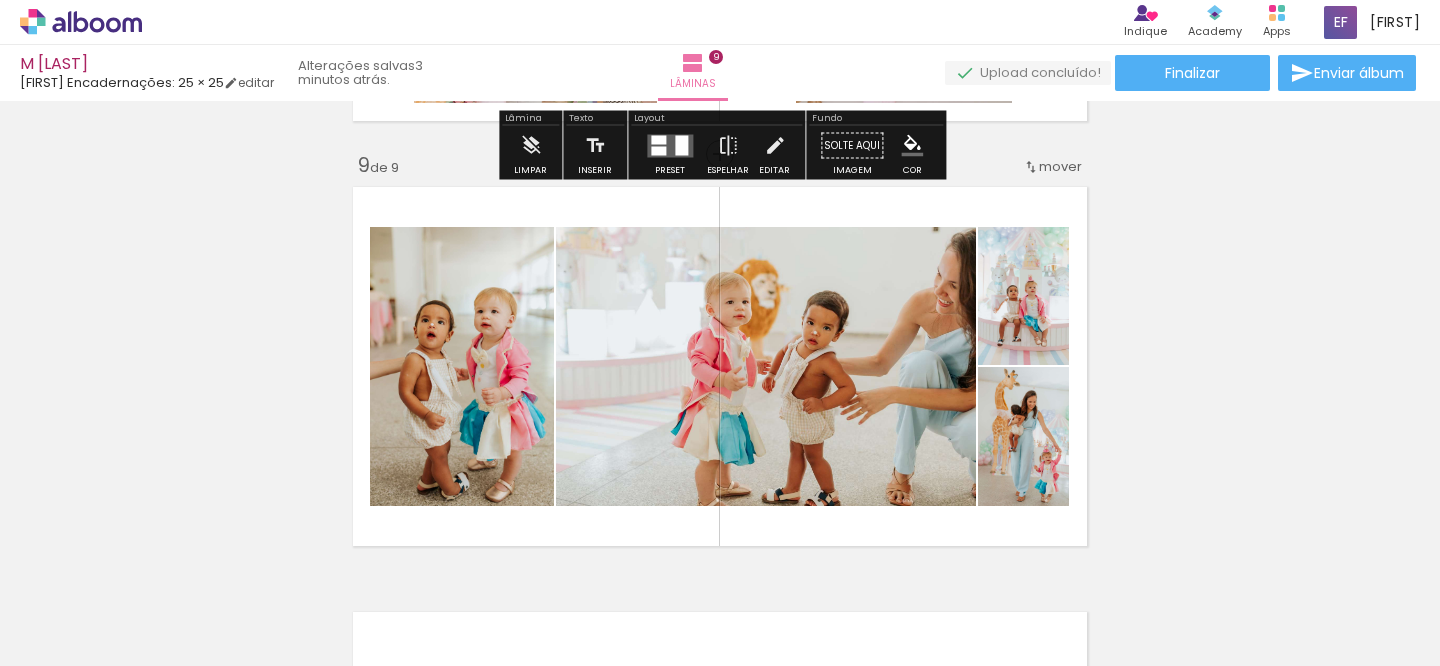 scroll, scrollTop: 3399, scrollLeft: 0, axis: vertical 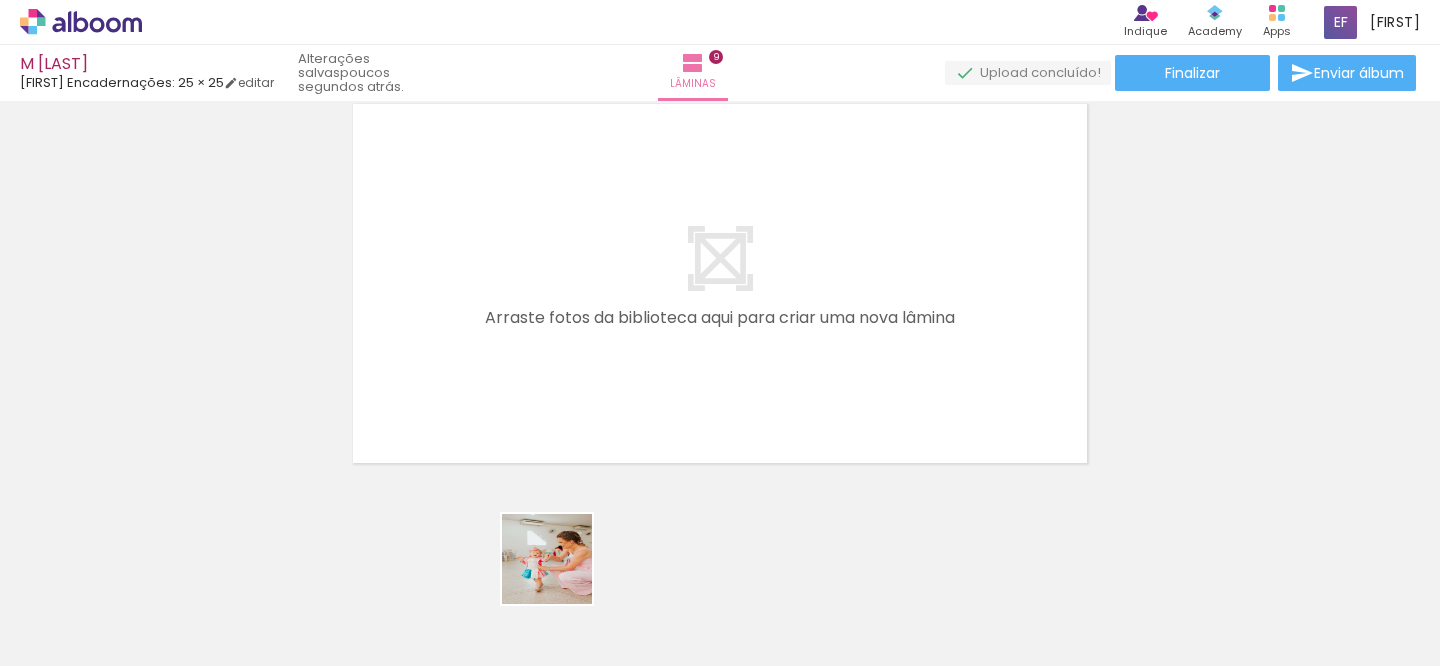 drag, startPoint x: 558, startPoint y: 612, endPoint x: 634, endPoint y: 409, distance: 216.76024 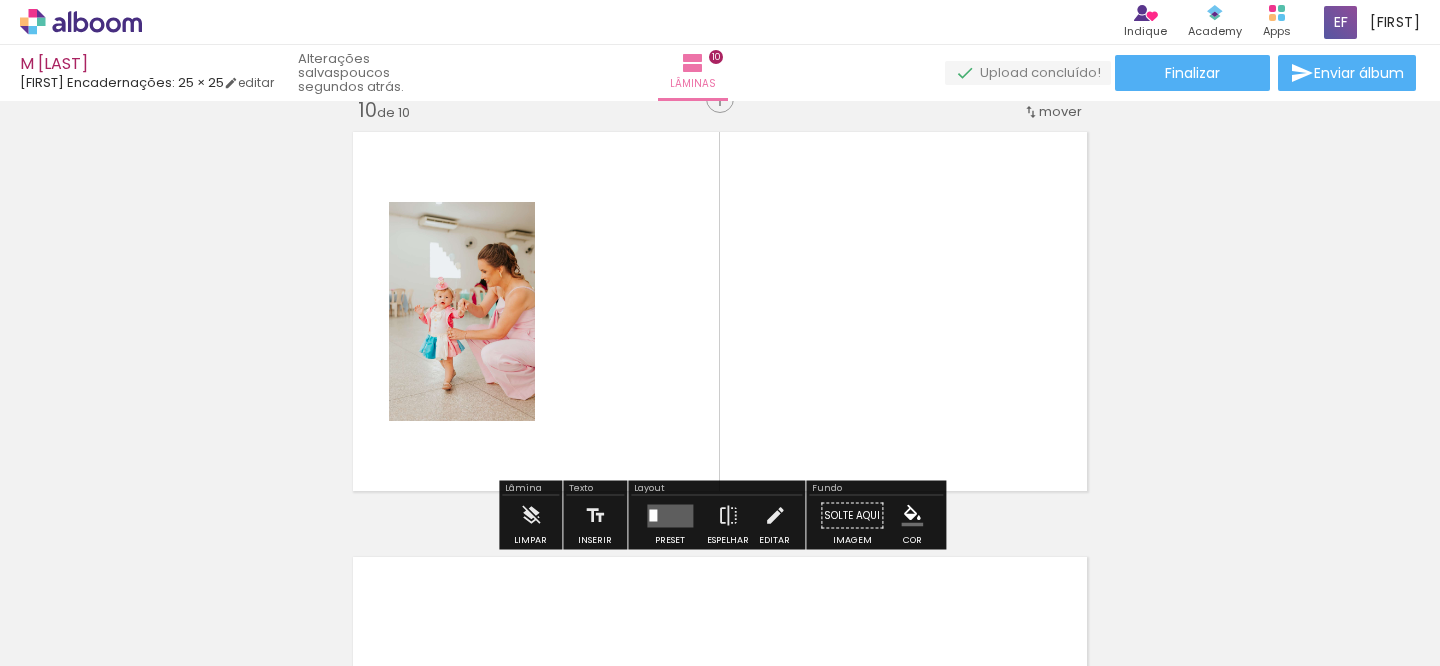 scroll, scrollTop: 3850, scrollLeft: 0, axis: vertical 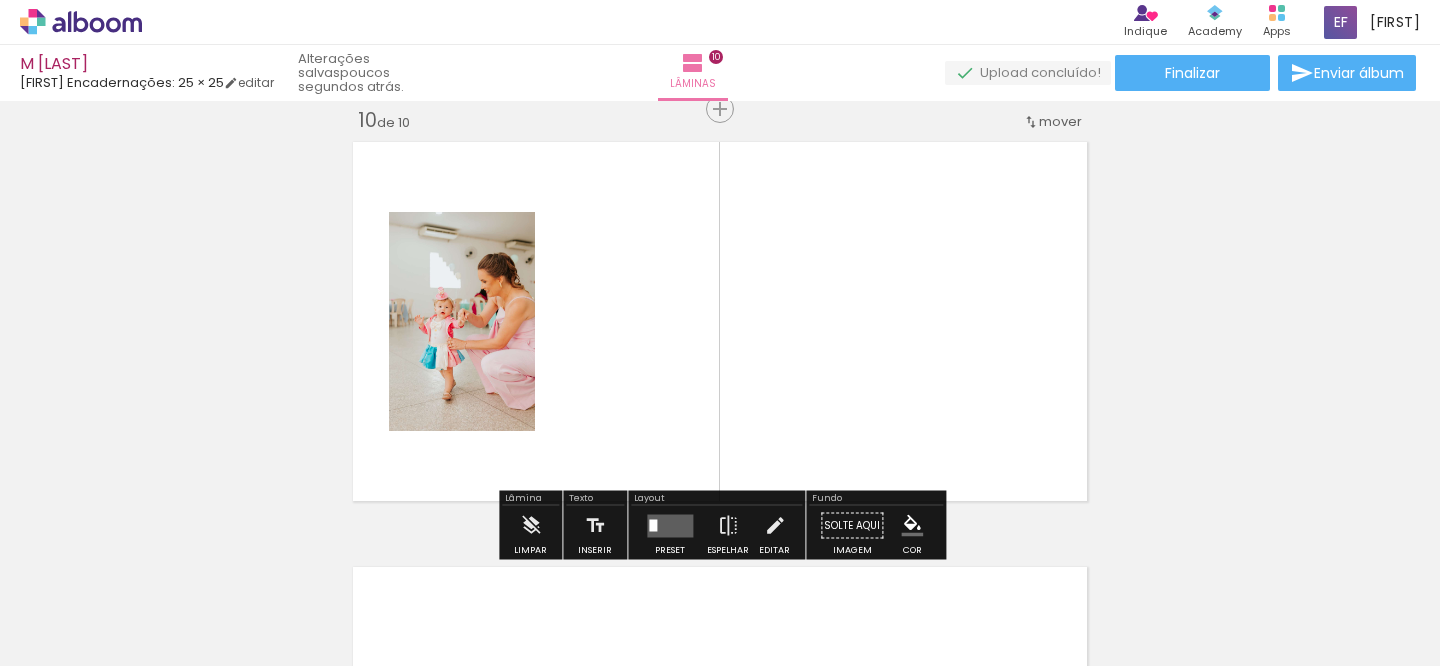 drag, startPoint x: 644, startPoint y: 637, endPoint x: 676, endPoint y: 459, distance: 180.85353 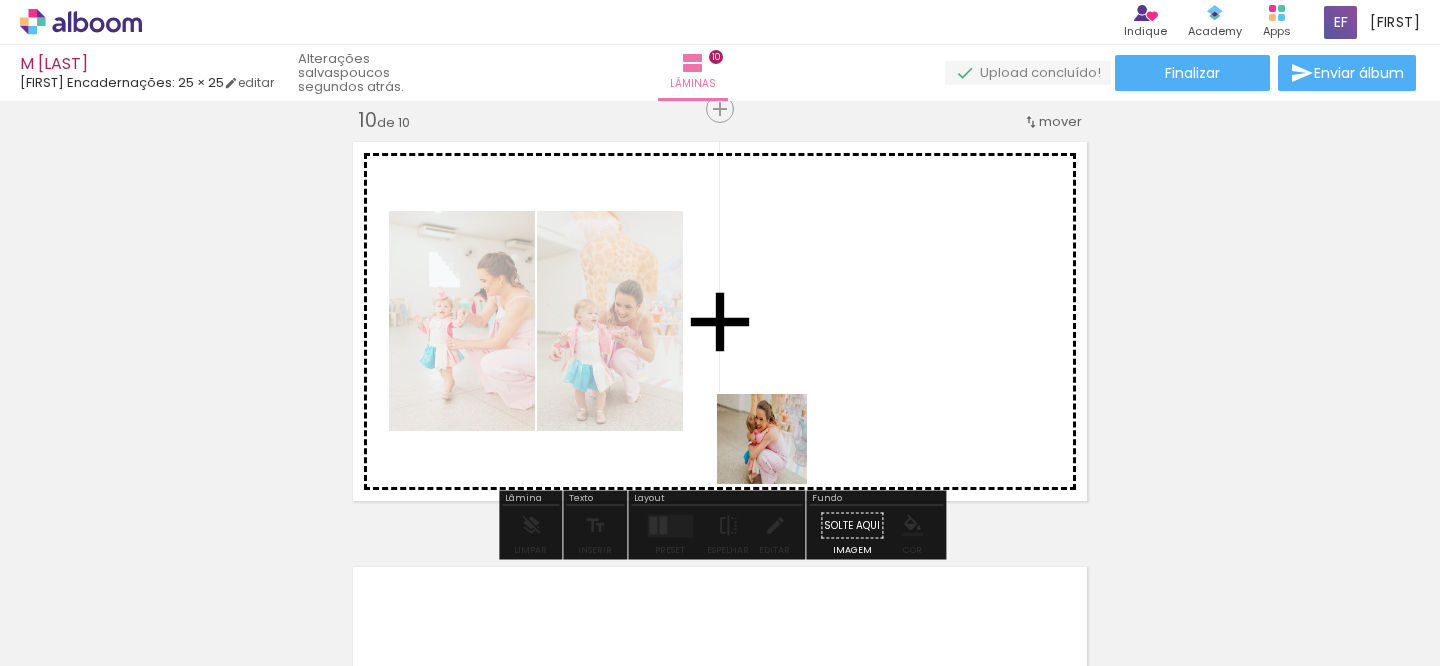 click at bounding box center [720, 333] 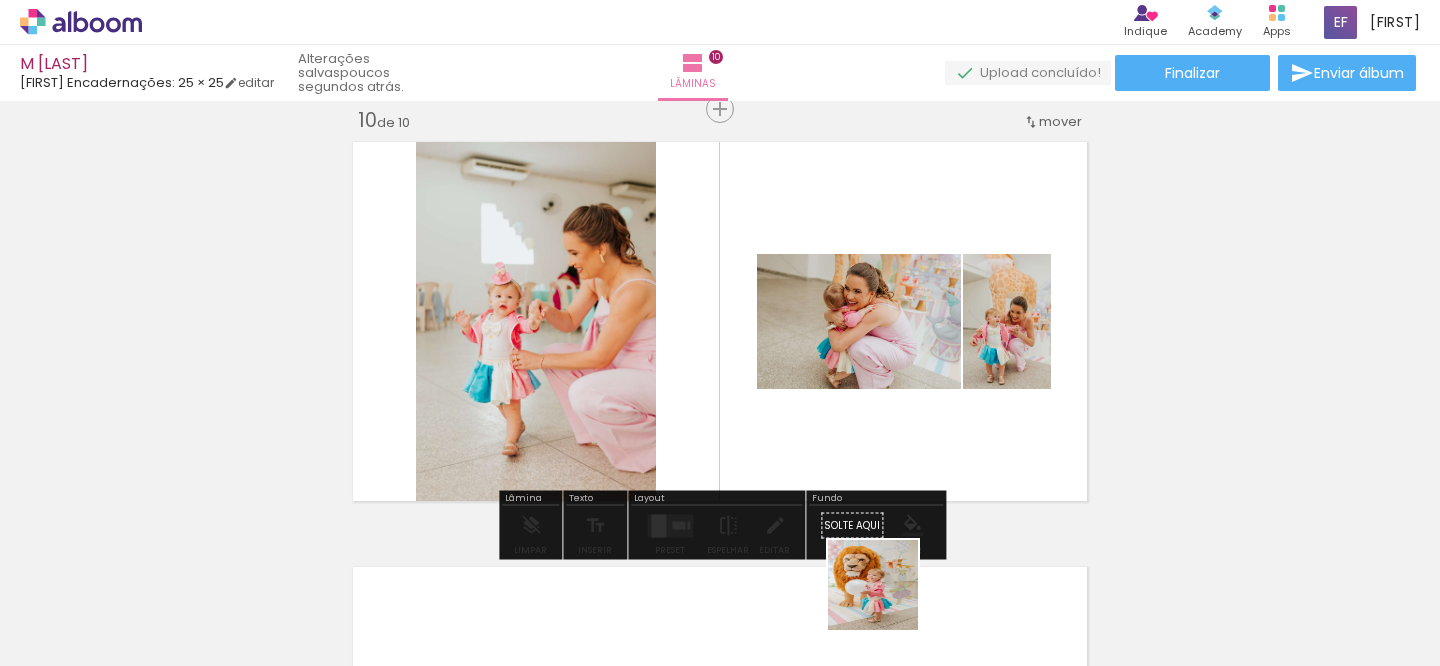 drag, startPoint x: 888, startPoint y: 613, endPoint x: 900, endPoint y: 359, distance: 254.28331 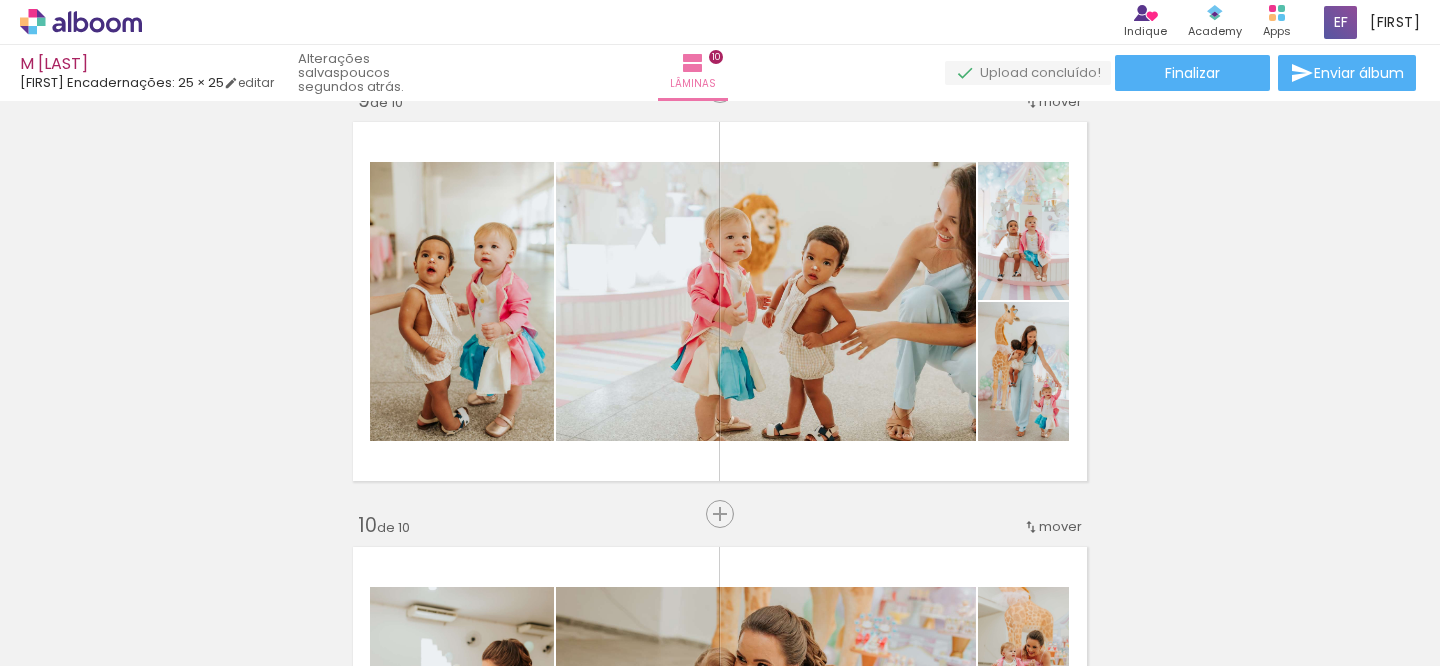 scroll, scrollTop: 3392, scrollLeft: 0, axis: vertical 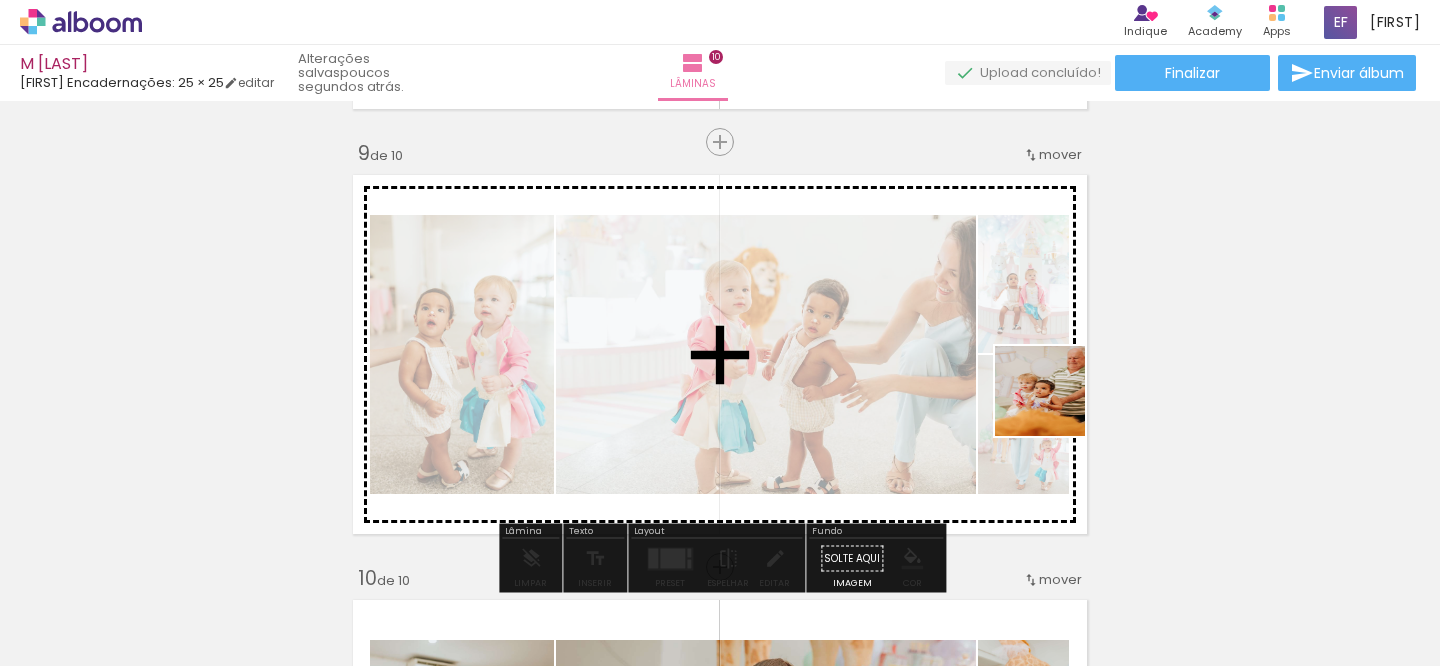 drag, startPoint x: 1117, startPoint y: 596, endPoint x: 1029, endPoint y: 372, distance: 240.66574 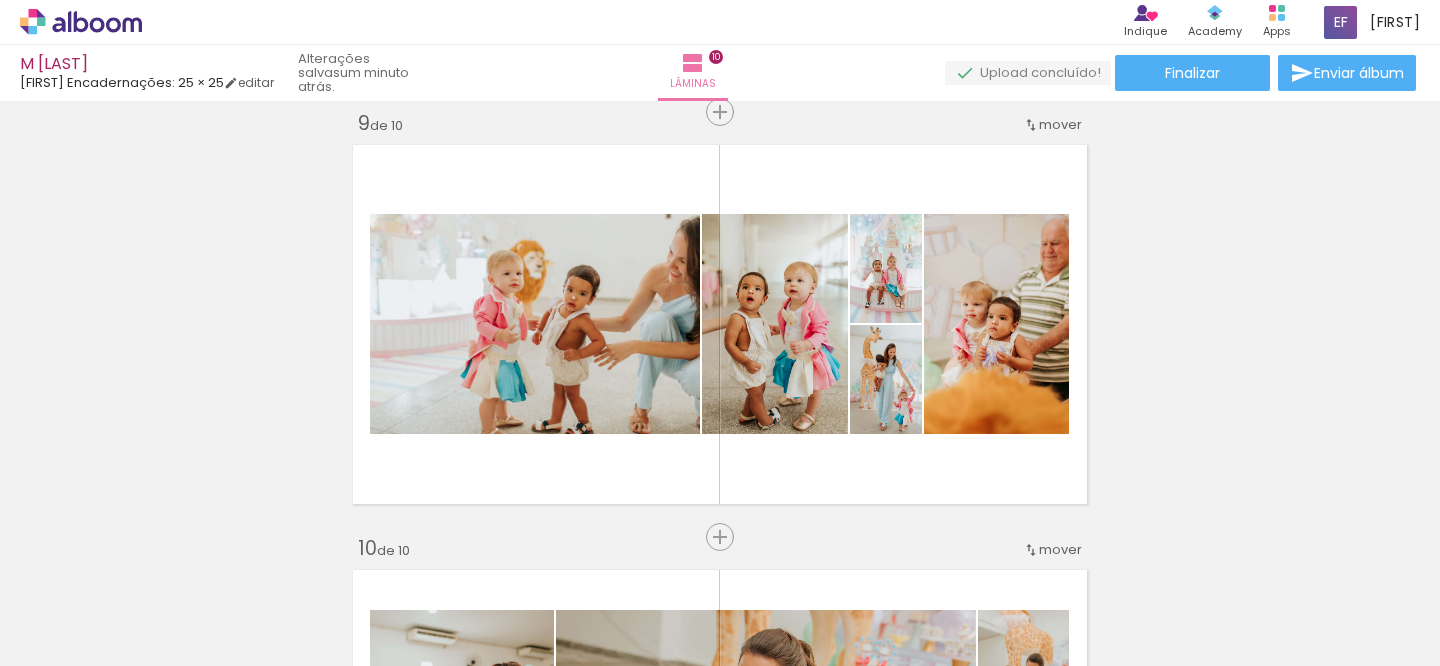 scroll, scrollTop: 3431, scrollLeft: 0, axis: vertical 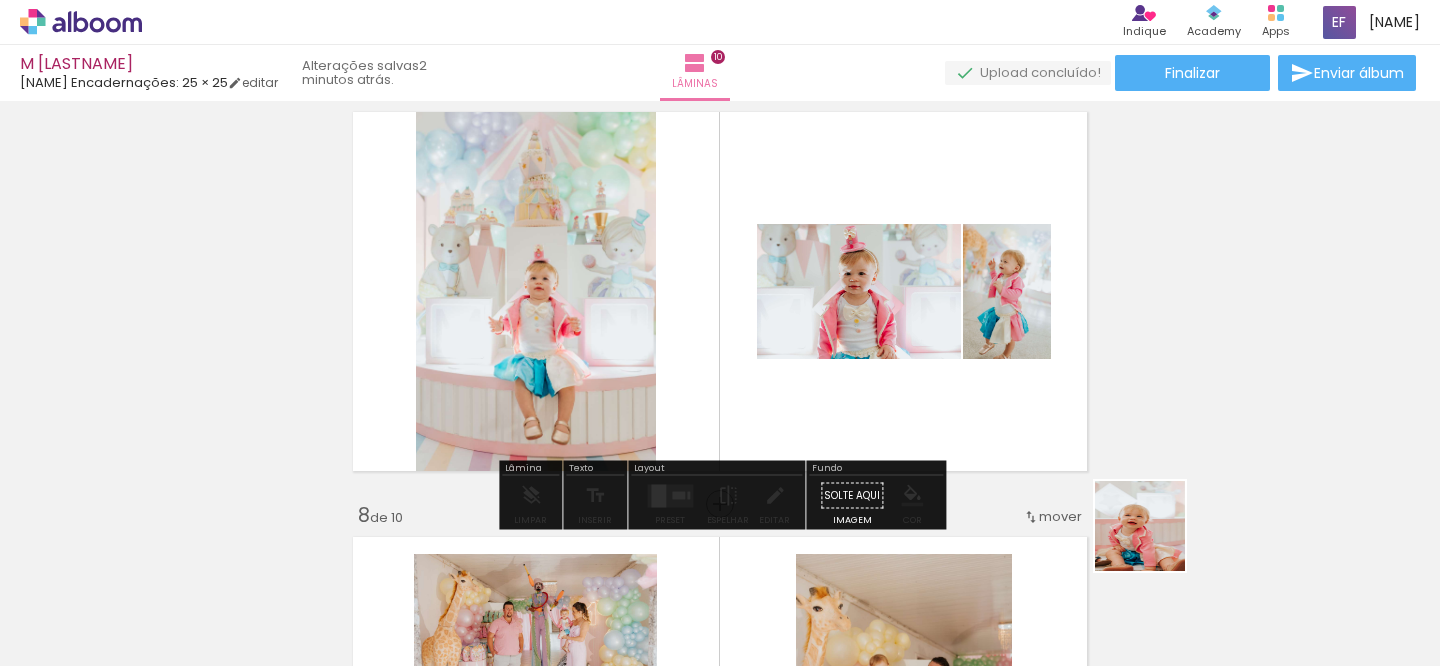 drag, startPoint x: 1245, startPoint y: 591, endPoint x: 898, endPoint y: 320, distance: 440.284 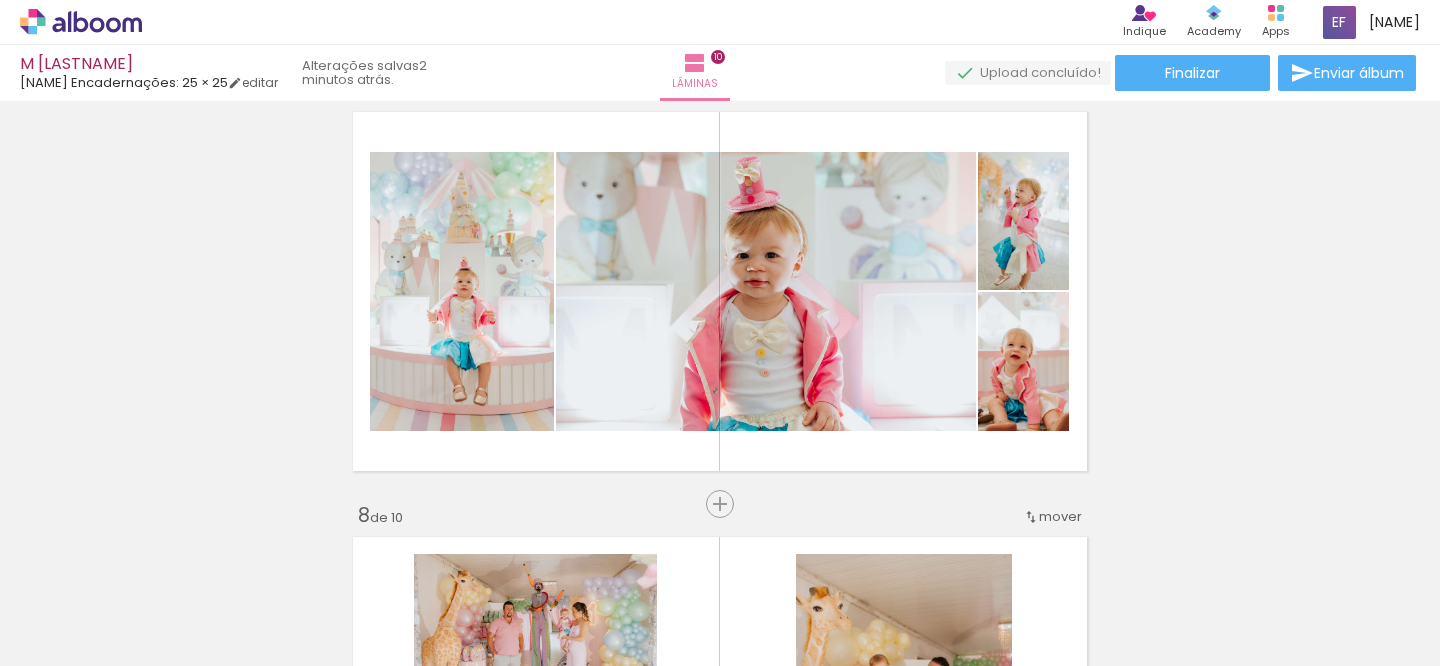 scroll, scrollTop: 0, scrollLeft: 3706, axis: horizontal 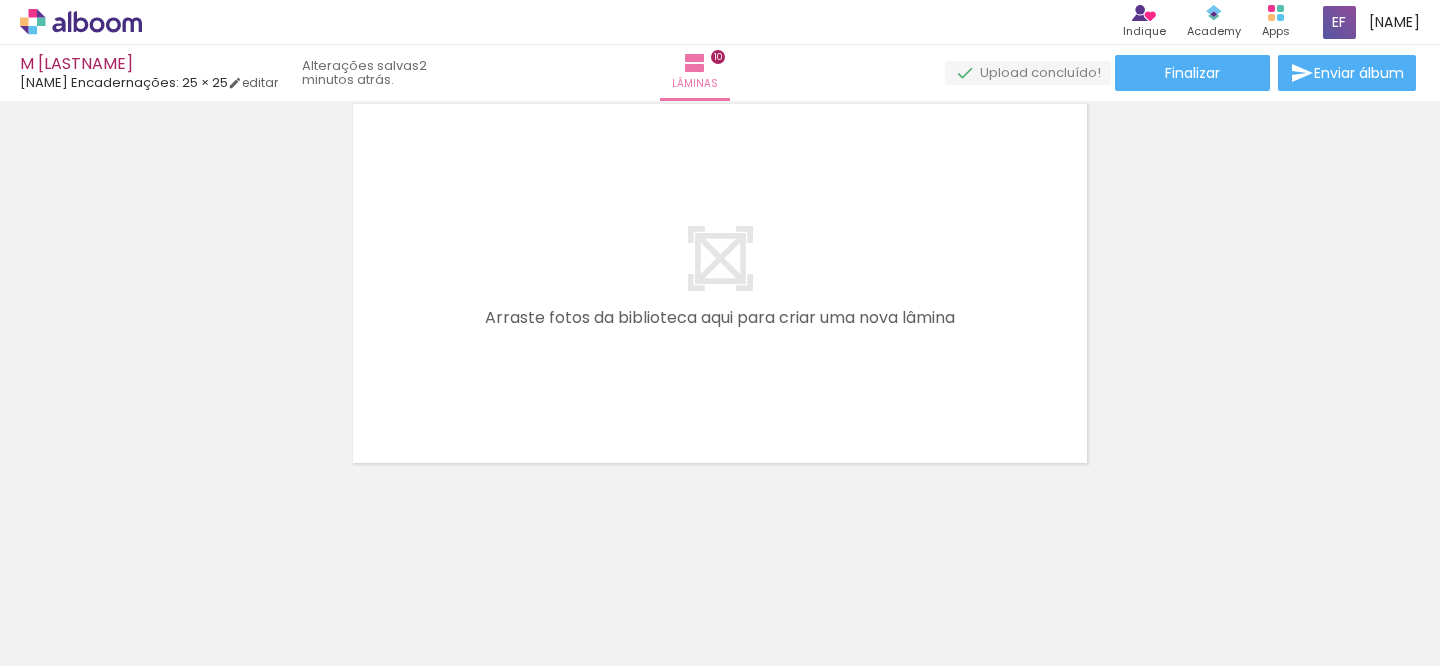 drag, startPoint x: 646, startPoint y: 570, endPoint x: 630, endPoint y: 370, distance: 200.63898 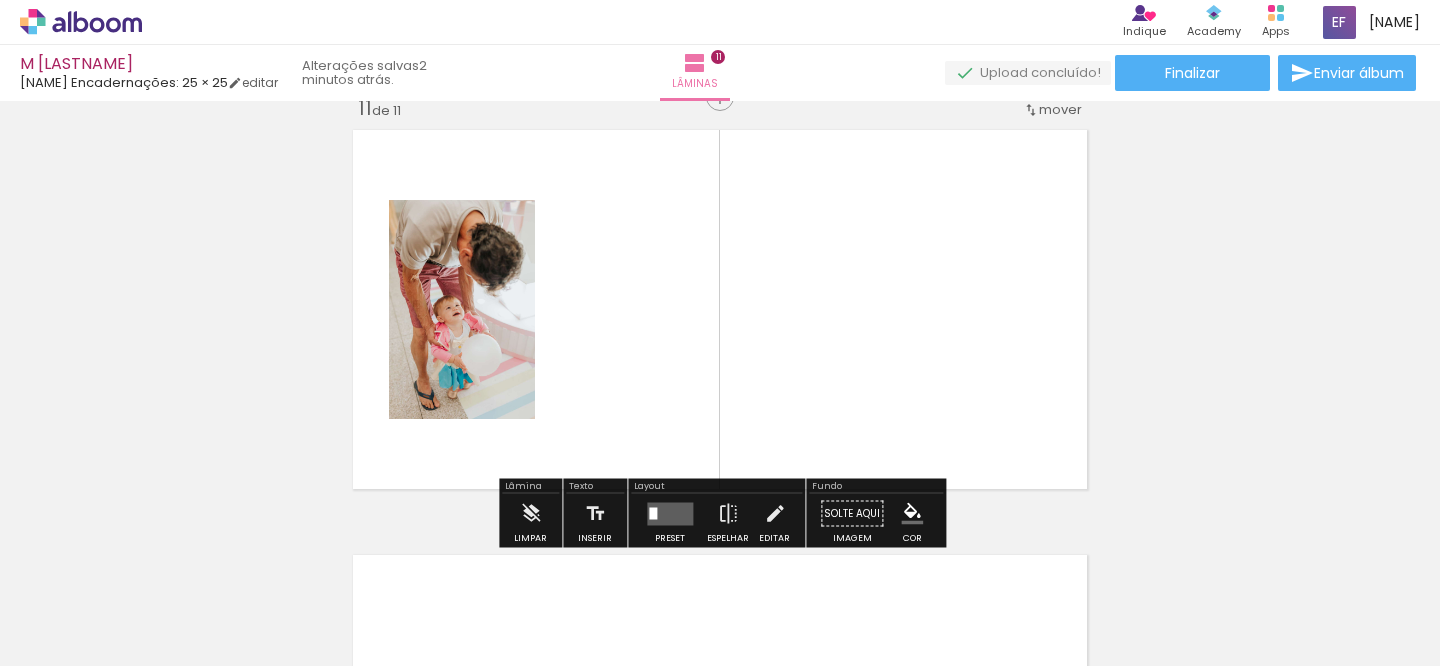 scroll, scrollTop: 4275, scrollLeft: 0, axis: vertical 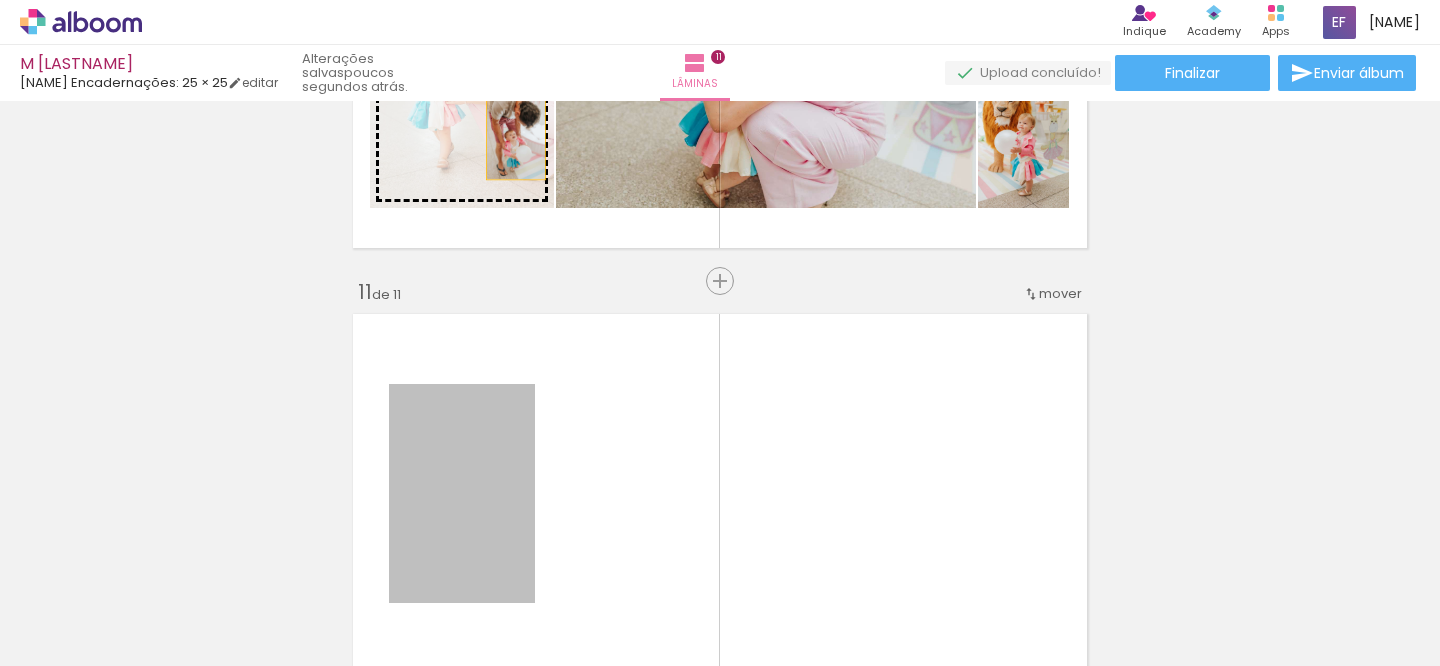 drag, startPoint x: 496, startPoint y: 458, endPoint x: 510, endPoint y: 138, distance: 320.3061 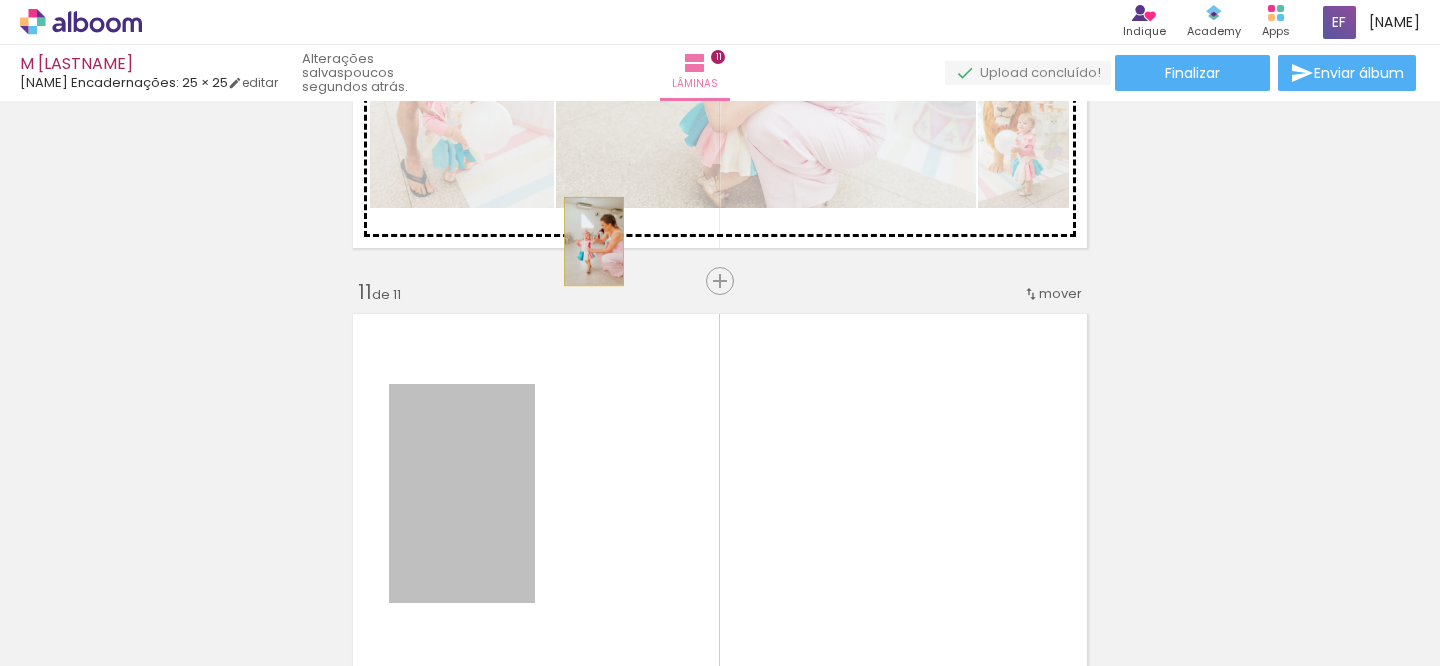 drag, startPoint x: 506, startPoint y: 427, endPoint x: 590, endPoint y: 233, distance: 211.40483 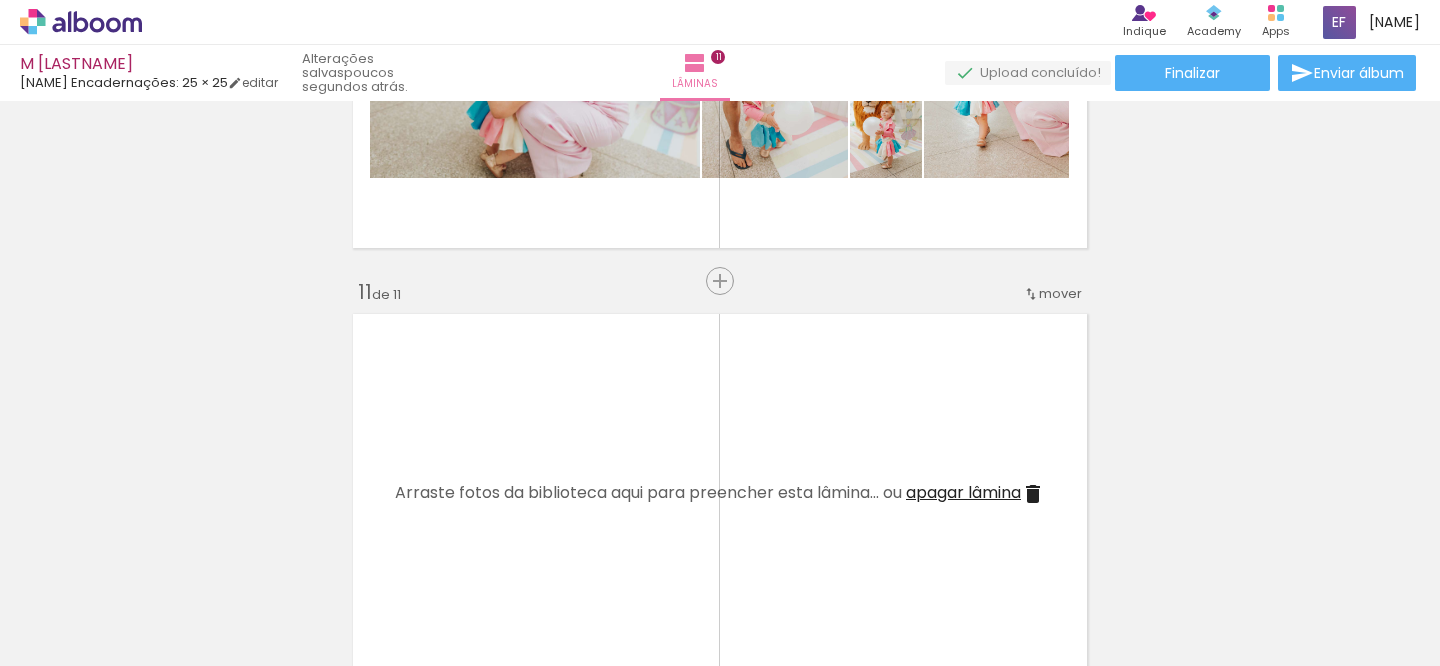 scroll, scrollTop: 0, scrollLeft: 1733, axis: horizontal 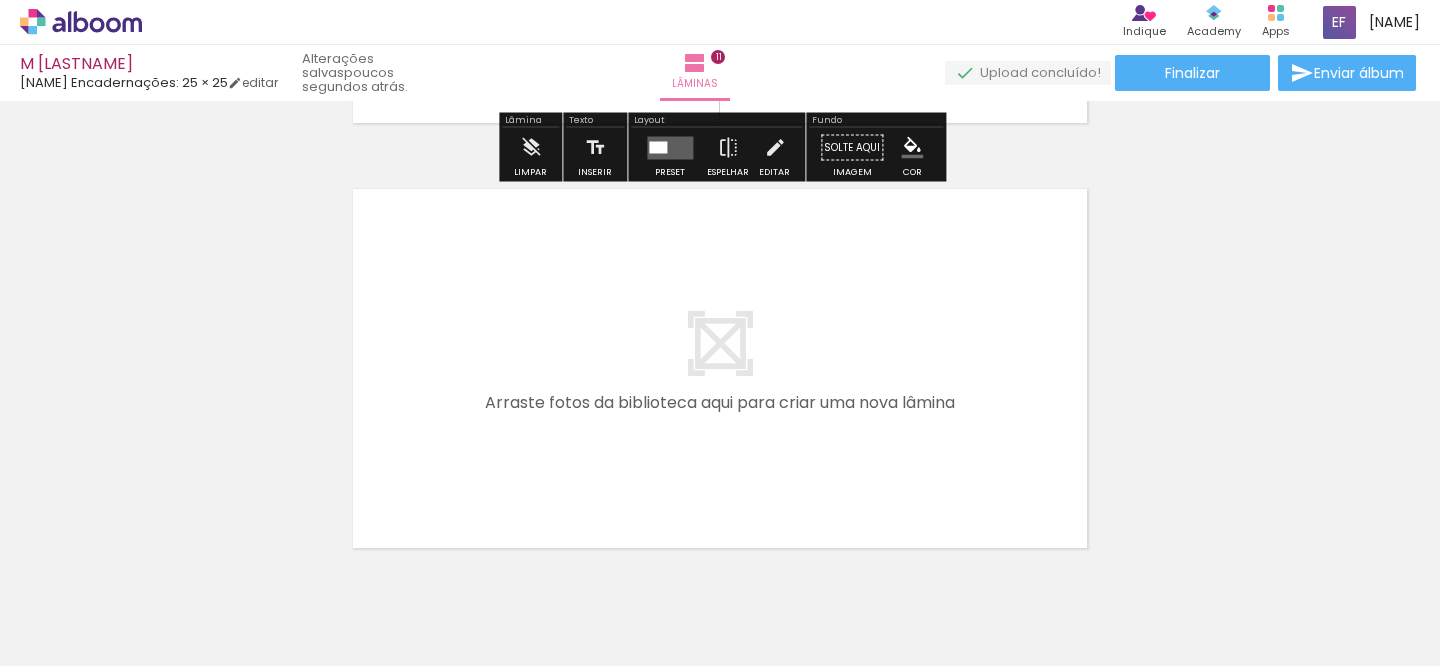 click at bounding box center [720, 333] 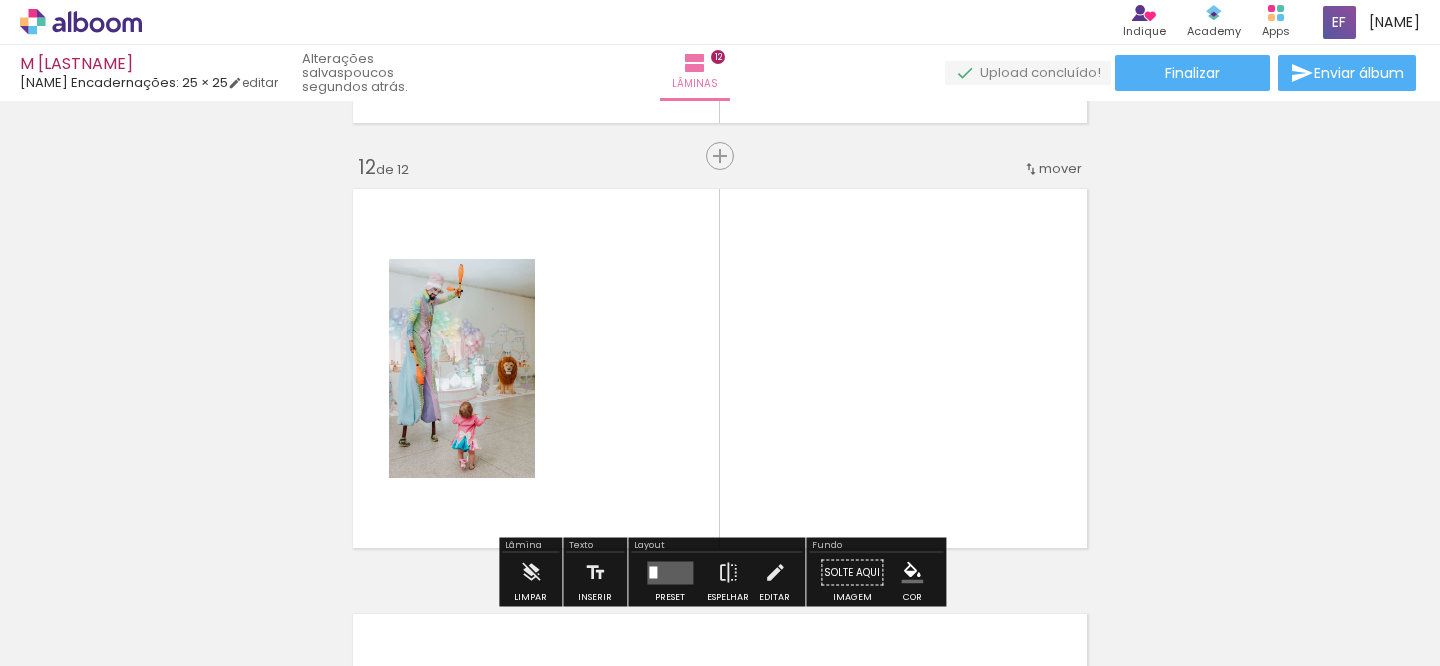 scroll, scrollTop: 4686, scrollLeft: 0, axis: vertical 